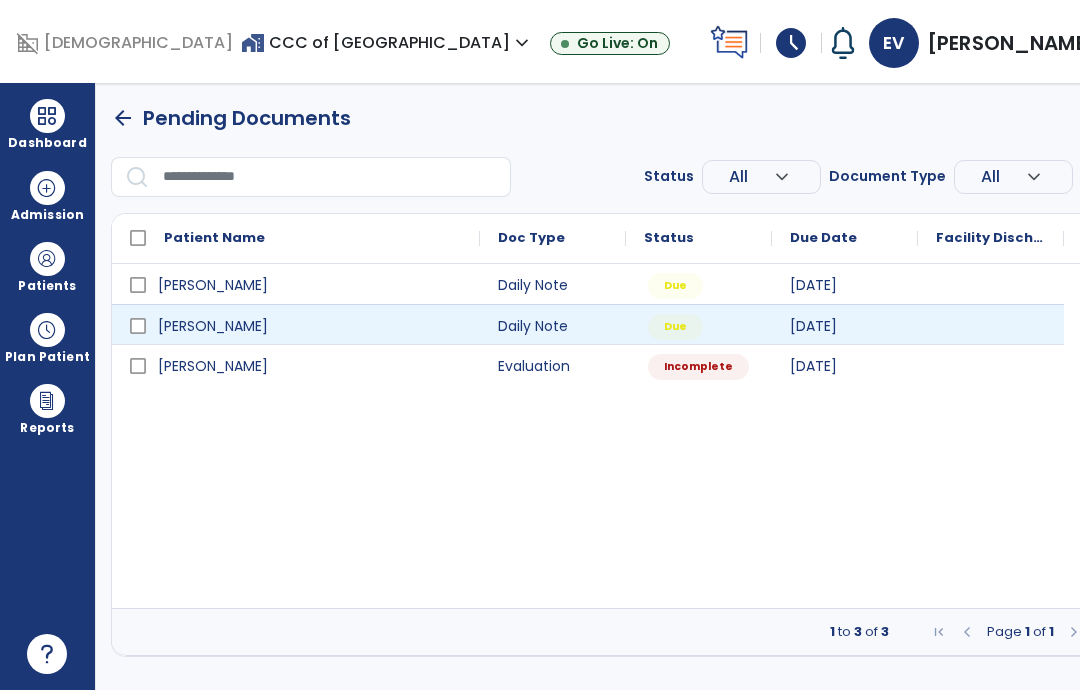 scroll, scrollTop: 0, scrollLeft: 0, axis: both 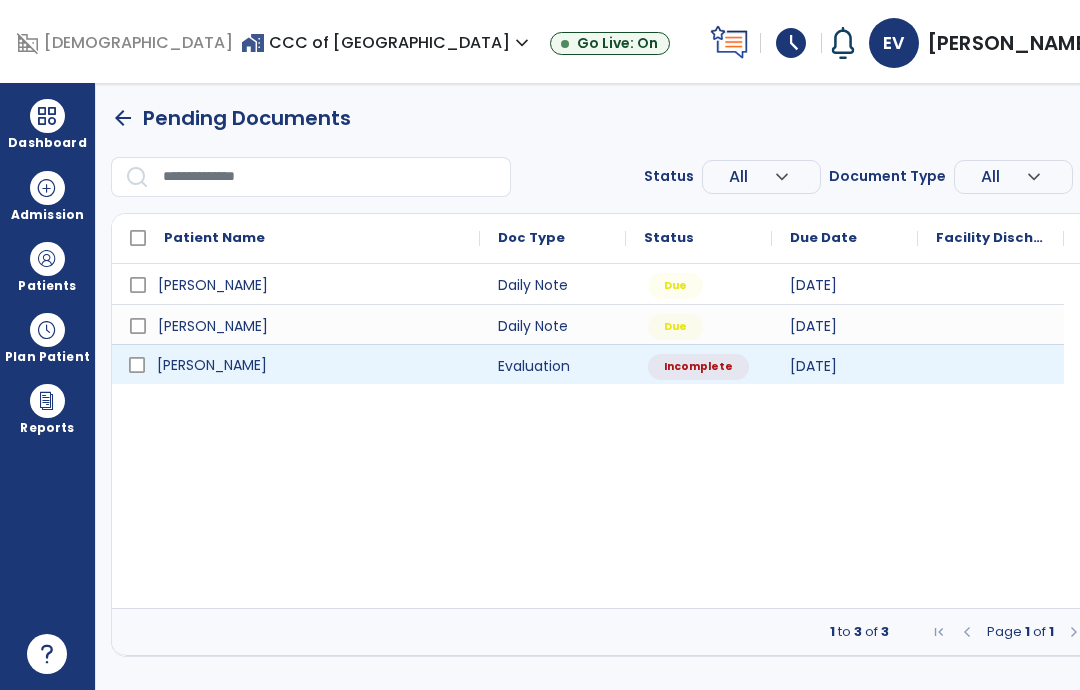 click on "[PERSON_NAME]" at bounding box center (310, 365) 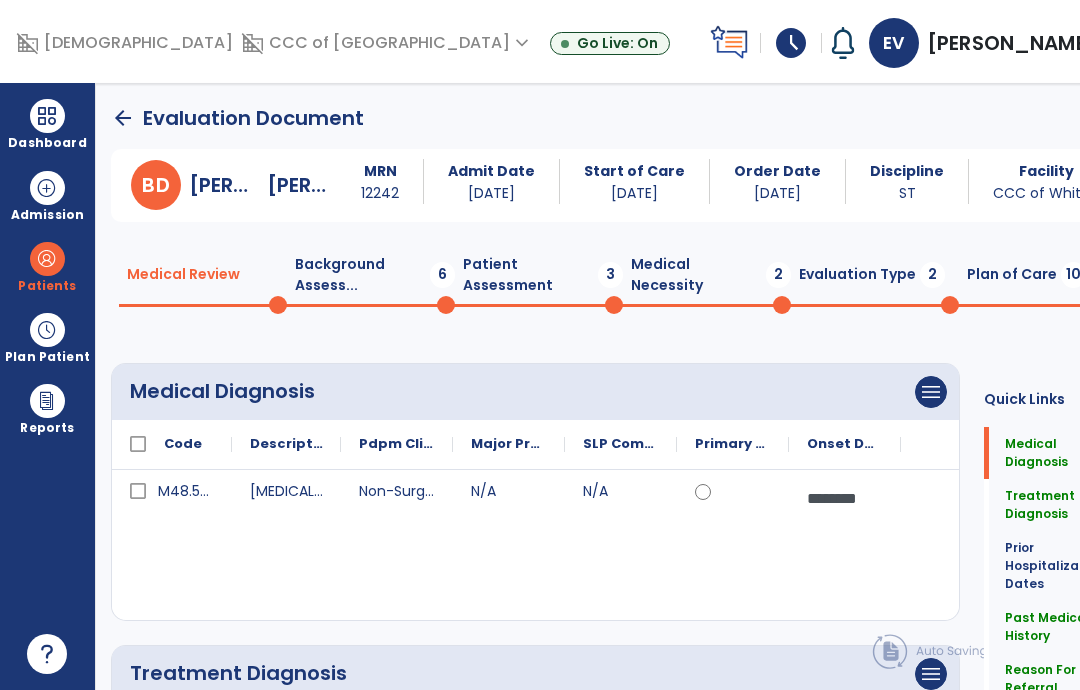 scroll, scrollTop: 0, scrollLeft: 0, axis: both 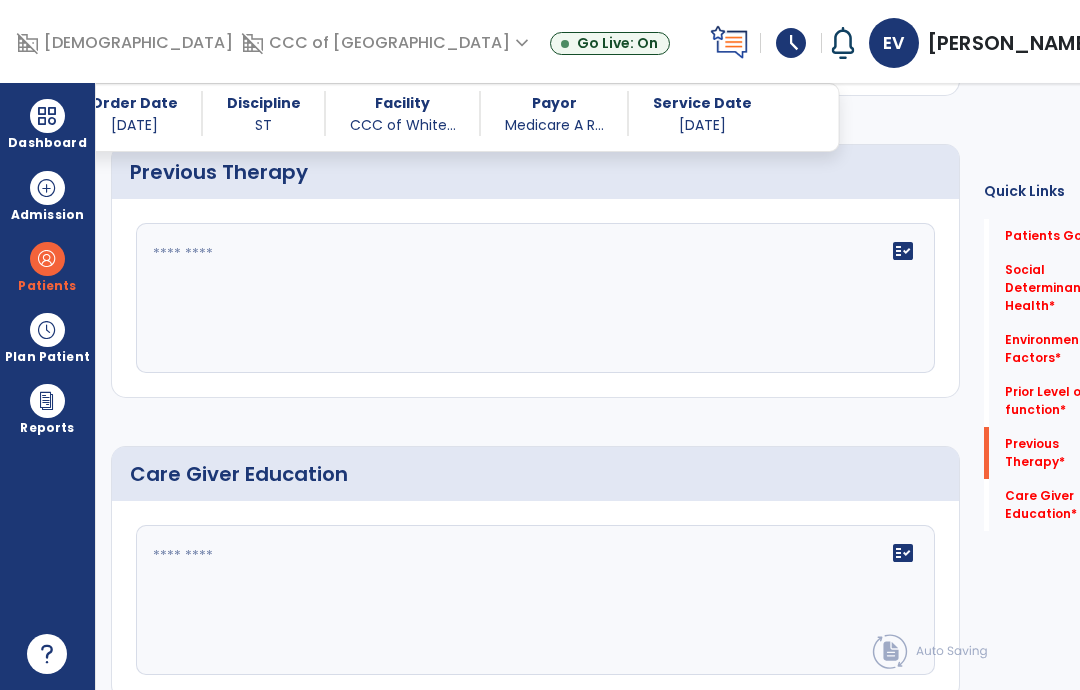click on "Care Giver Education" 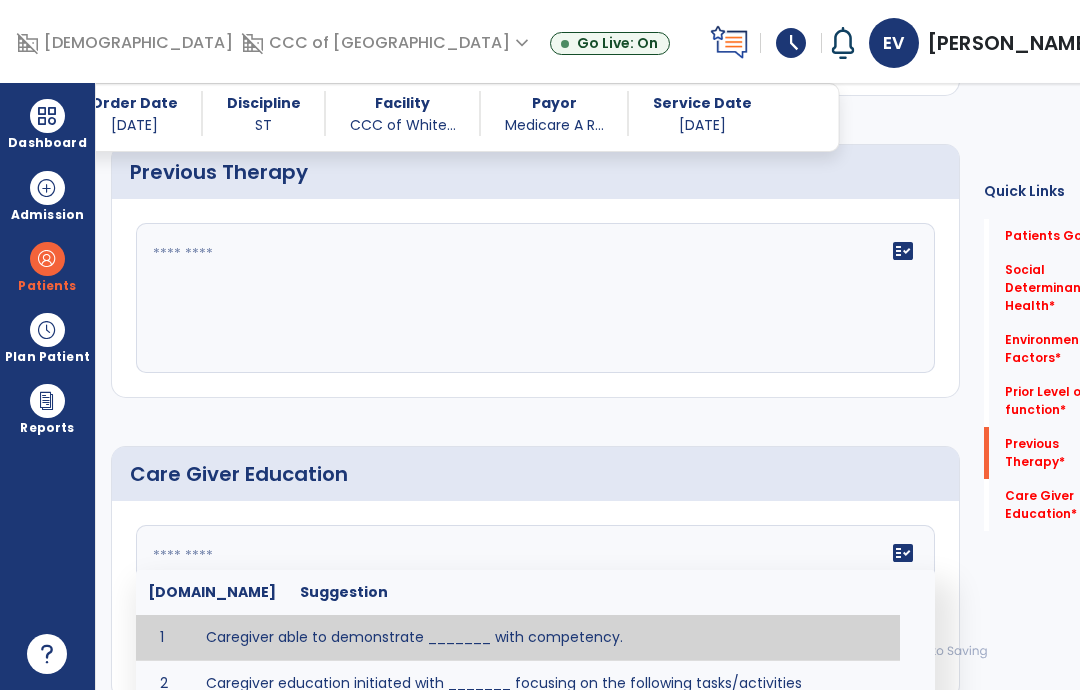 click on "fact_check  [DOMAIN_NAME] Suggestion 1 Caregiver able to demonstrate _______ with competency. 2 Caregiver education initiated with _______ focusing on the following tasks/activities __________. 3 Home exercise program initiated with caregiver focusing on __________. 4 Patient educated in precautions and is able to recount information with [VALUE]% accuracy." 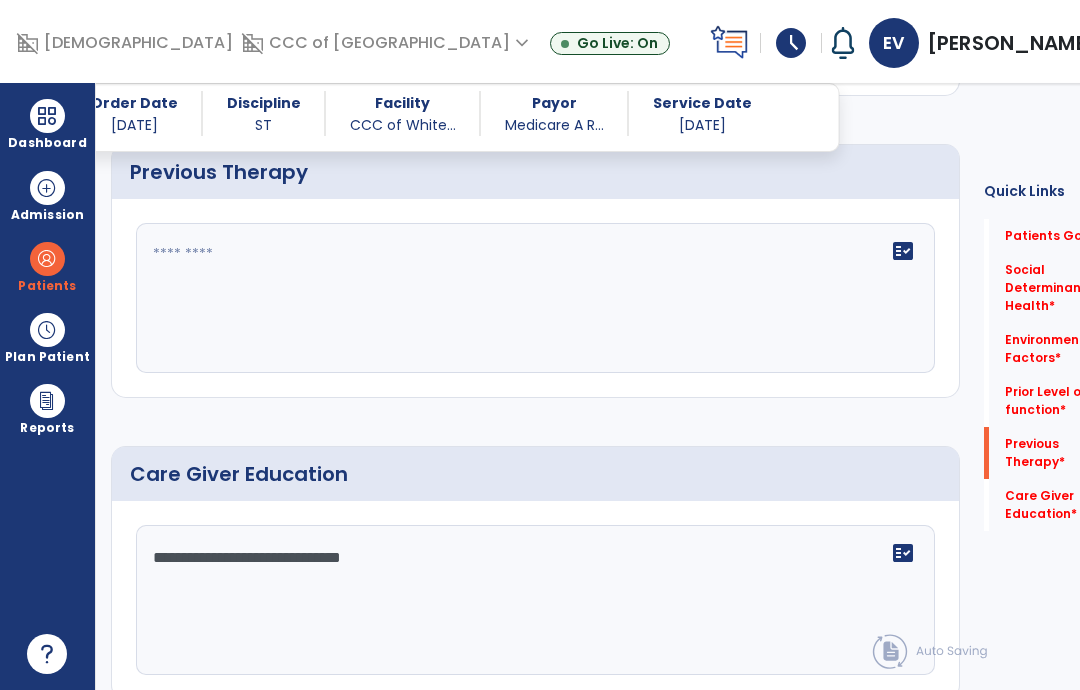 type on "**********" 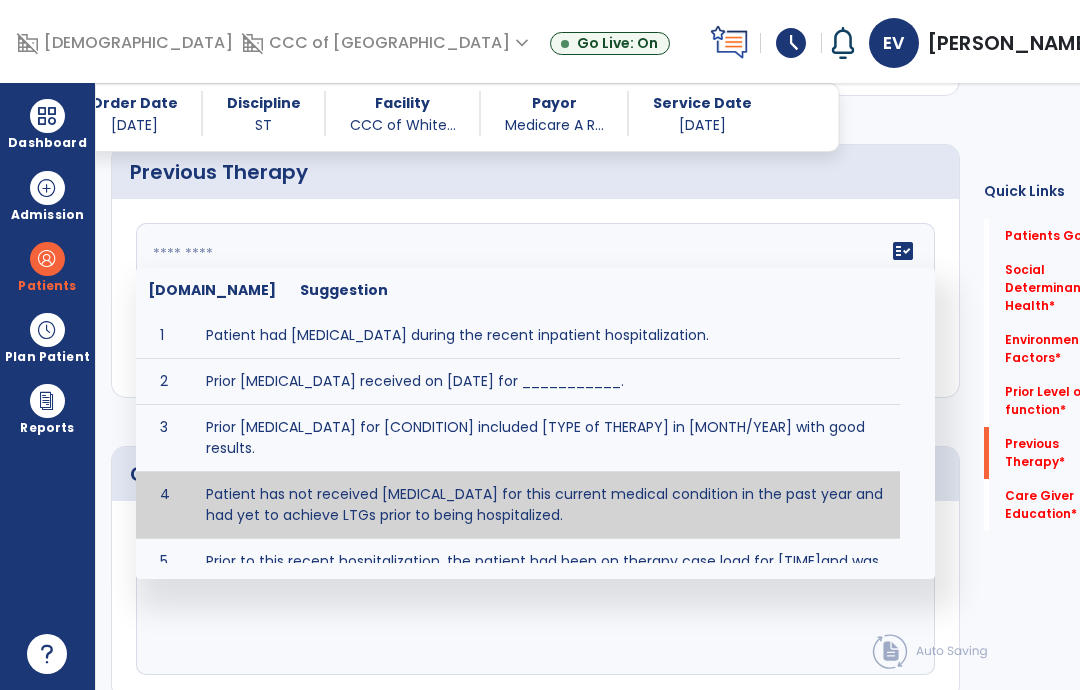 scroll, scrollTop: 1148, scrollLeft: 0, axis: vertical 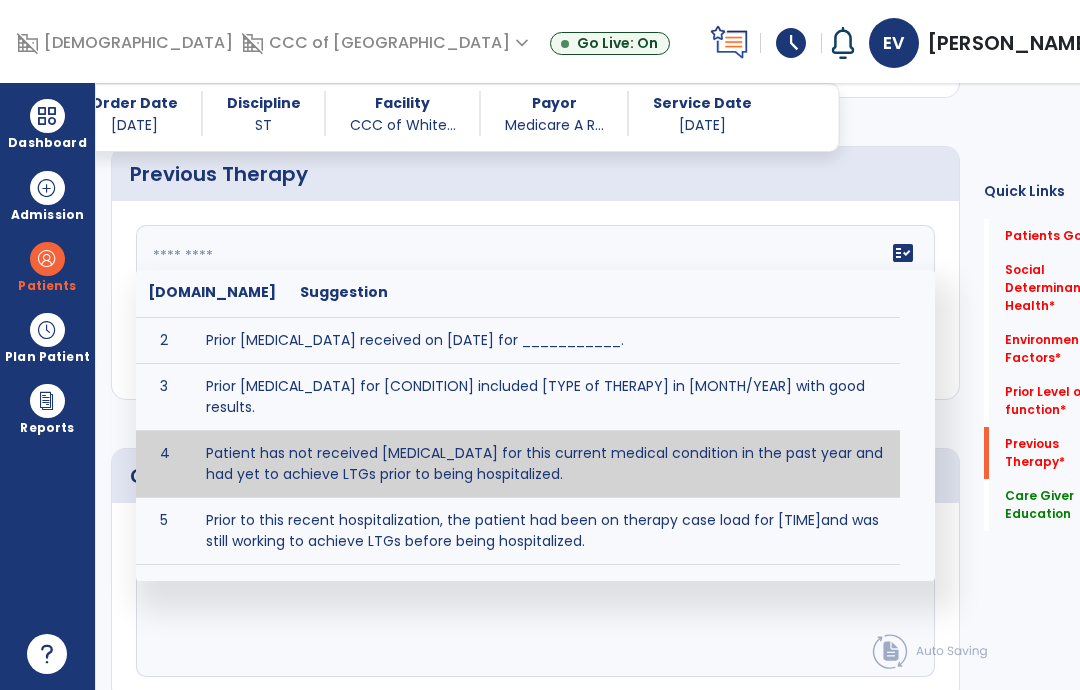 type on "**********" 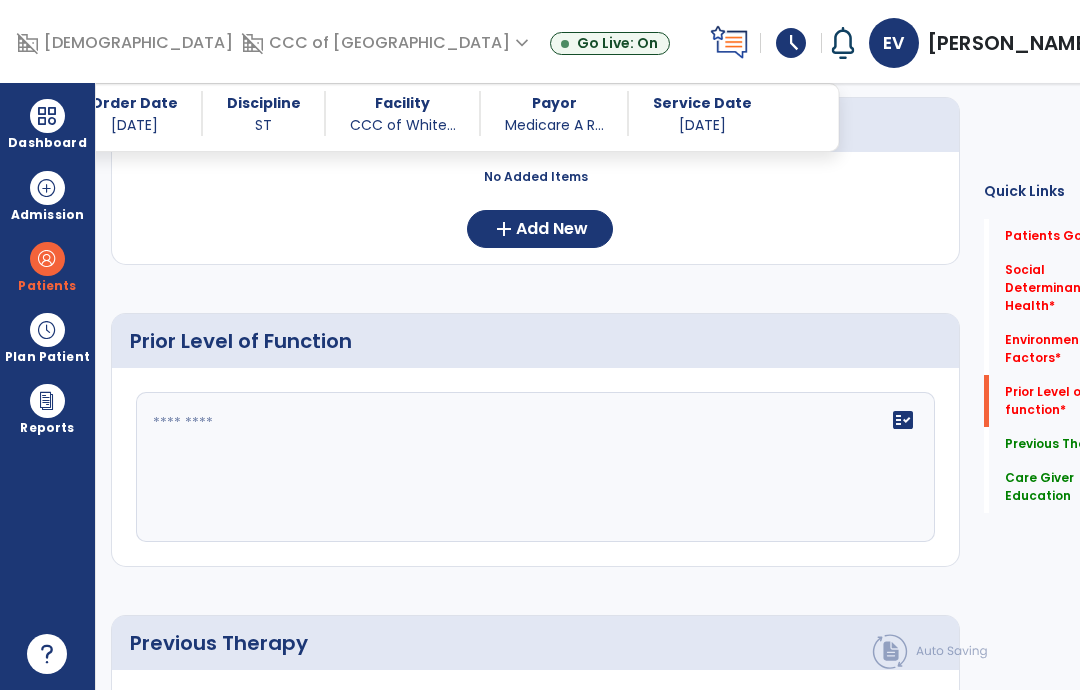 scroll, scrollTop: 615, scrollLeft: 0, axis: vertical 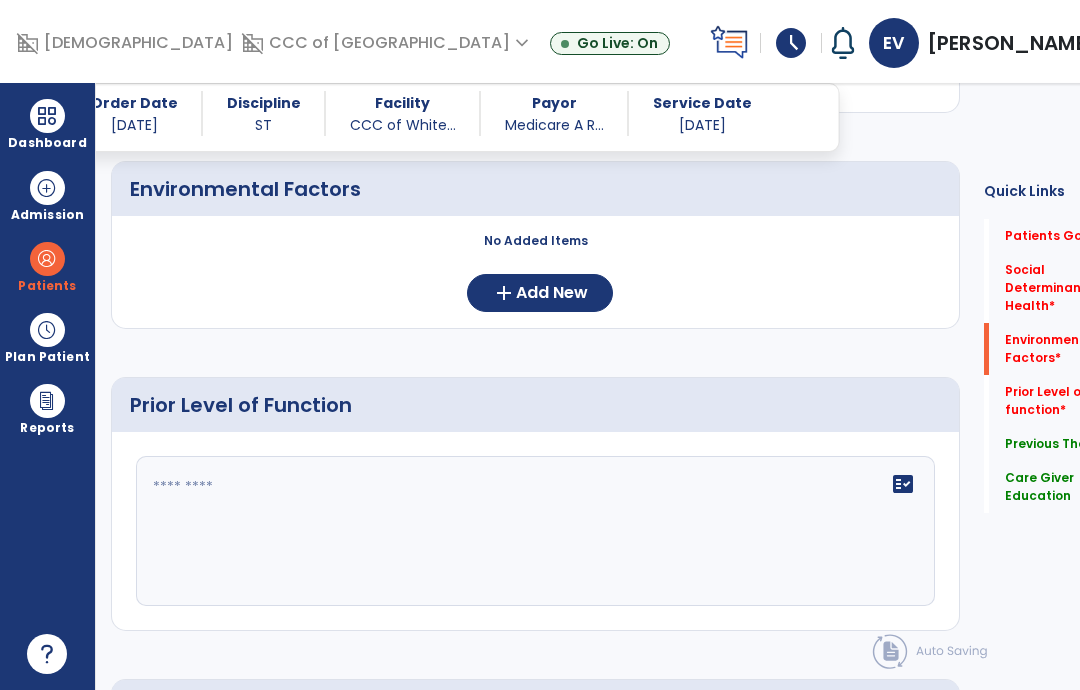 click 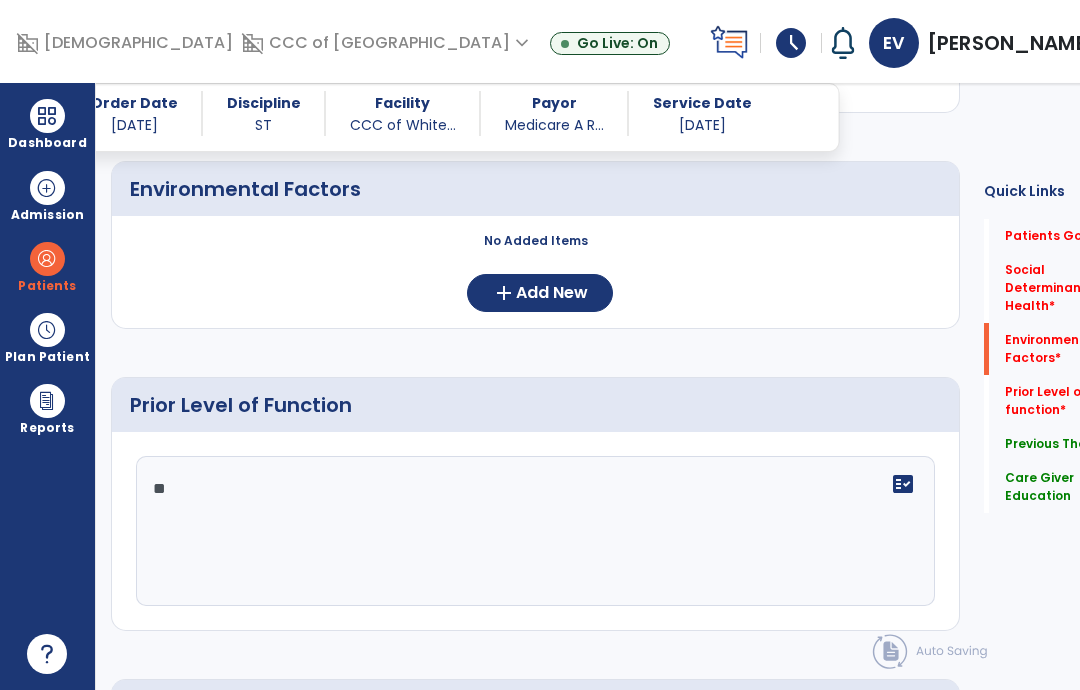 type on "*" 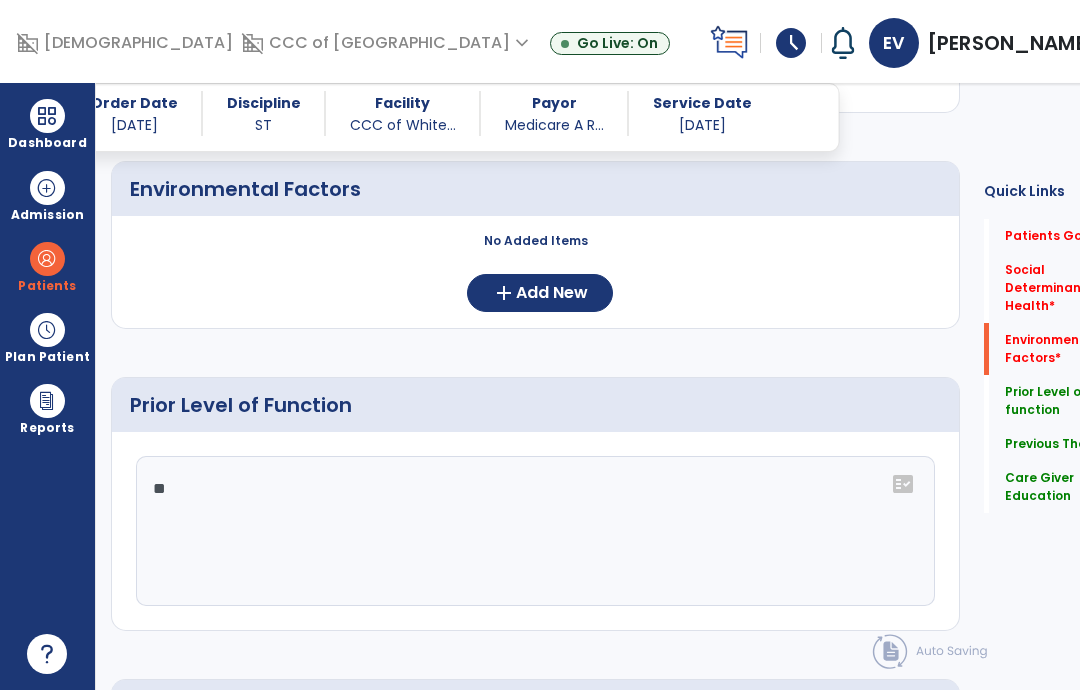 type on "*" 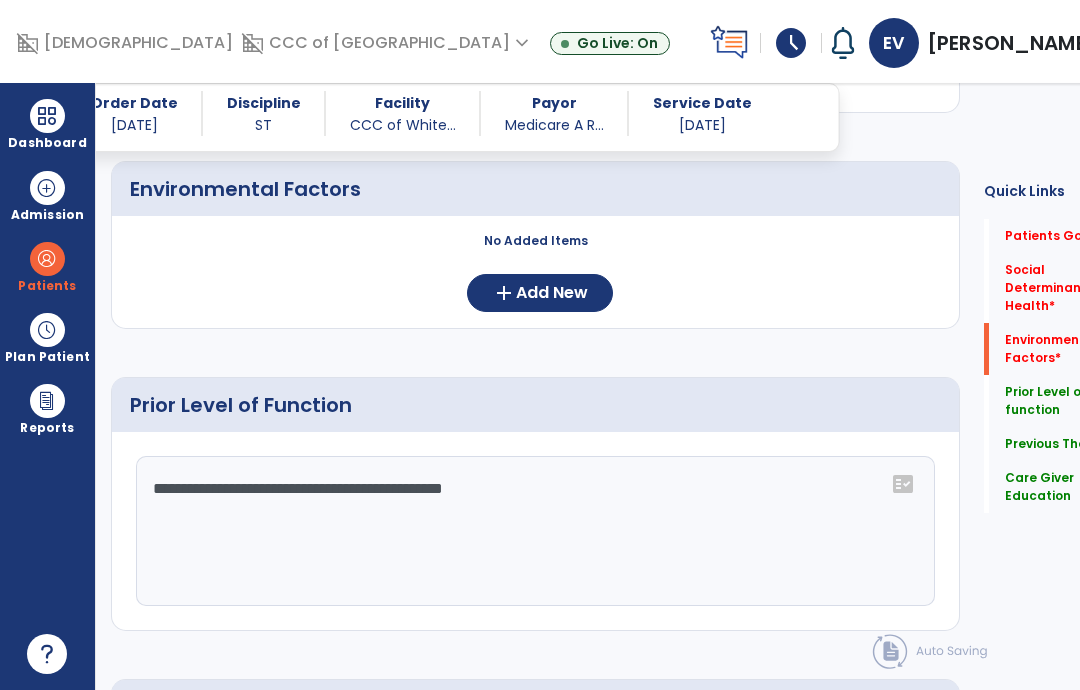 click on "**********" 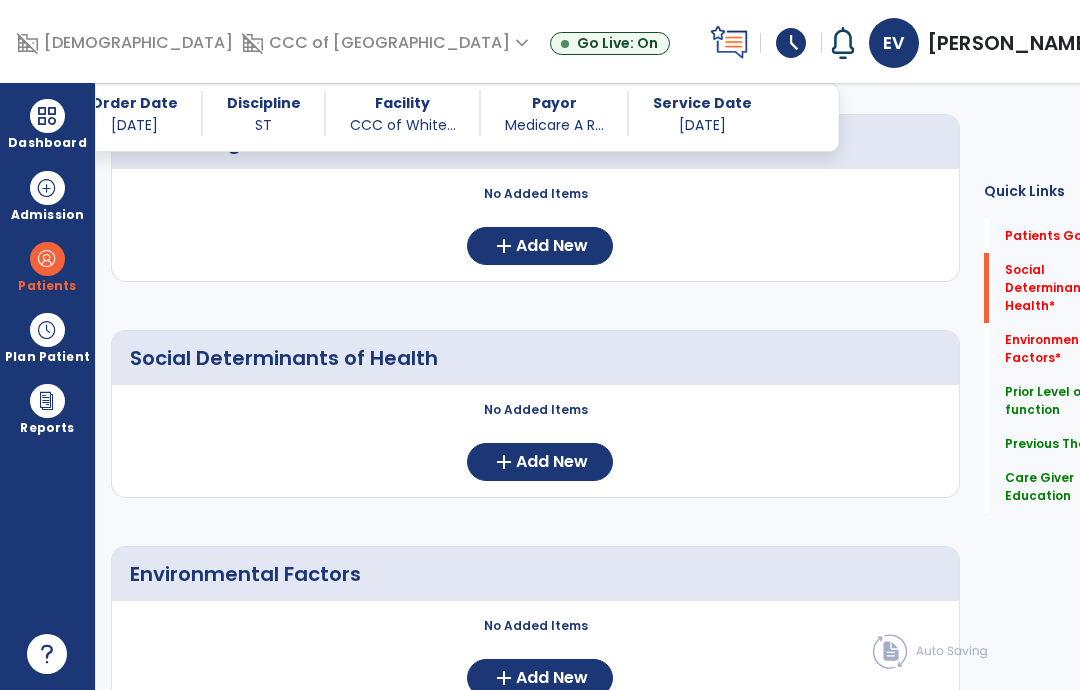 scroll, scrollTop: 122, scrollLeft: 0, axis: vertical 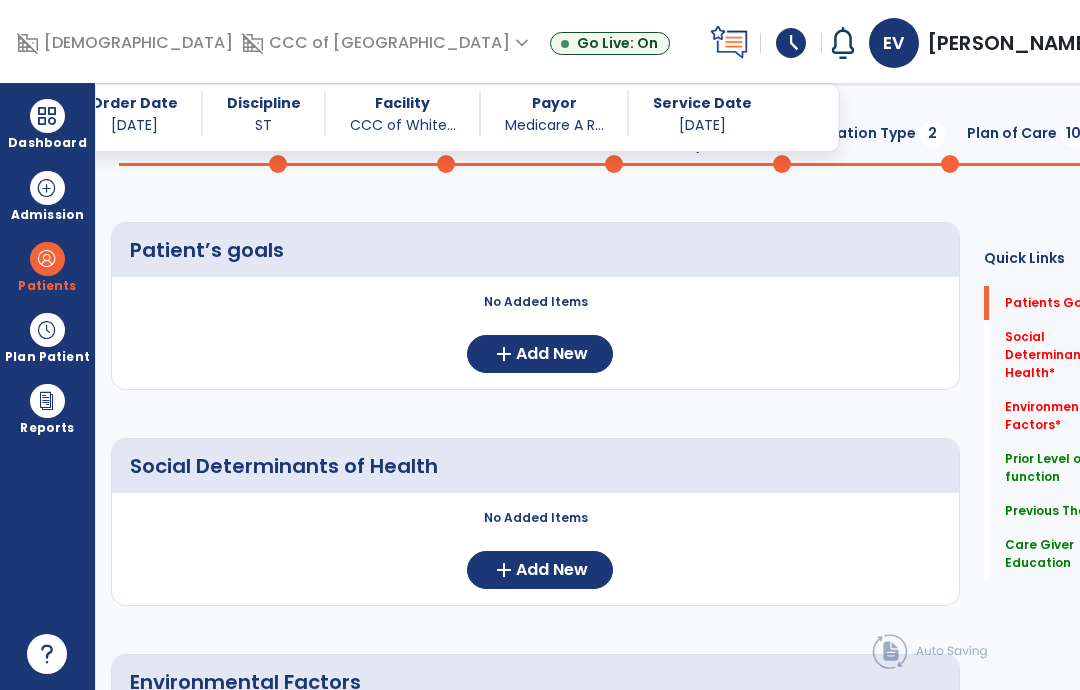 type on "**********" 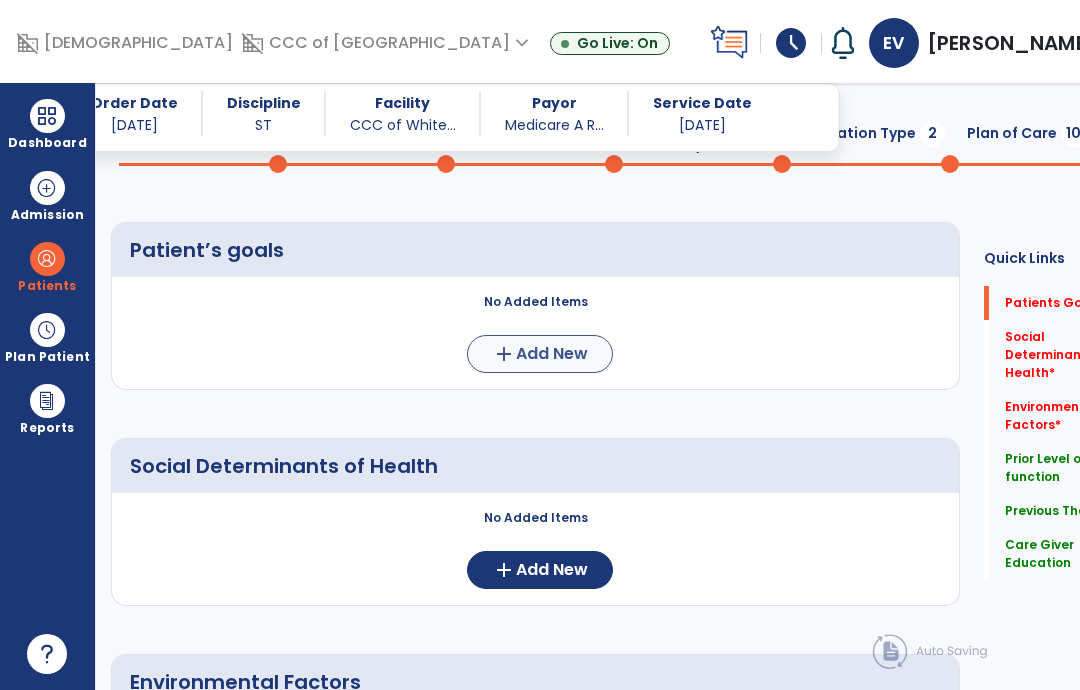 click on "add  Add New" 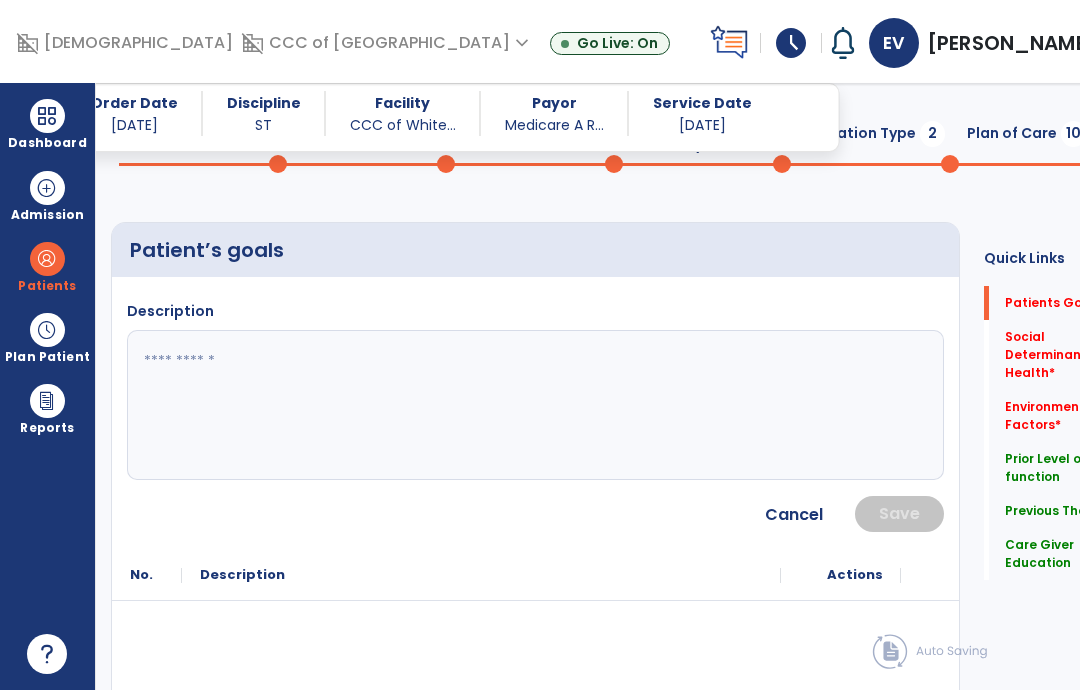 click on "domain_disabled   Benedictine    domain_disabled   CCC of [GEOGRAPHIC_DATA]   expand_more   BHC [GEOGRAPHIC_DATA]   BLC [GEOGRAPHIC_DATA]   BLC [PERSON_NAME]   BLC Shakopee  Show All Go Live: On schedule My Time:   [DATE]    ***** stop  Stop   Open your timecard  arrow_right Notifications  No Notifications yet   EV   [PERSON_NAME]   expand_more   home   Home   person   Profile   help   Help   logout   Log out  Dashboard  dashboard  Therapist Dashboard Admission Patients  format_list_bulleted  Patient List  space_dashboard  Patient Board  insert_chart  PDPM Board Plan Patient  event_note  Planner  content_paste_go  Scheduler  content_paste_go  Whiteboard Reports  export_notes  Billing Exports  note_alt  EOM Report  event_note  Minutes By Payor  inbox_customize  Service Log  playlist_add_check  Triple Check Report  arrow_back   Evaluation Document   arrow_back      B  D  [PERSON_NAME]  MRN [MEDICAL_RECORD_NUMBER] Admit Date [DATE] Start of Care [DATE] Order Date [DATE] Discipline ST Facility Payor 0" at bounding box center (540, 345) 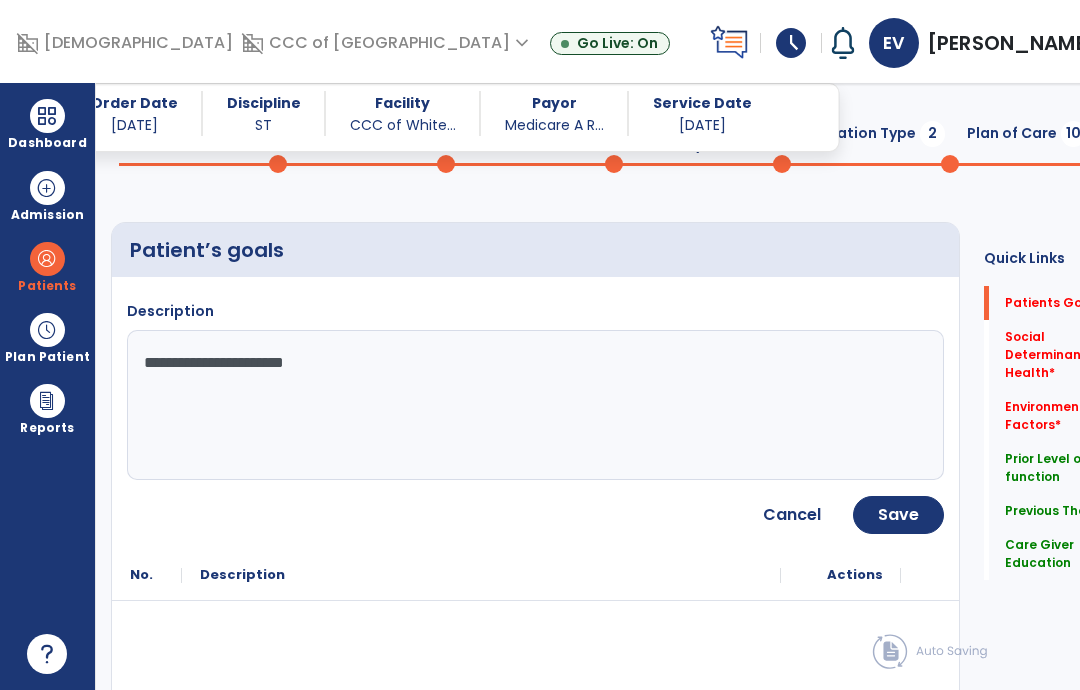 type on "**********" 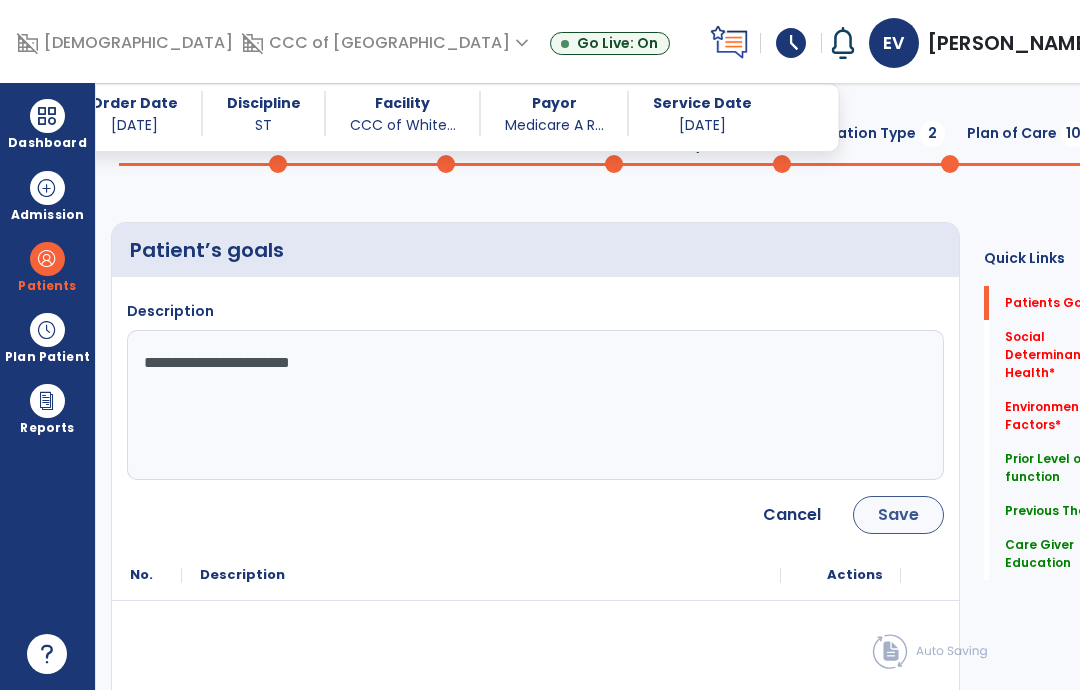 click on "Save" 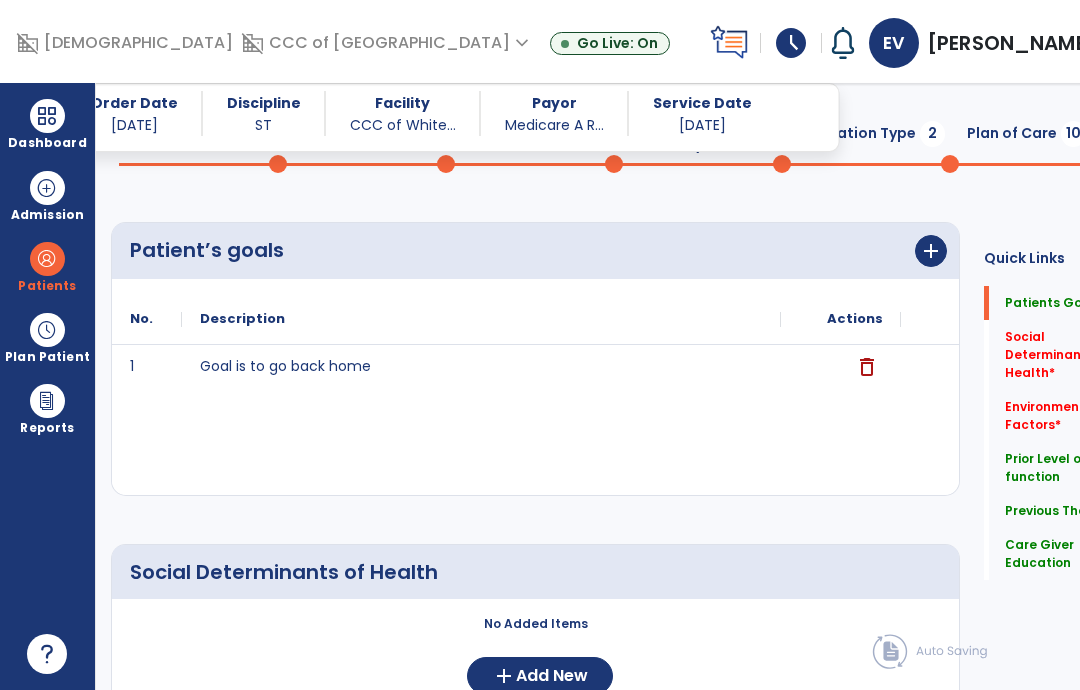 scroll, scrollTop: 438, scrollLeft: 0, axis: vertical 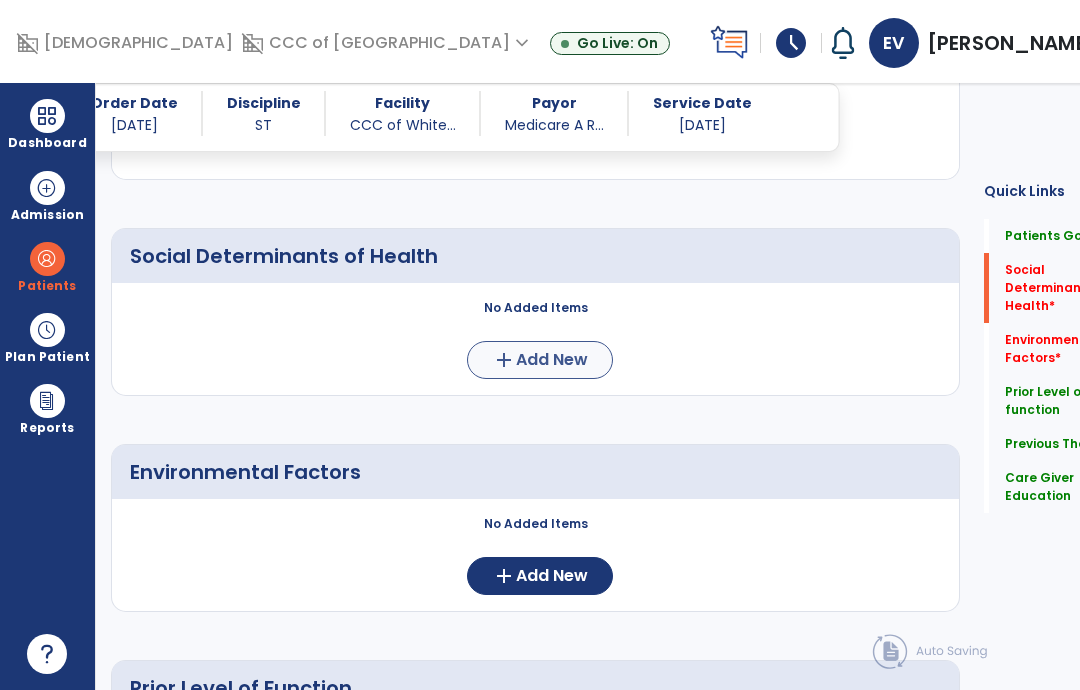 click on "Add New" 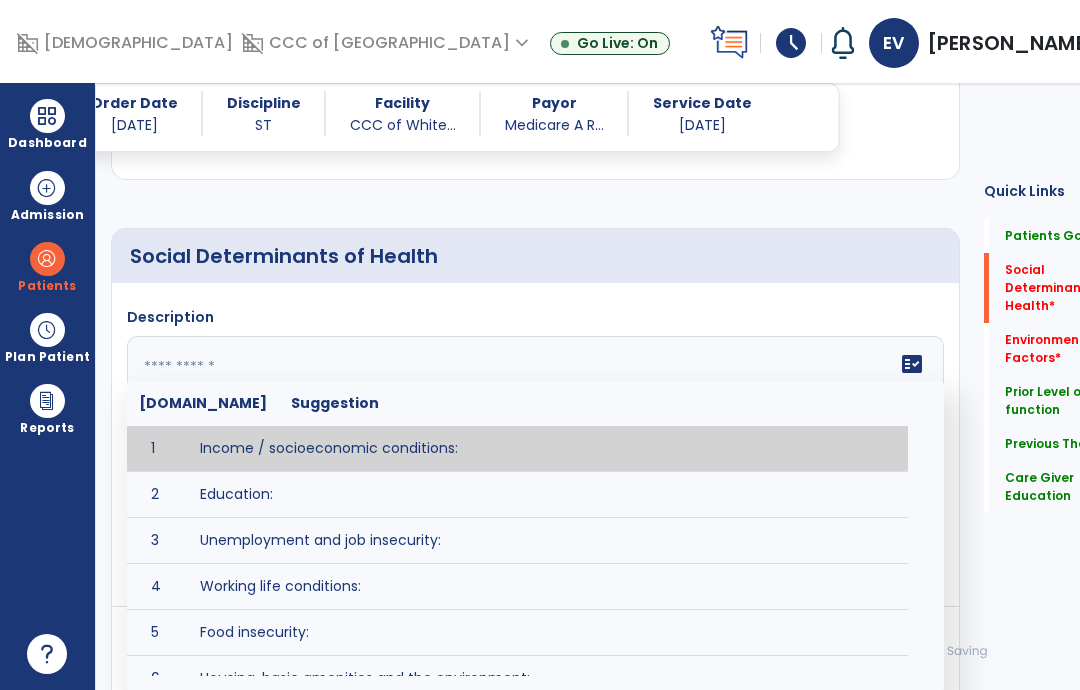 click 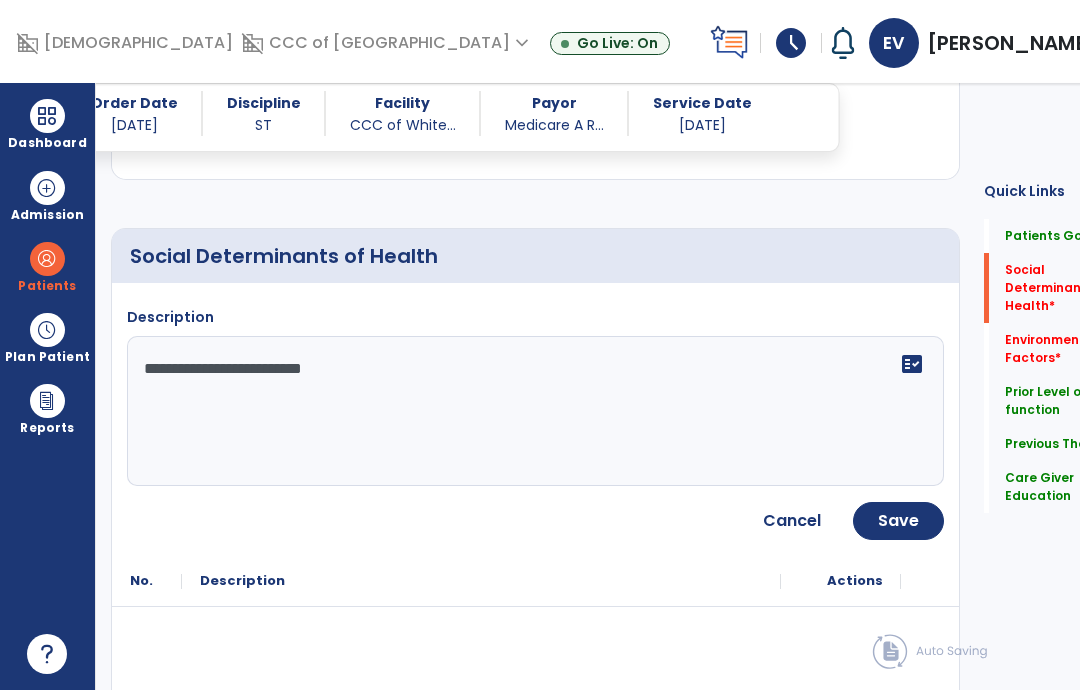 type on "**********" 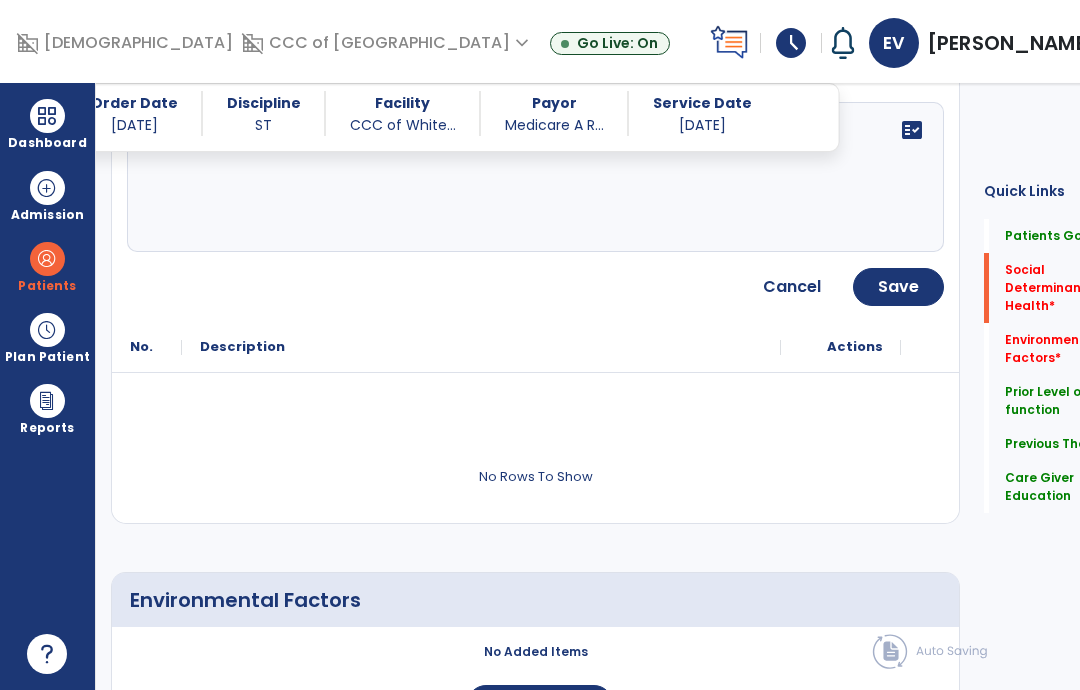 scroll, scrollTop: 688, scrollLeft: 0, axis: vertical 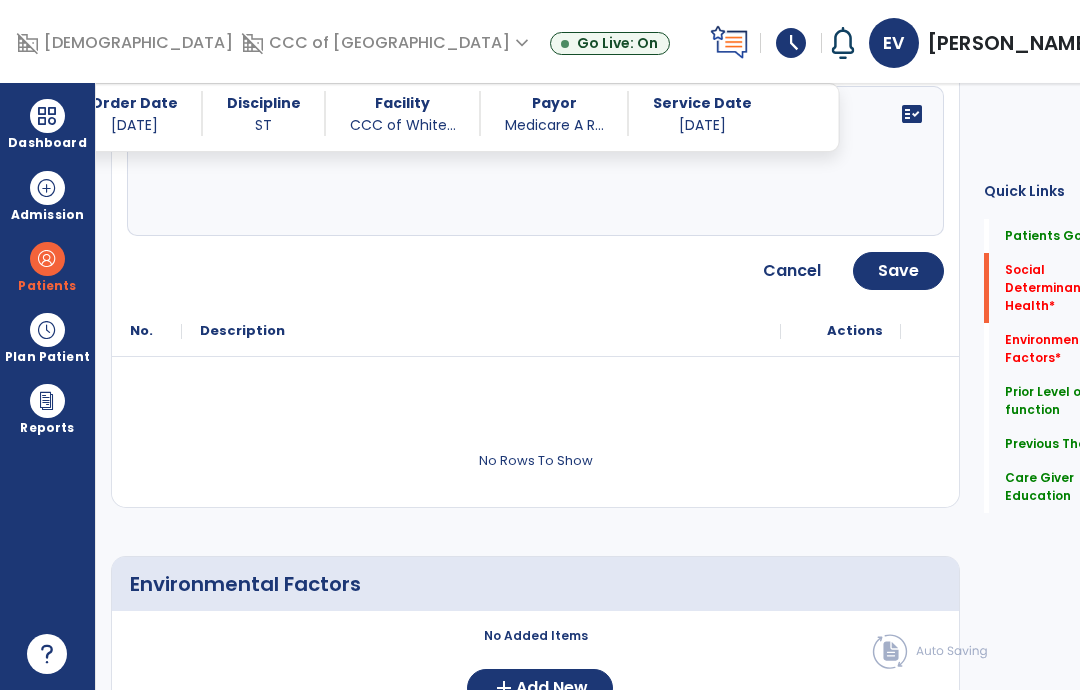 click on "Save" 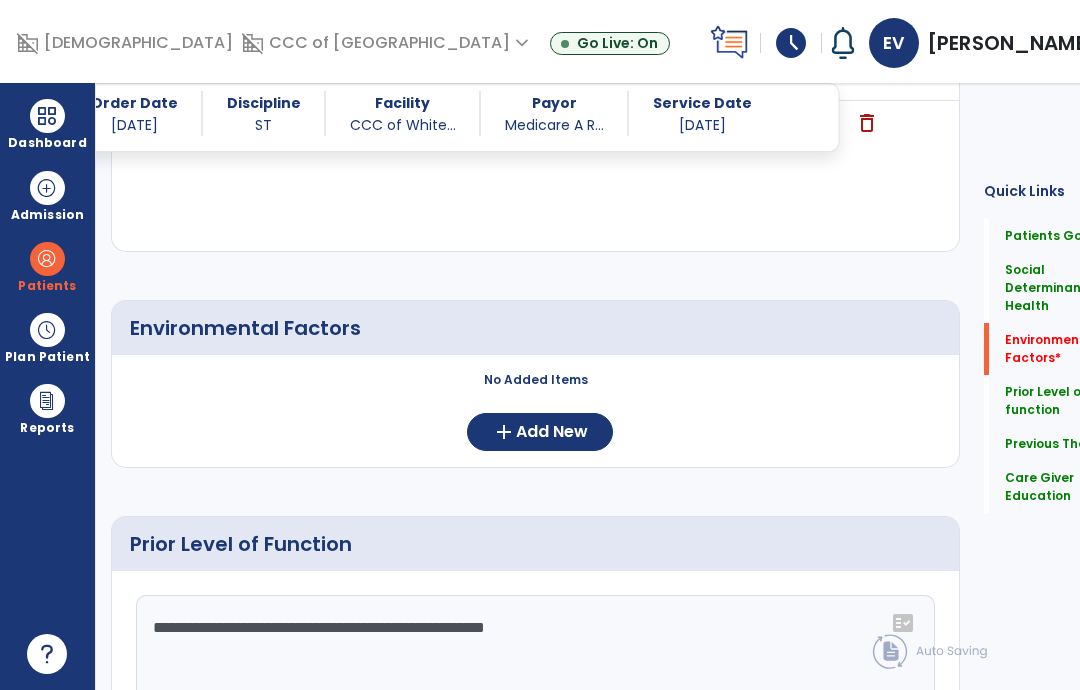 scroll, scrollTop: 840, scrollLeft: 0, axis: vertical 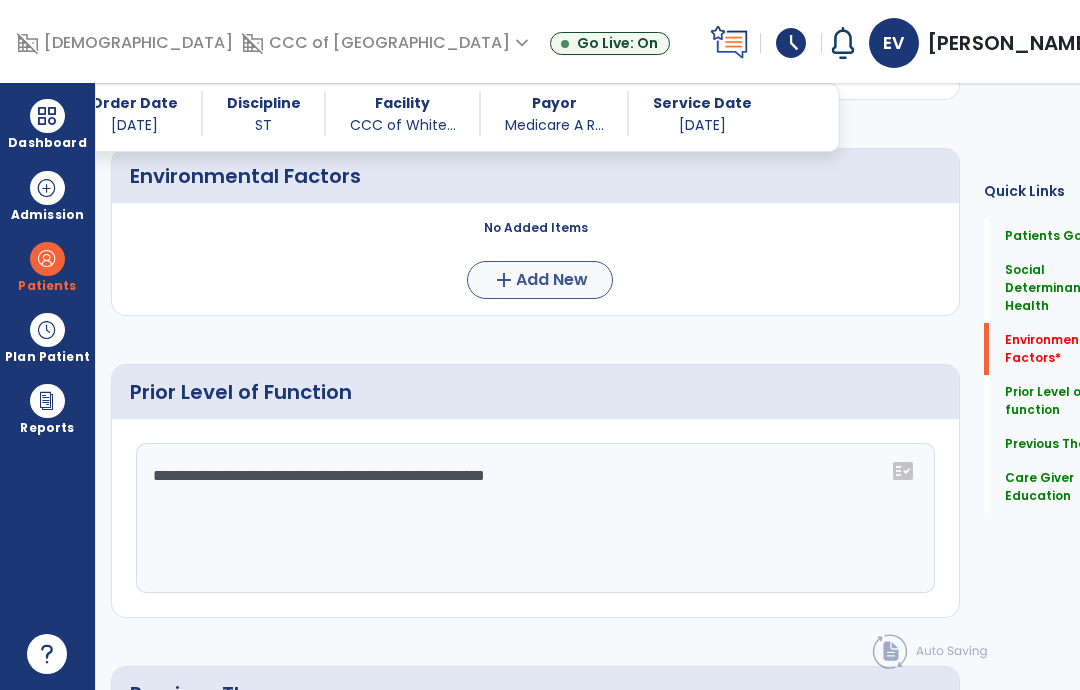 click on "add  Add New" 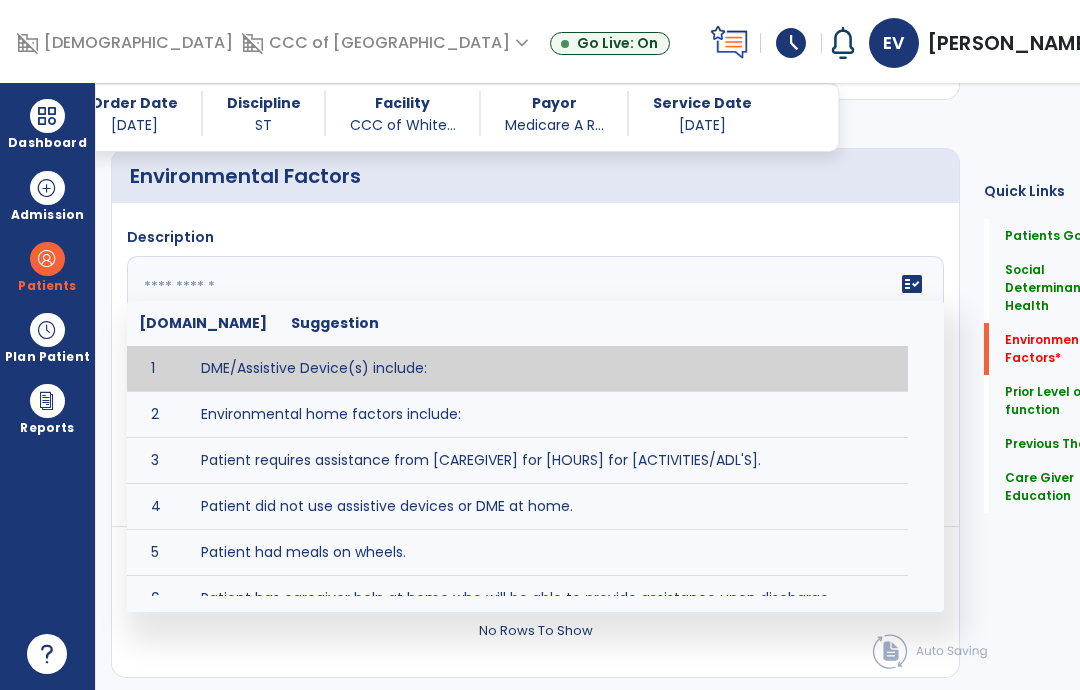 click on "fact_check  [DOMAIN_NAME] Suggestion 1 DME/Assistive Device(s) include:  2 Environmental home factors include:  3 Patient requires assistance from [CAREGIVER] for [HOURS] for [ACTIVITIES/ADL'S]. 4 Patient did not use assistive devices or DME at home. 5 Patient had meals on wheels. 6 Patient has caregiver help at home who will be able to provide assistance upon discharge. 7 Patient lived alone at home prior to admission and will [HAVE or HAVE NOT] assistance at home from [CAREGIVER] upon discharge. 8 Patient lives alone. 9 Patient lives with caregiver who provides support/aid for ____________. 10 Patient lives with spouse/significant other. 11 Patient needs to clime [NUMBER] stairs [WITH/WITHOUT] railing in order to reach [ROOM]. 12 Patient uses adaptive equipment at home including [EQUIPMENT] and has the following home modifications __________. 13 Patient was able to complete community activities (driving, shopping, community ambulation, etc.) independently. 14 15 16 17" 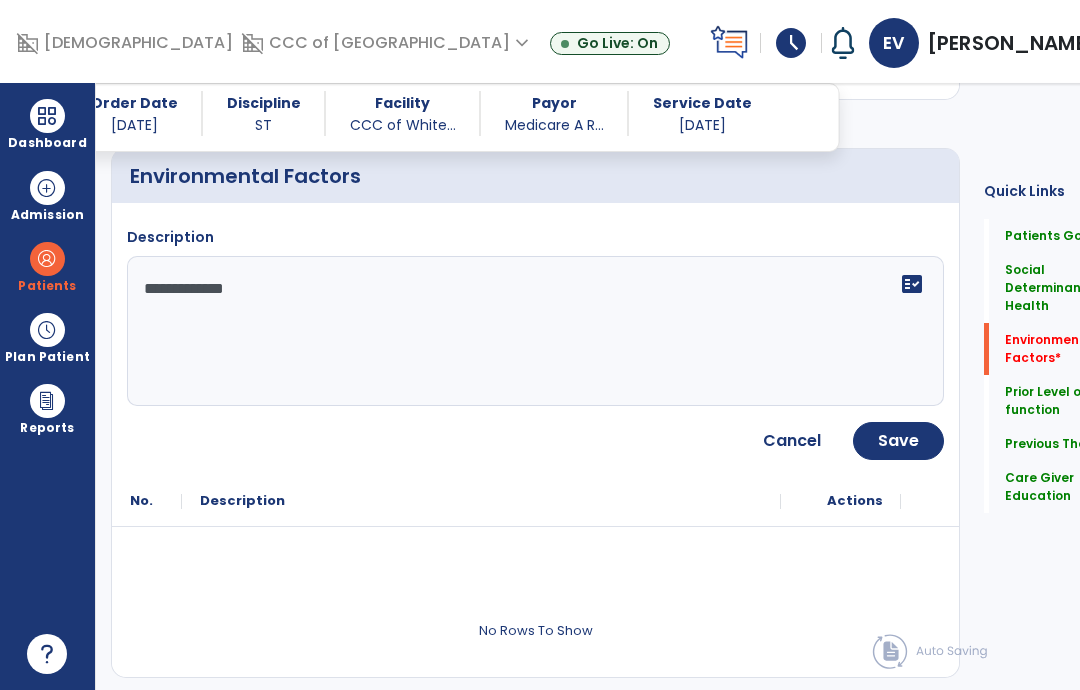 type on "**********" 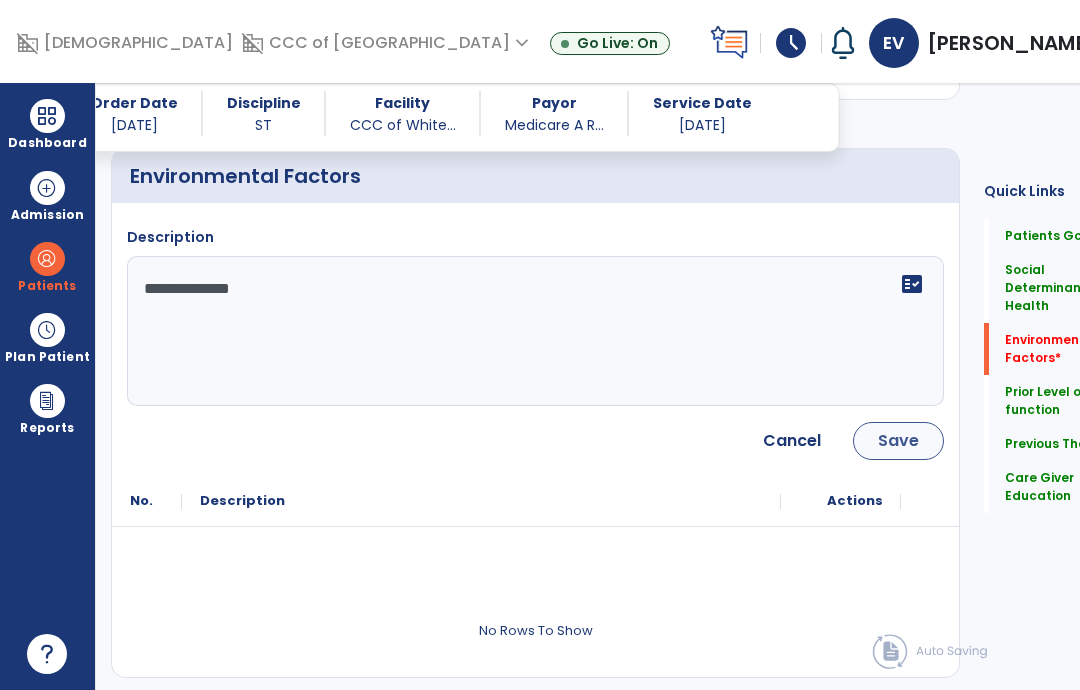 click on "Save" 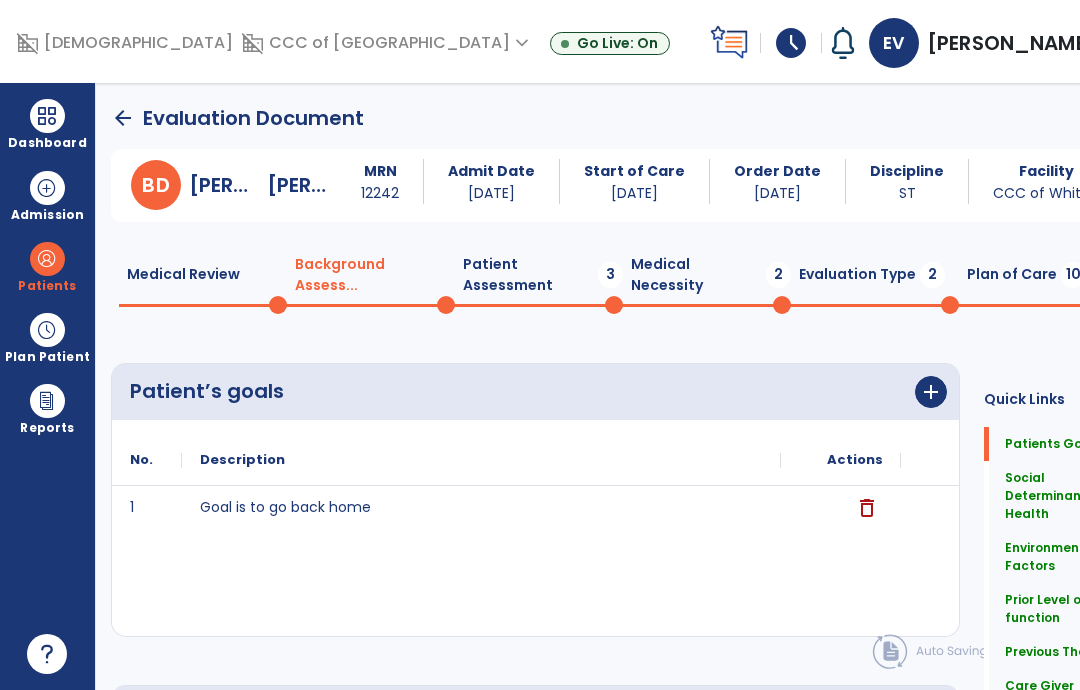click on "Medical Necessity  2" 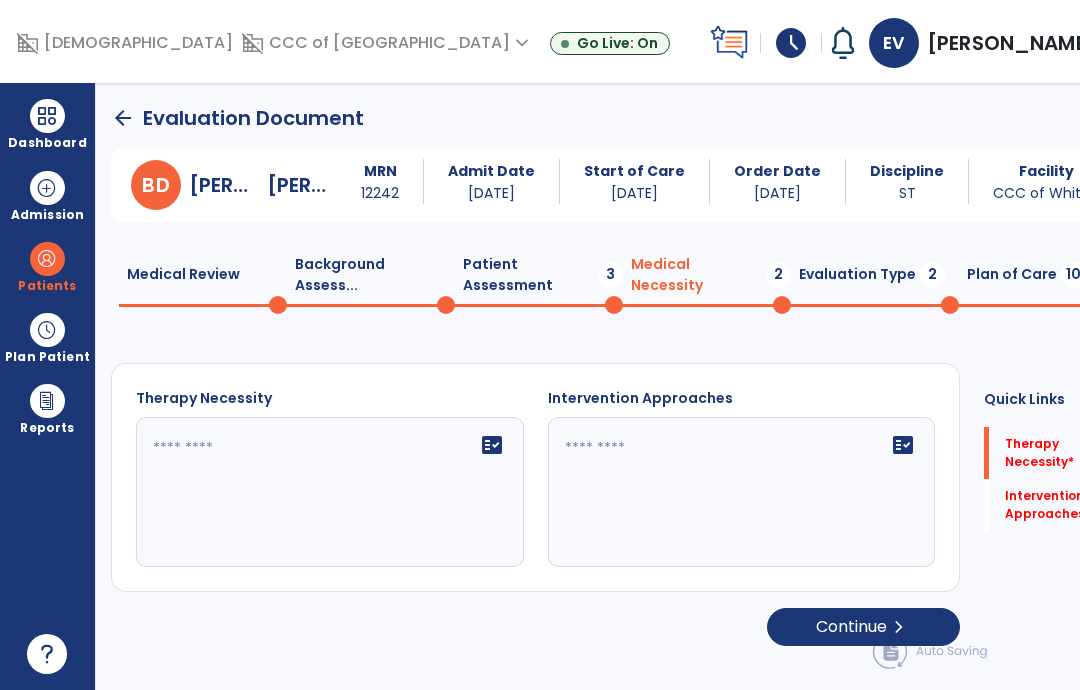 click on "Patient Assessment  3" 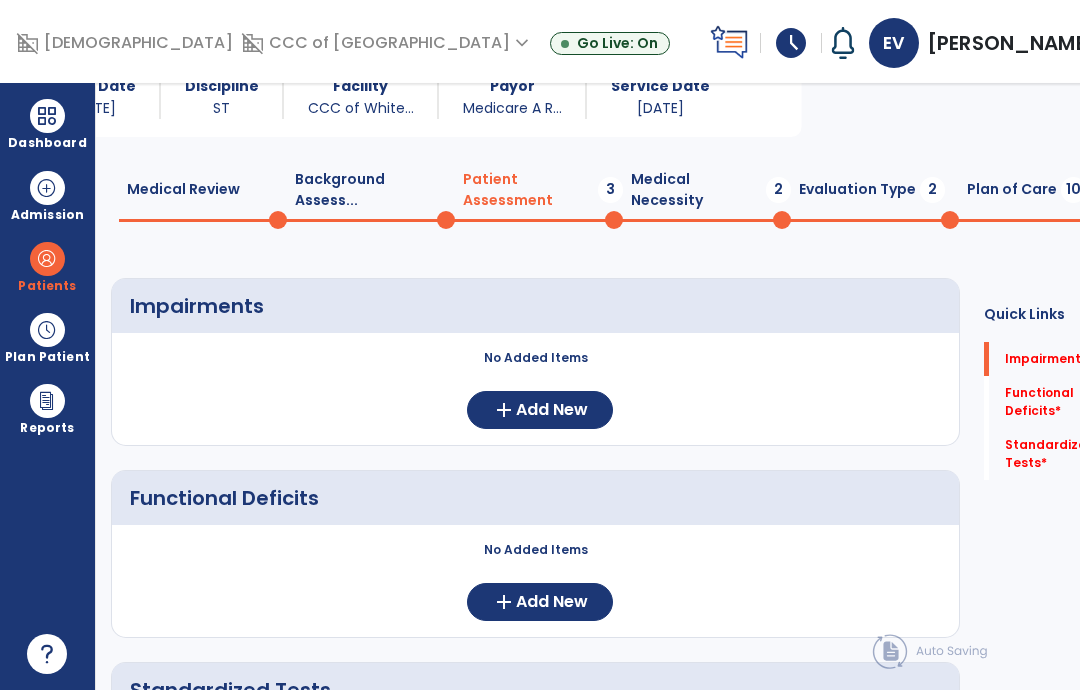 scroll, scrollTop: 26, scrollLeft: 0, axis: vertical 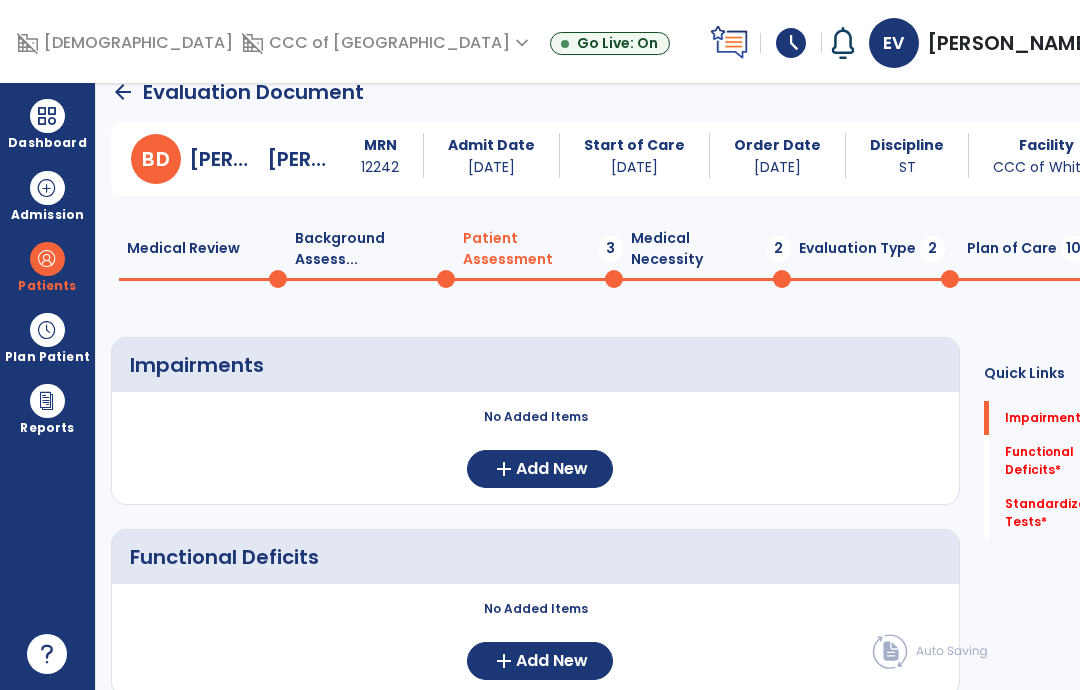 click on "Medical Review  0  Background Assess...  0  Patient Assessment  3  Medical Necessity  2  Evaluation Type  2  Plan of Care  10" 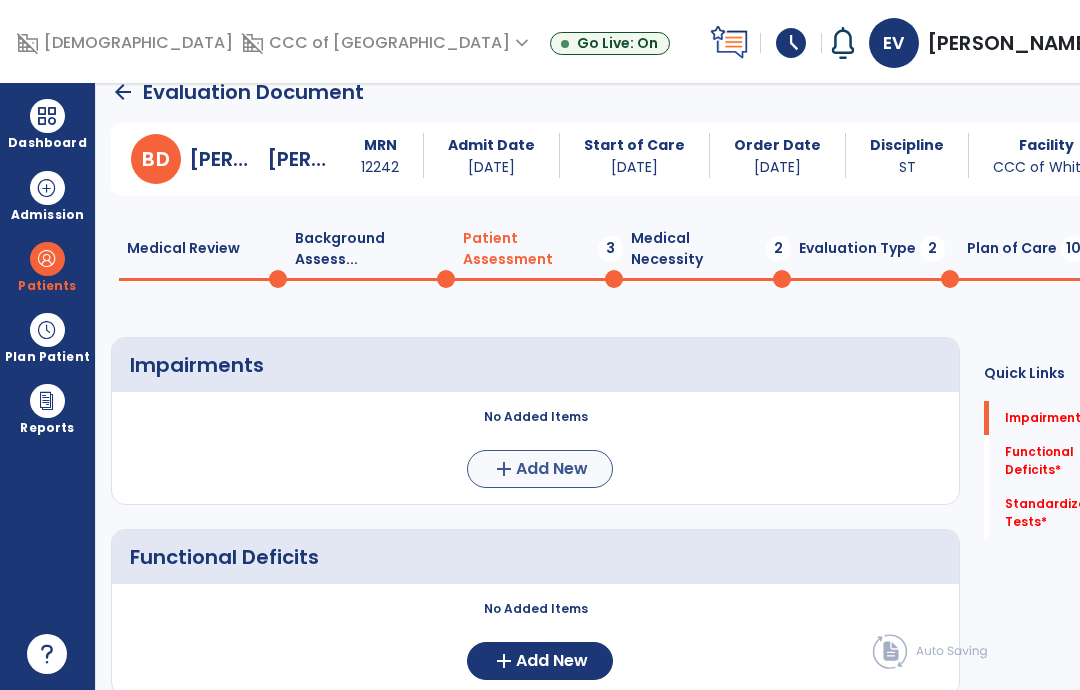 click on "Add New" 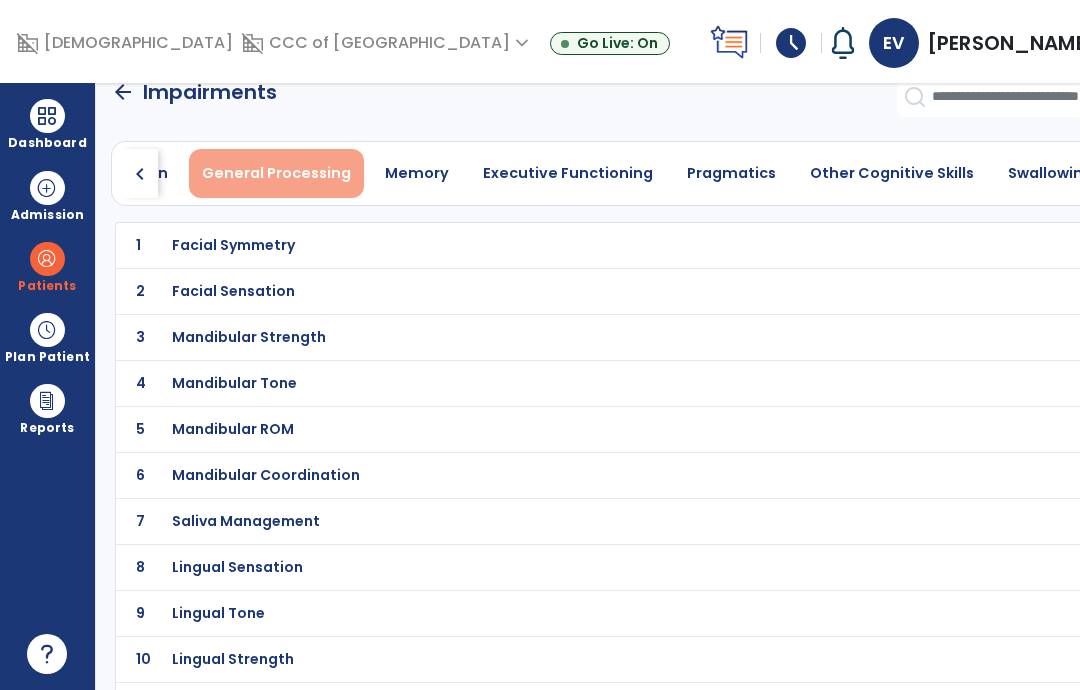 scroll, scrollTop: 0, scrollLeft: 1281, axis: horizontal 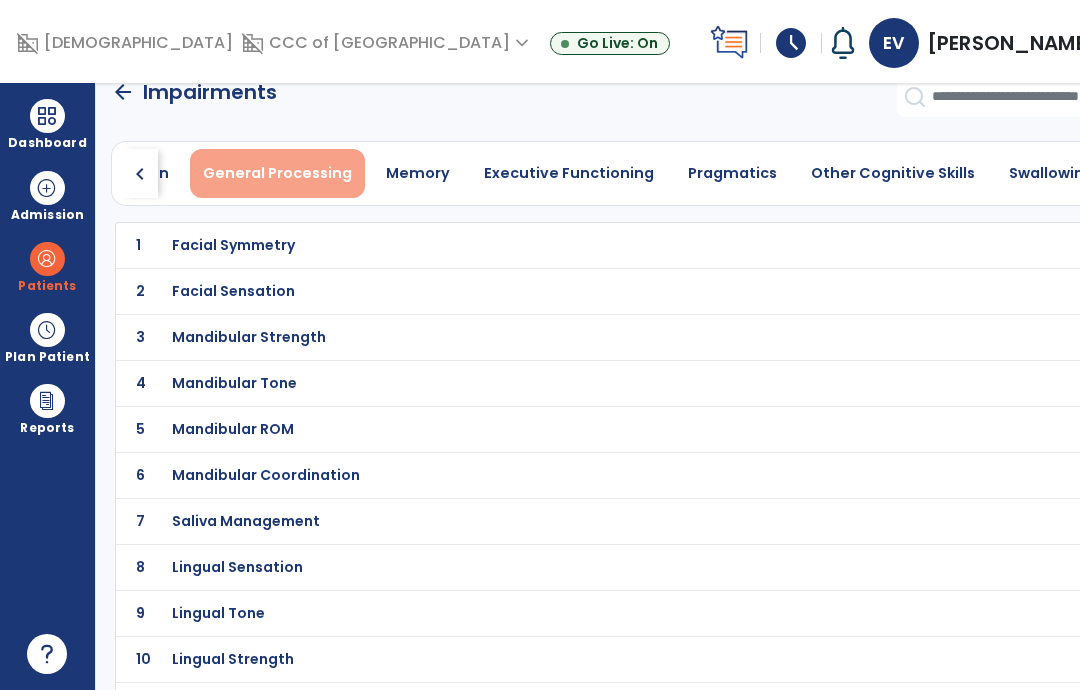 click on "General Processing" at bounding box center (277, 173) 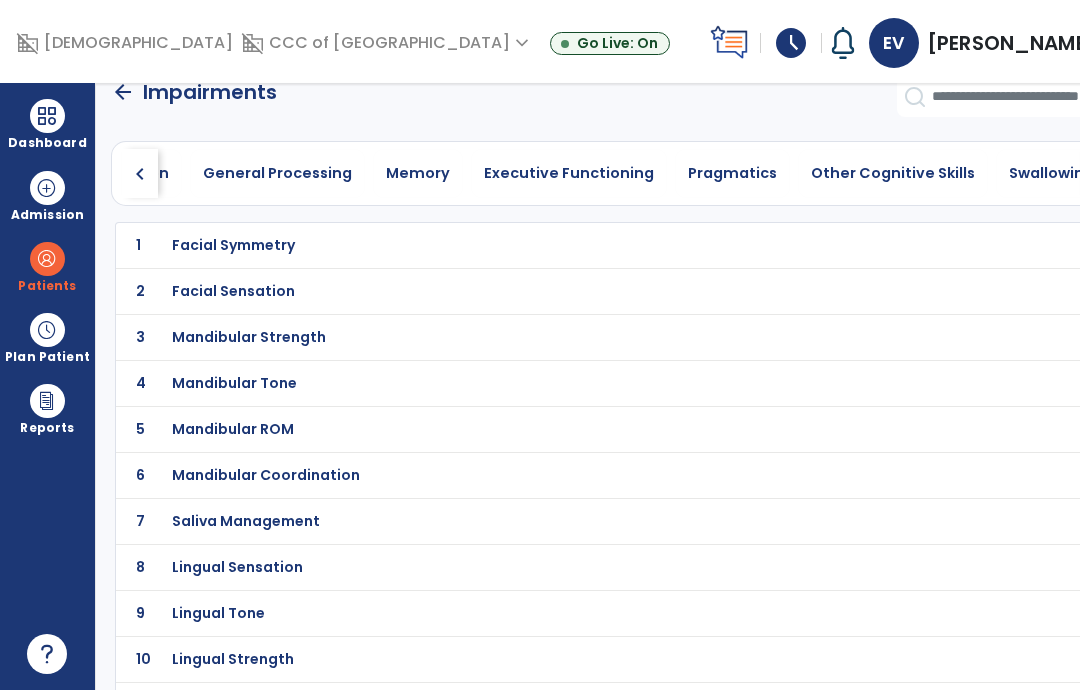 scroll, scrollTop: 0, scrollLeft: 0, axis: both 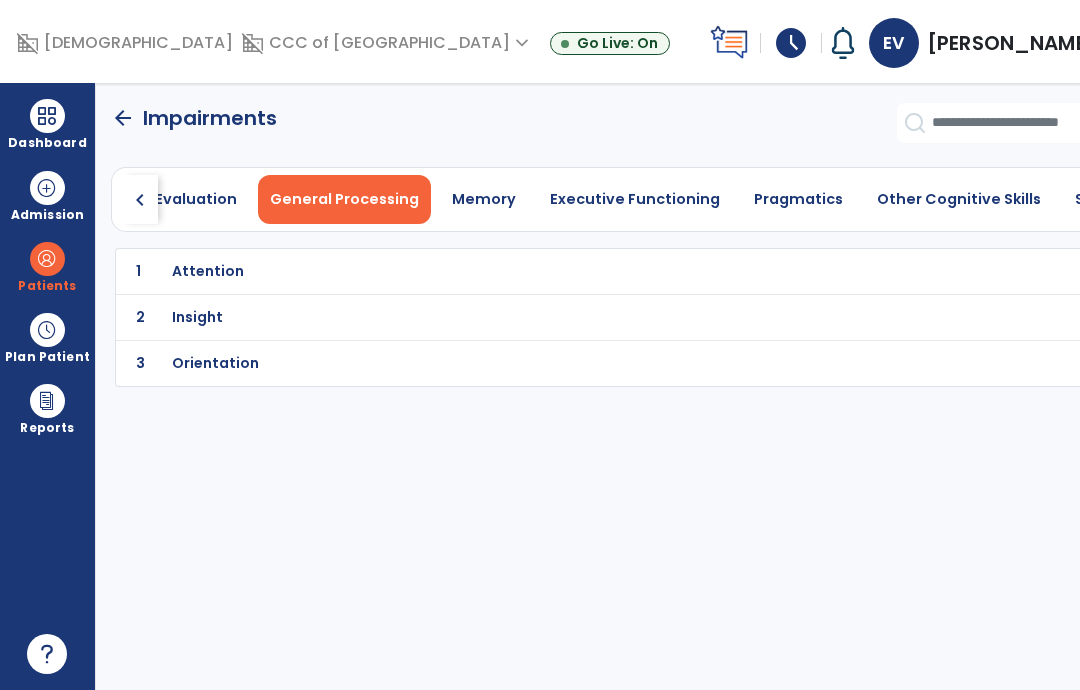 click on "Orientation" at bounding box center [579, 271] 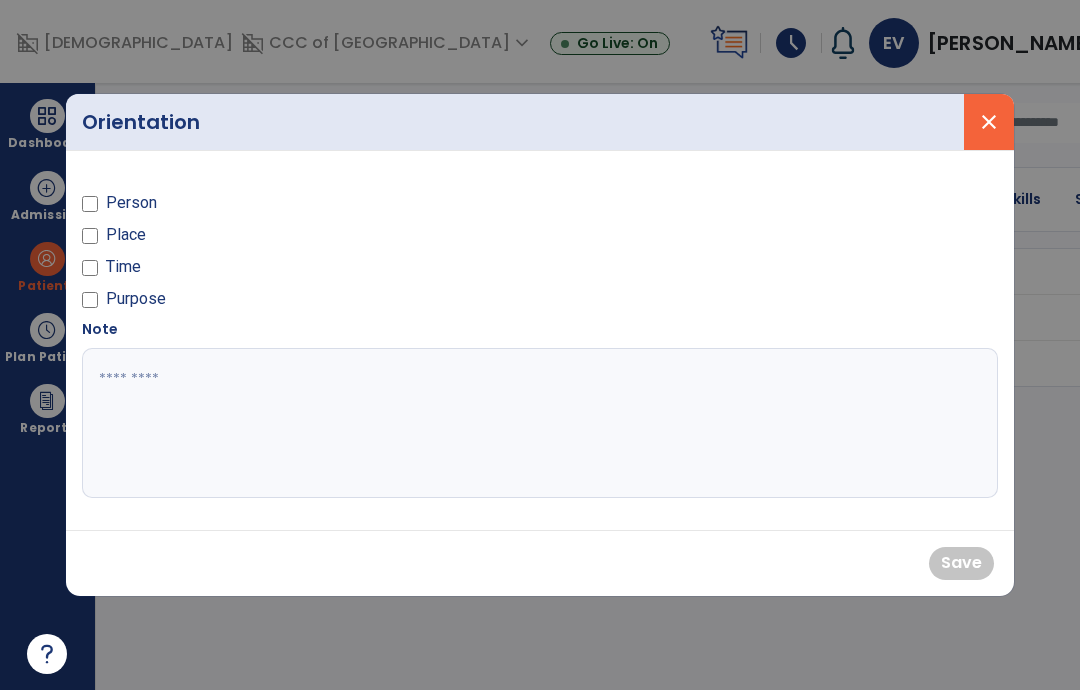 click on "close" at bounding box center (989, 122) 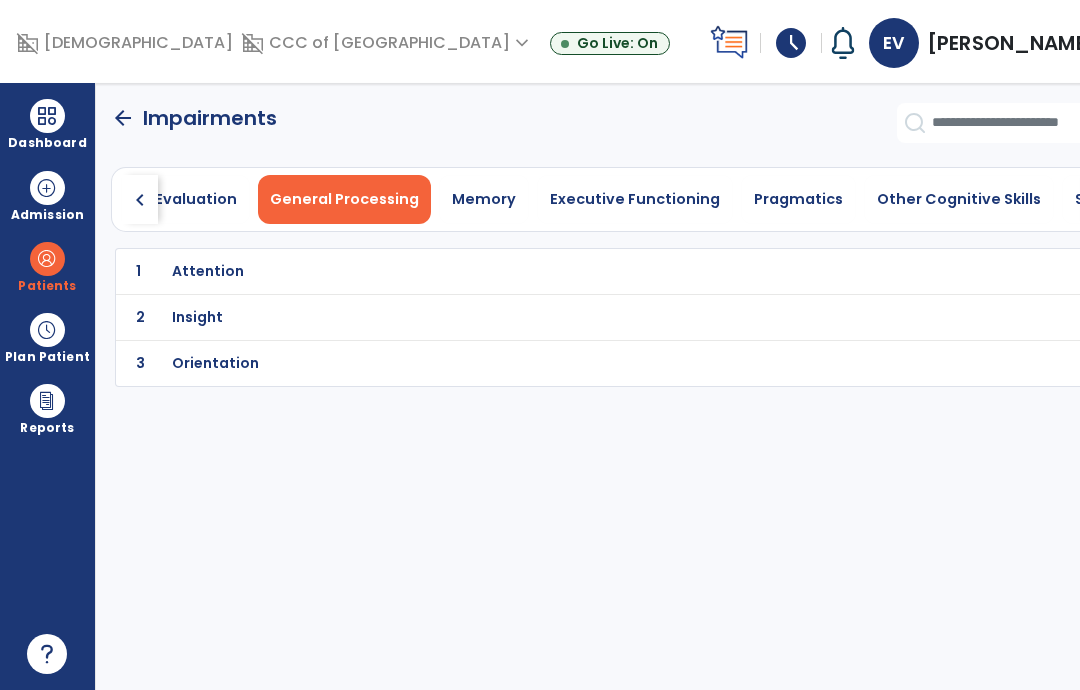 click on "General Processing" at bounding box center [344, 199] 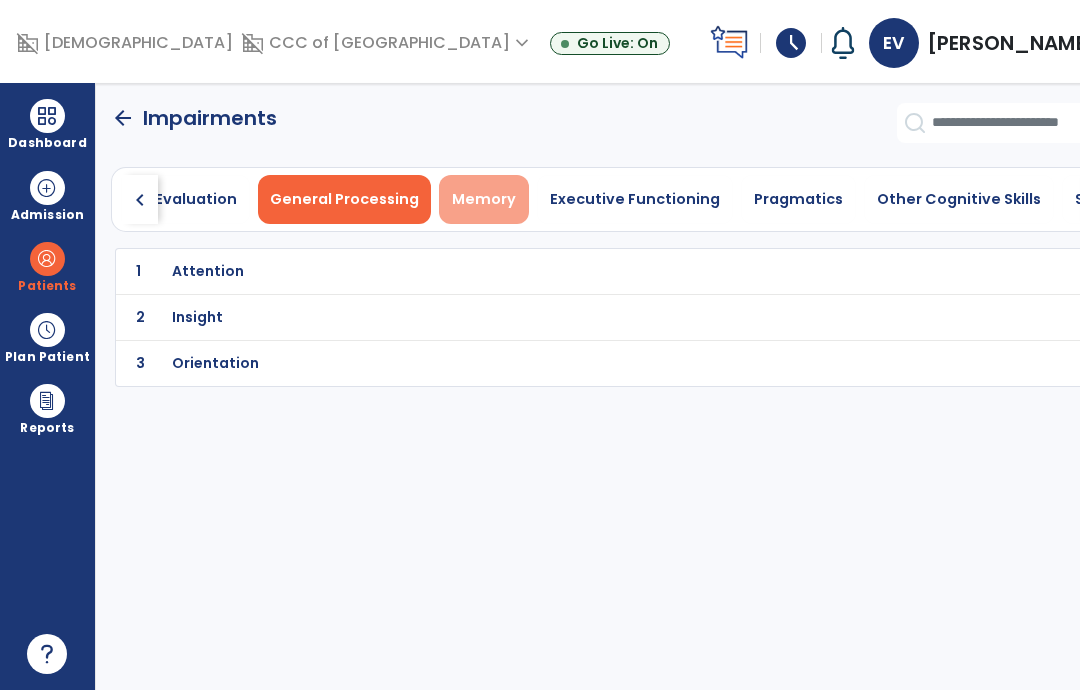 click on "Memory" at bounding box center [484, 199] 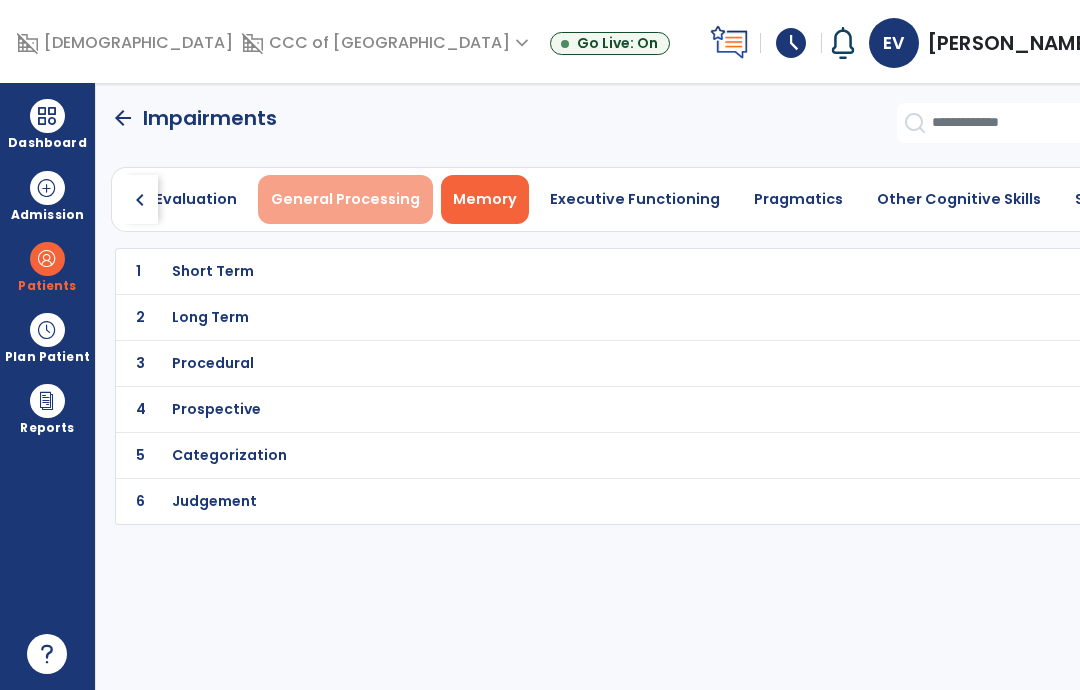 click on "General Processing" at bounding box center (345, 199) 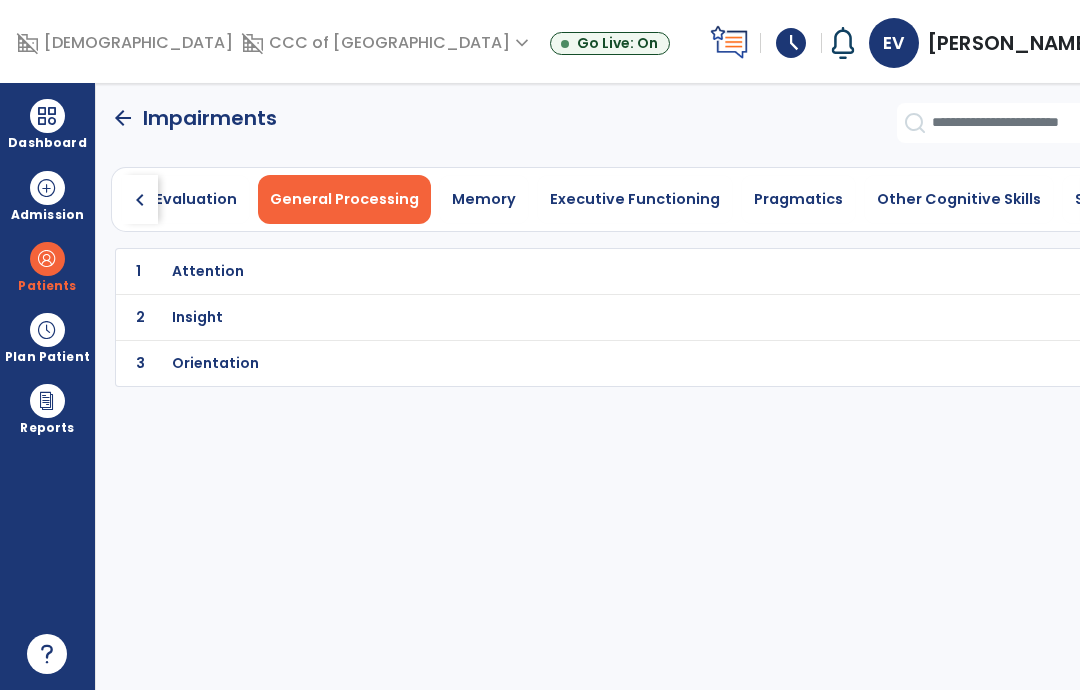 click on "chevron_left   Oral Motor Examination   Auditory Comprehension   Reading Comprehension   Written Language   Verbal Expression   Motor Speech   Voice Evaluation   General Processing   Memory   Executive Functioning   Pragmatics   Other Cognitive Skills   Swallowing   chevron_right" 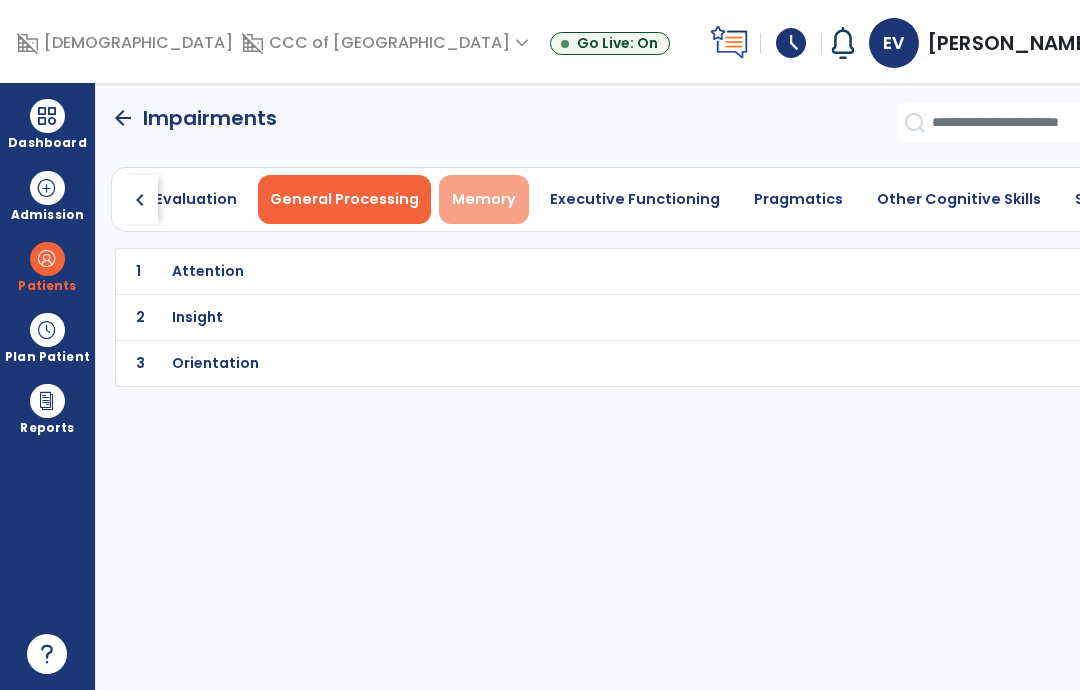 click on "Memory" at bounding box center (484, 199) 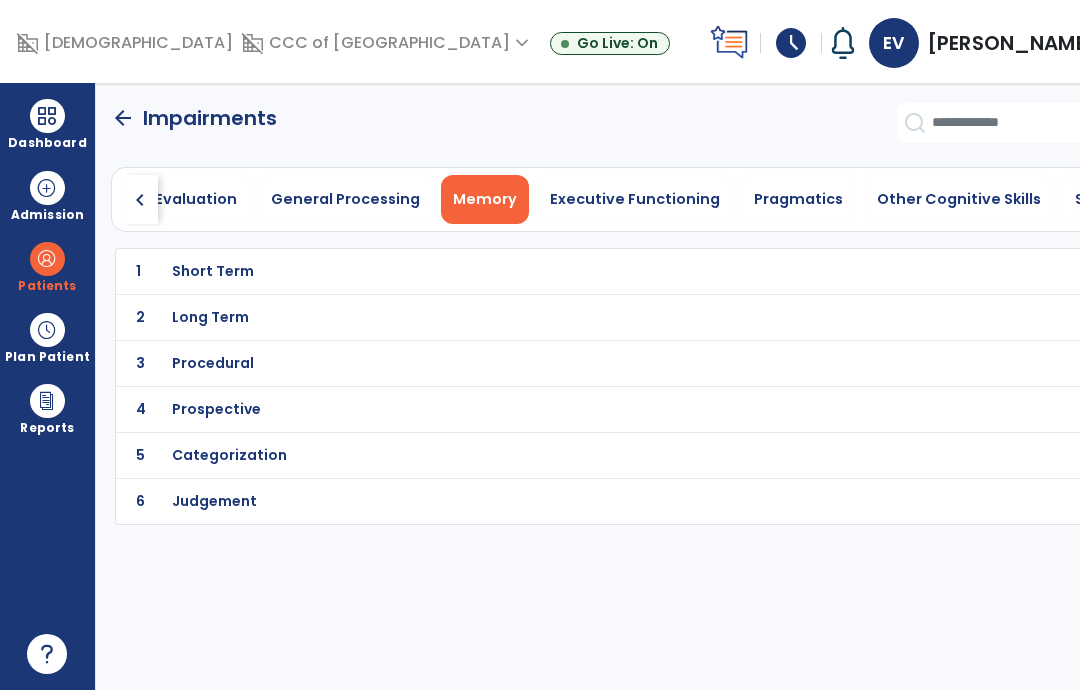 click on "Long Term" at bounding box center [213, 271] 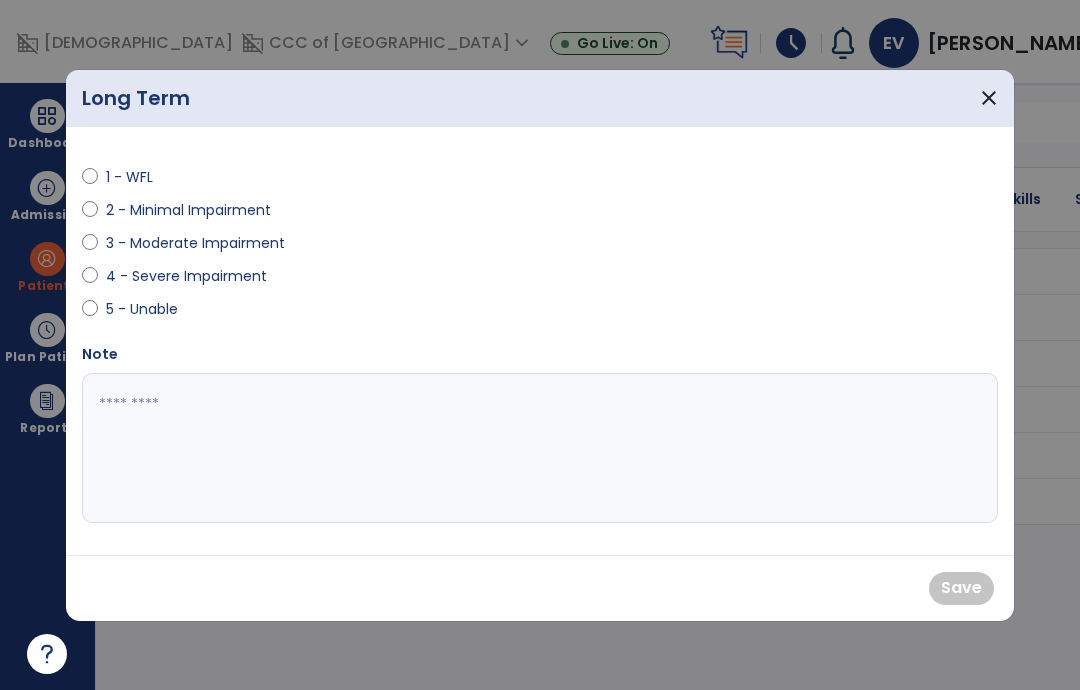 click on "1 - WFL" at bounding box center (141, 177) 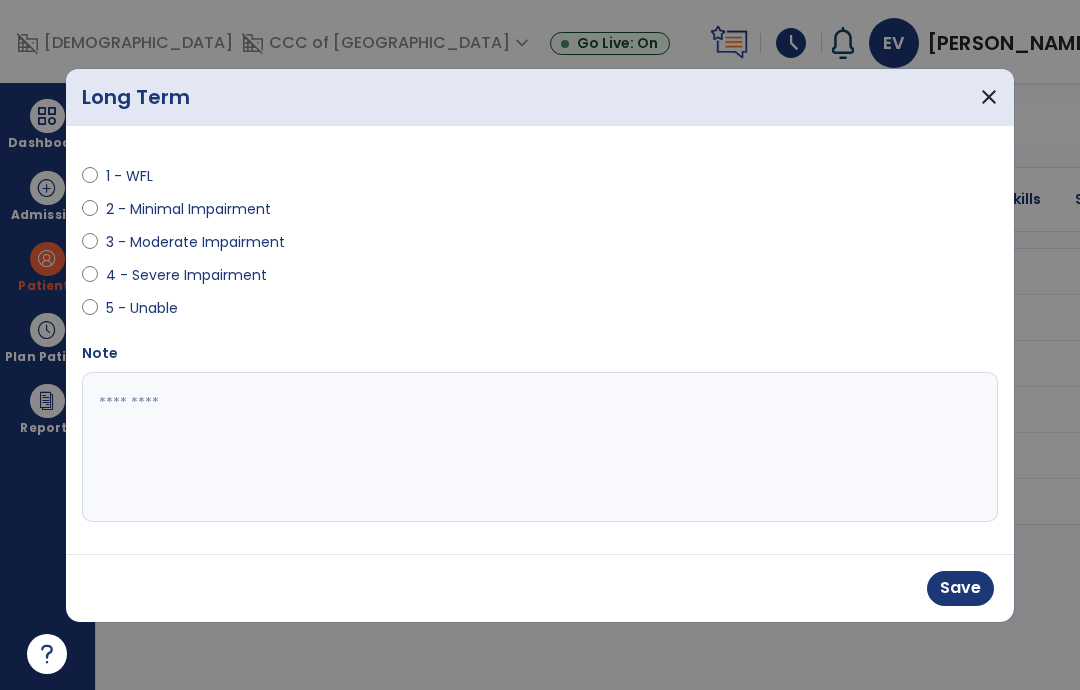 click on "Save" at bounding box center (960, 588) 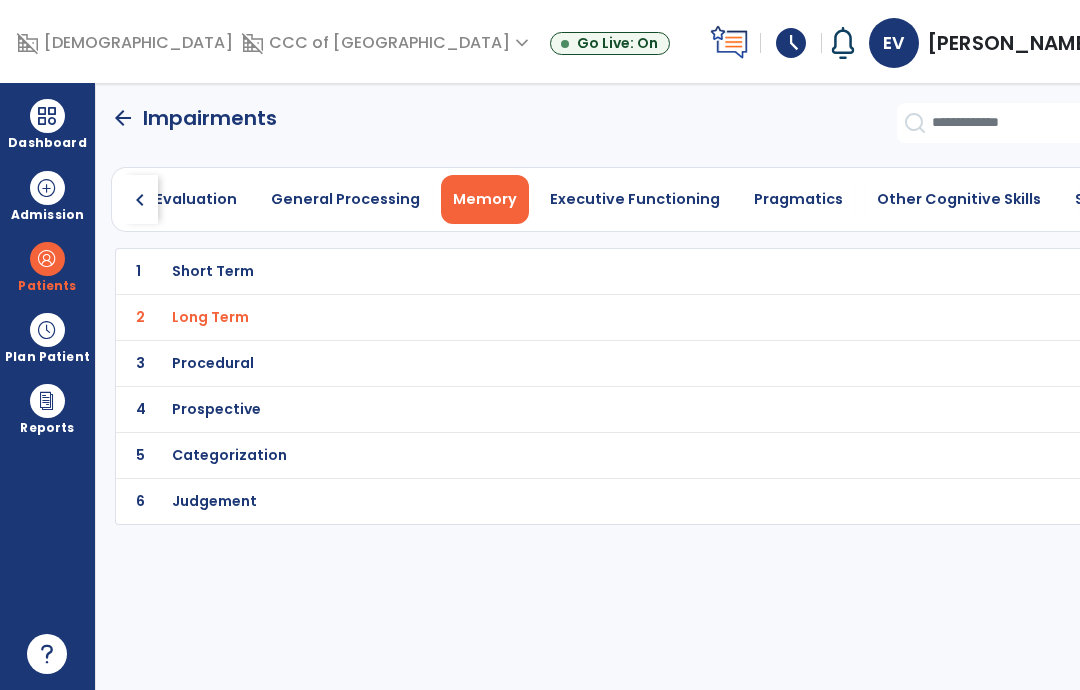 click on "Procedural" at bounding box center [579, 271] 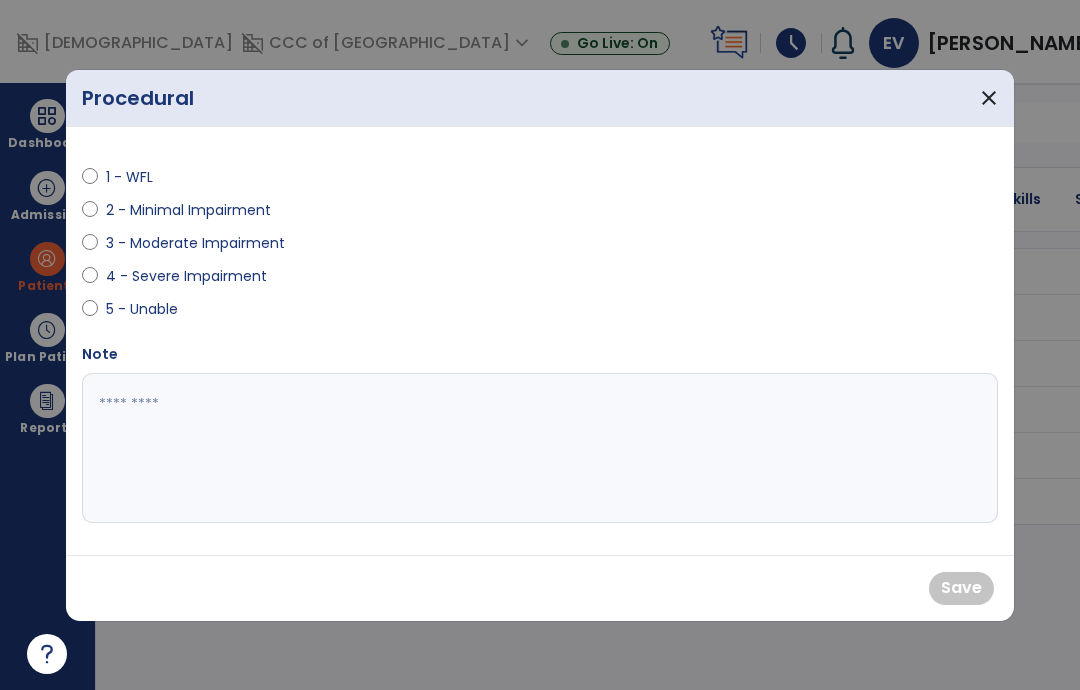 click on "1 - WFL" at bounding box center [141, 177] 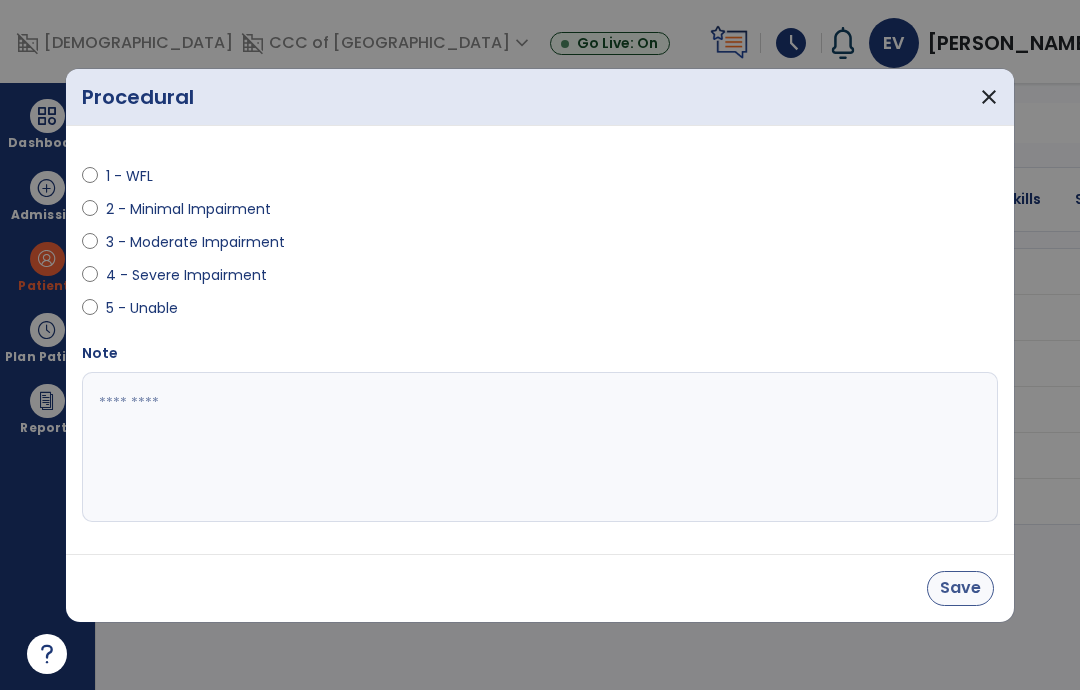 click on "Save" at bounding box center [960, 588] 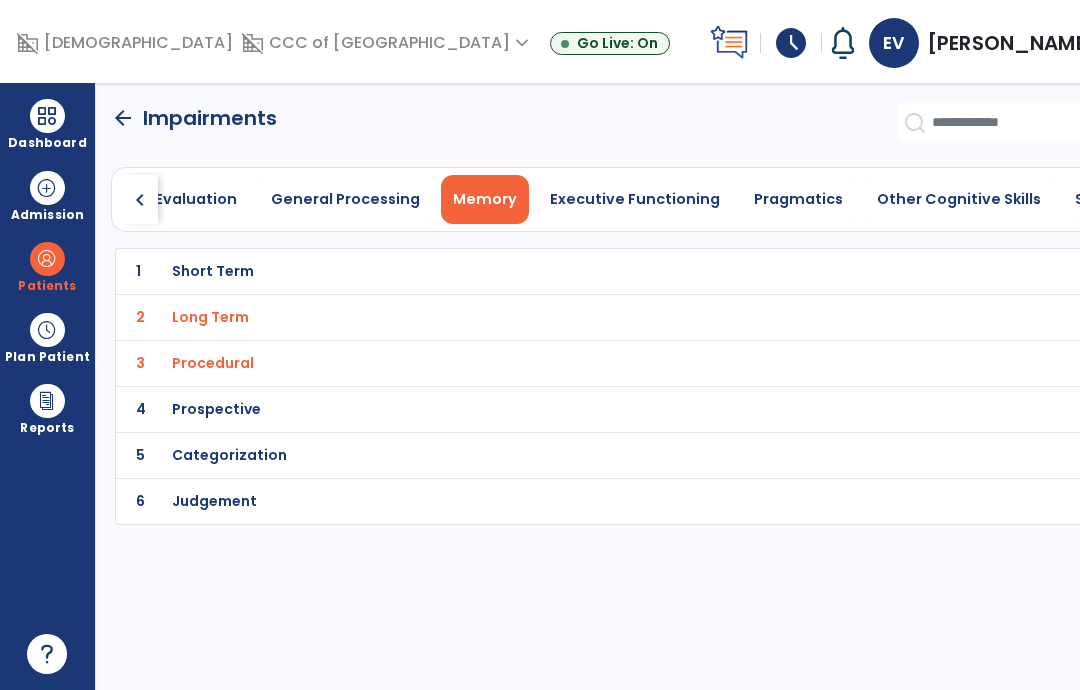 click on "Short Term" at bounding box center (579, 271) 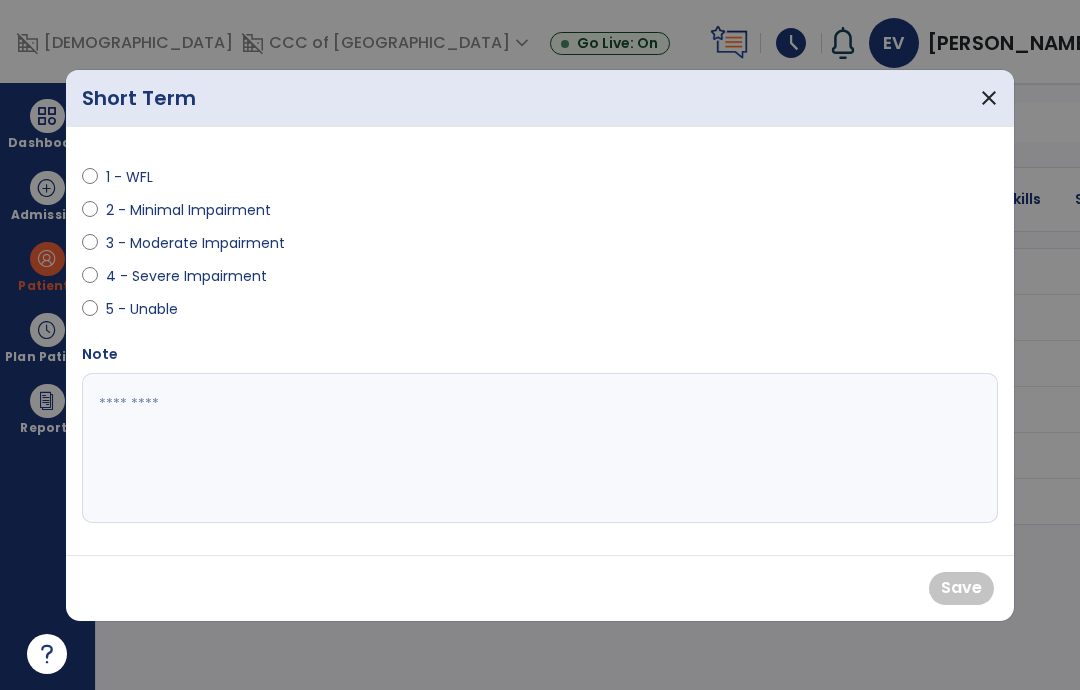 click on "1 - WFL" at bounding box center [141, 177] 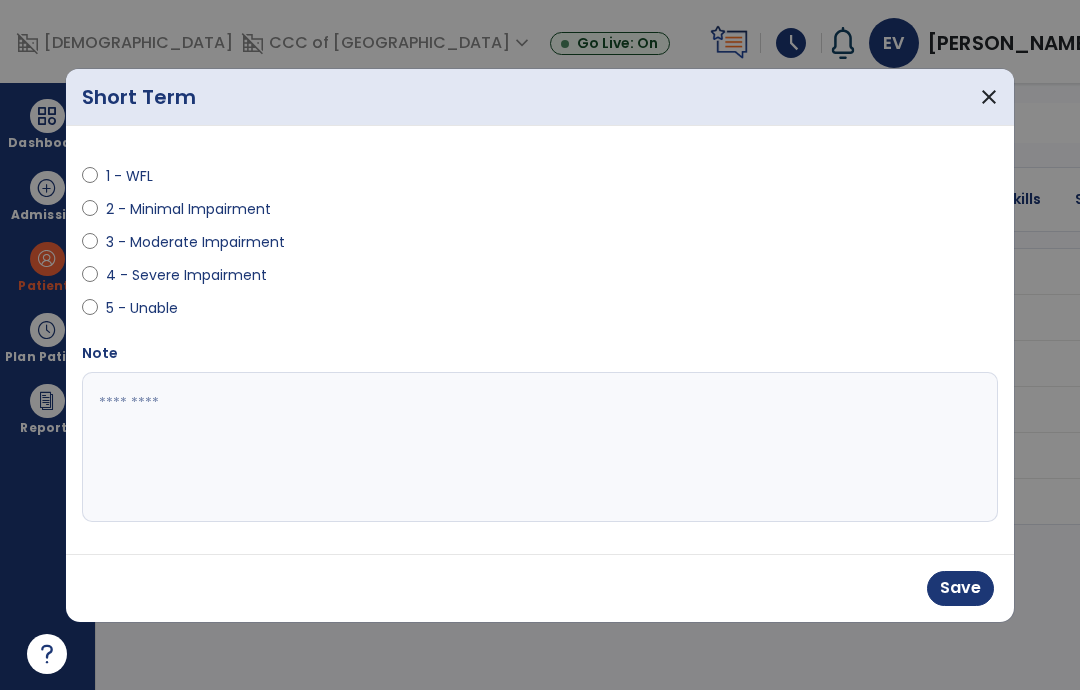 click on "Save" at bounding box center (960, 588) 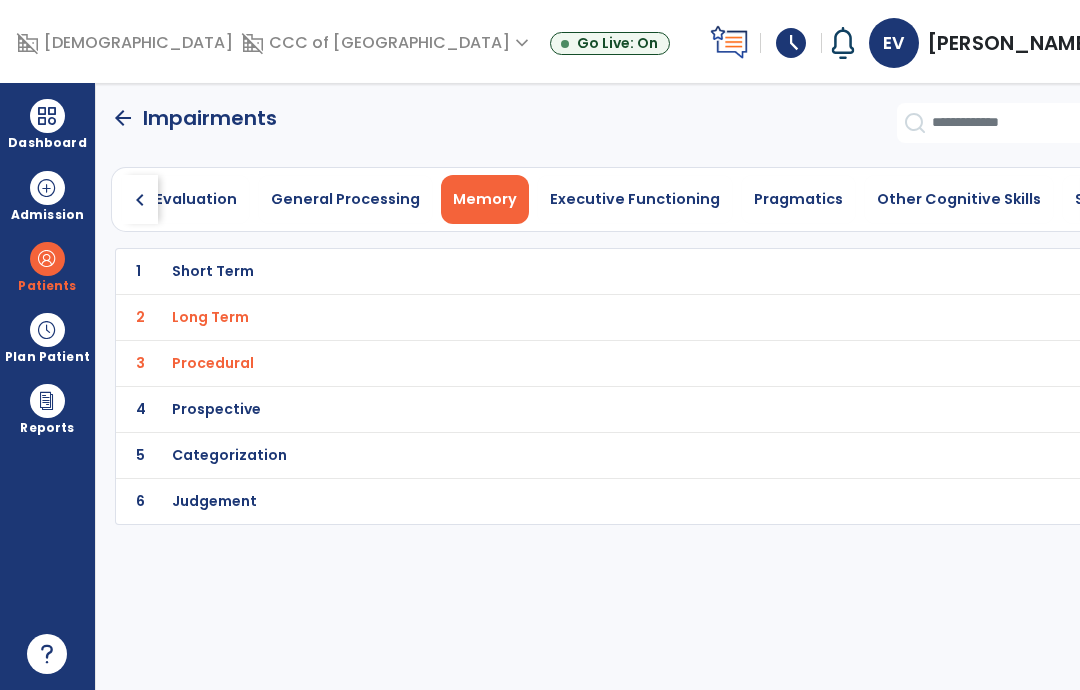 click on "Short Term" at bounding box center (579, 271) 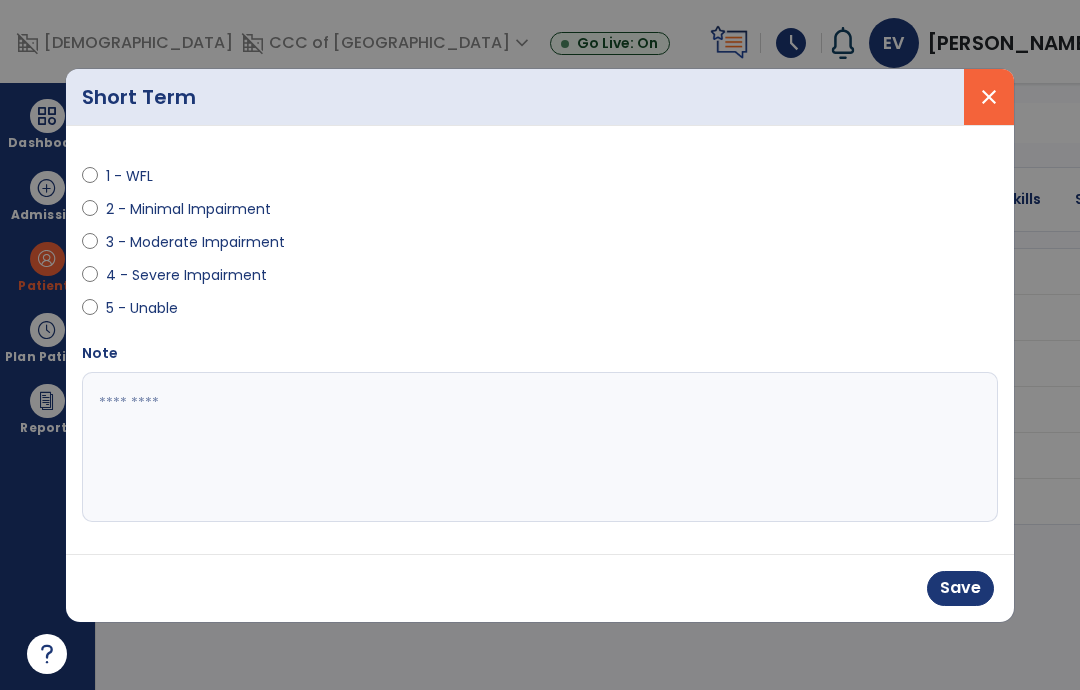click on "close" at bounding box center (989, 97) 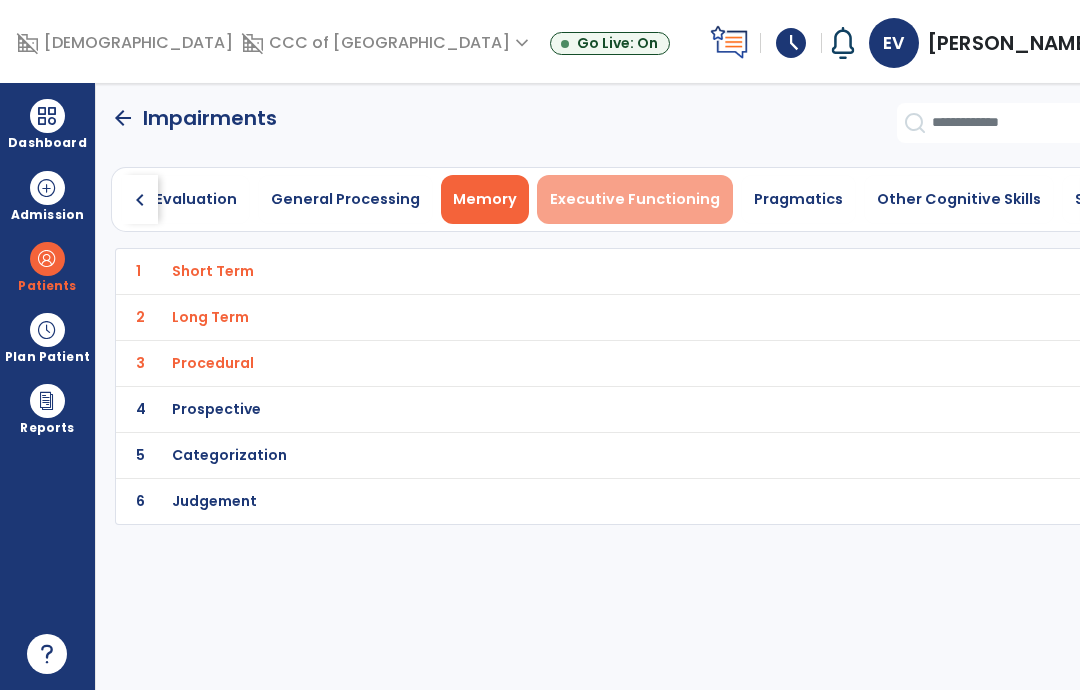 click on "Executive Functioning" at bounding box center [635, 199] 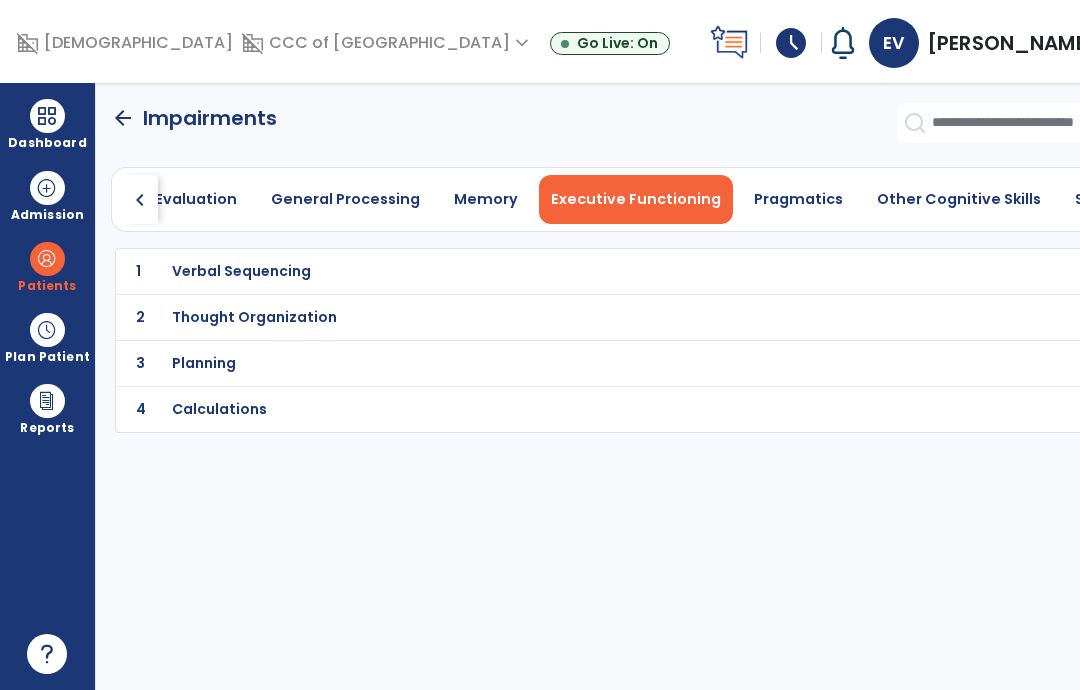 click on "Executive Functioning" at bounding box center (636, 199) 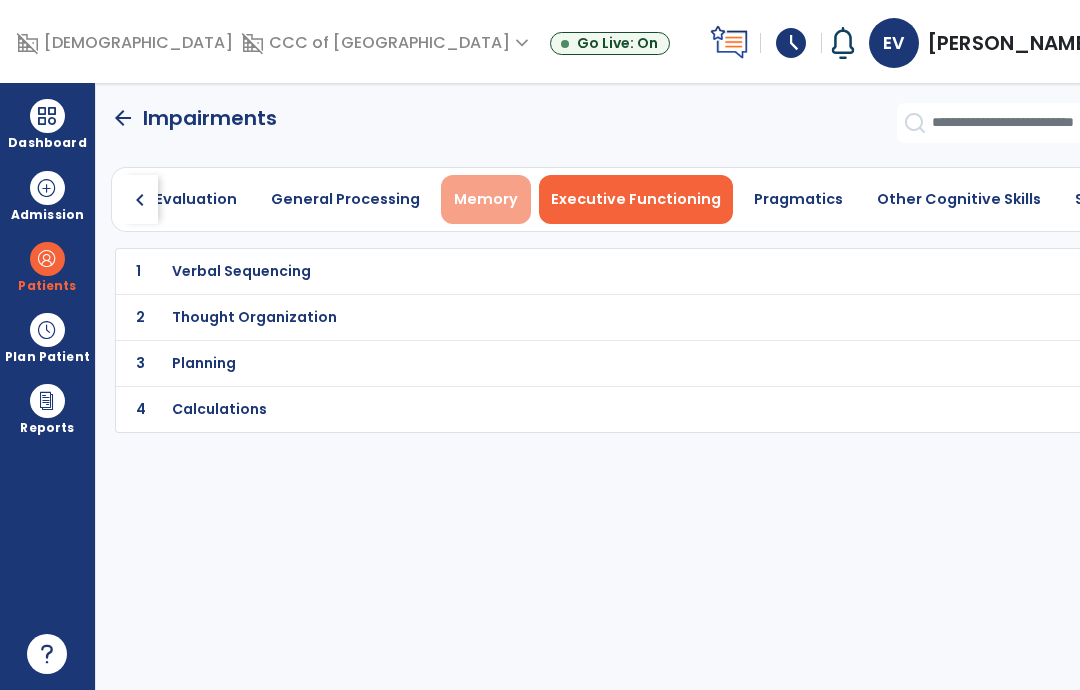 click on "Memory" at bounding box center (486, 199) 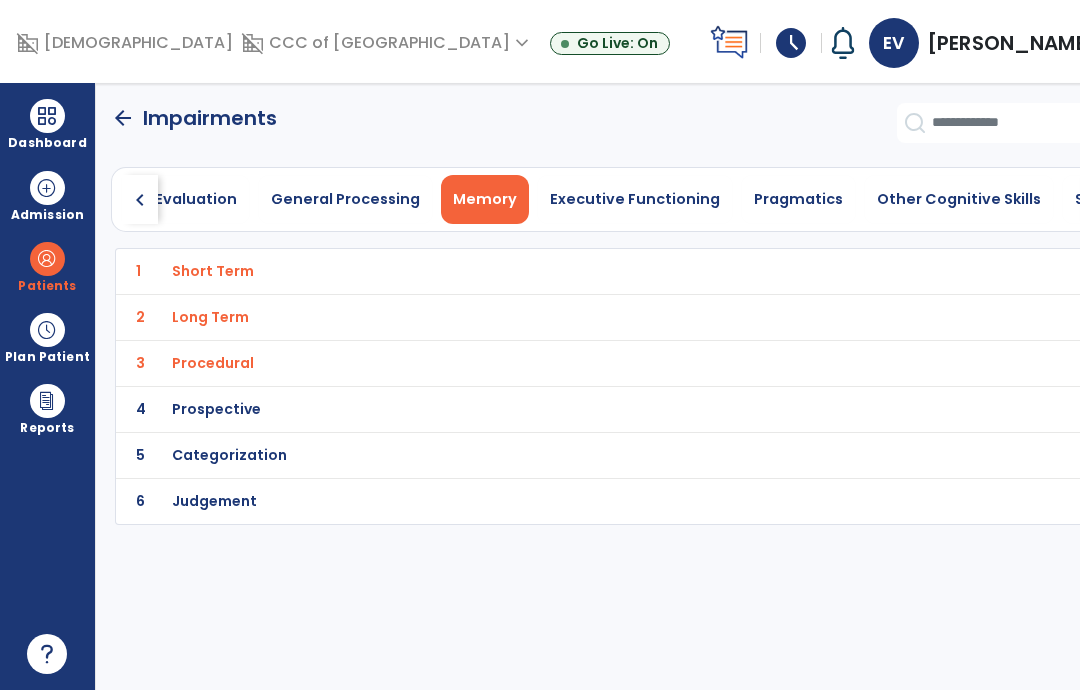 click on "chevron_left   Oral Motor Examination   Auditory Comprehension   Reading Comprehension   Written Language   Verbal Expression   Motor Speech   Voice Evaluation   General Processing   Memory   Executive Functioning   Pragmatics   Other Cognitive Skills   Swallowing   chevron_right" 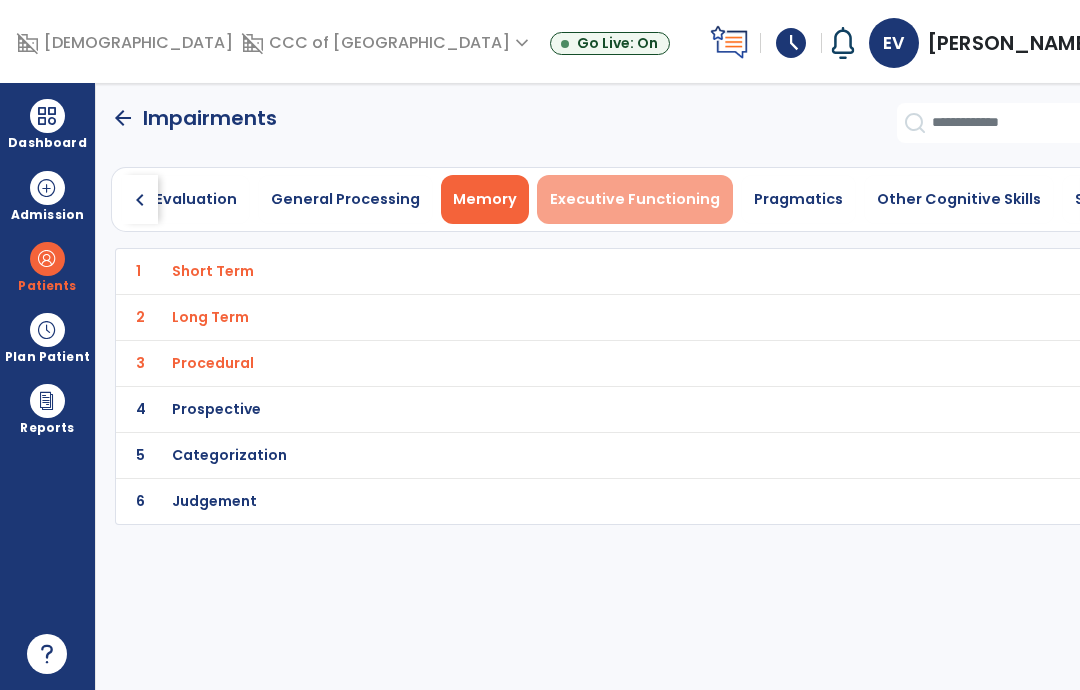 click on "Executive Functioning" at bounding box center (635, 199) 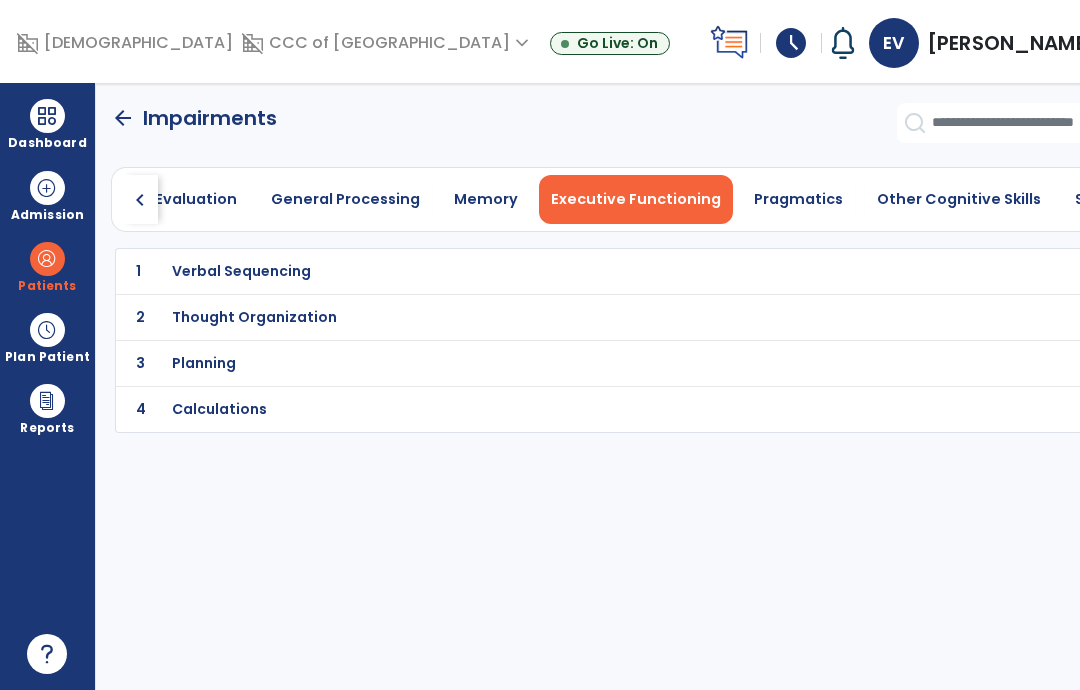 click on "1 Verbal Sequencing" 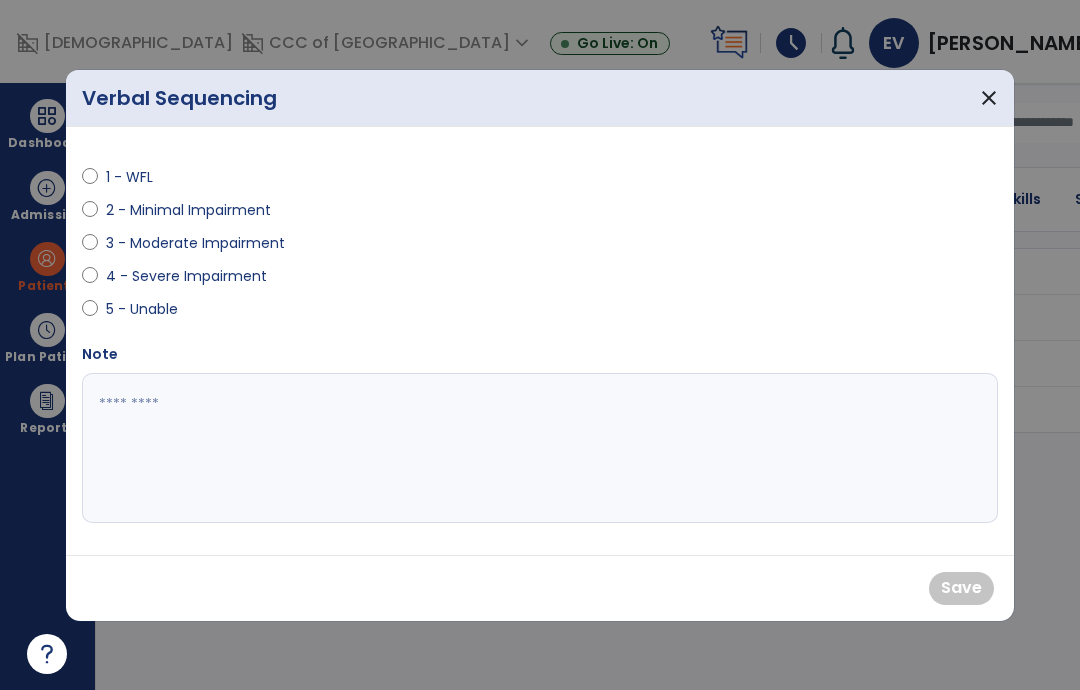 click on "1 - WFL" at bounding box center [141, 177] 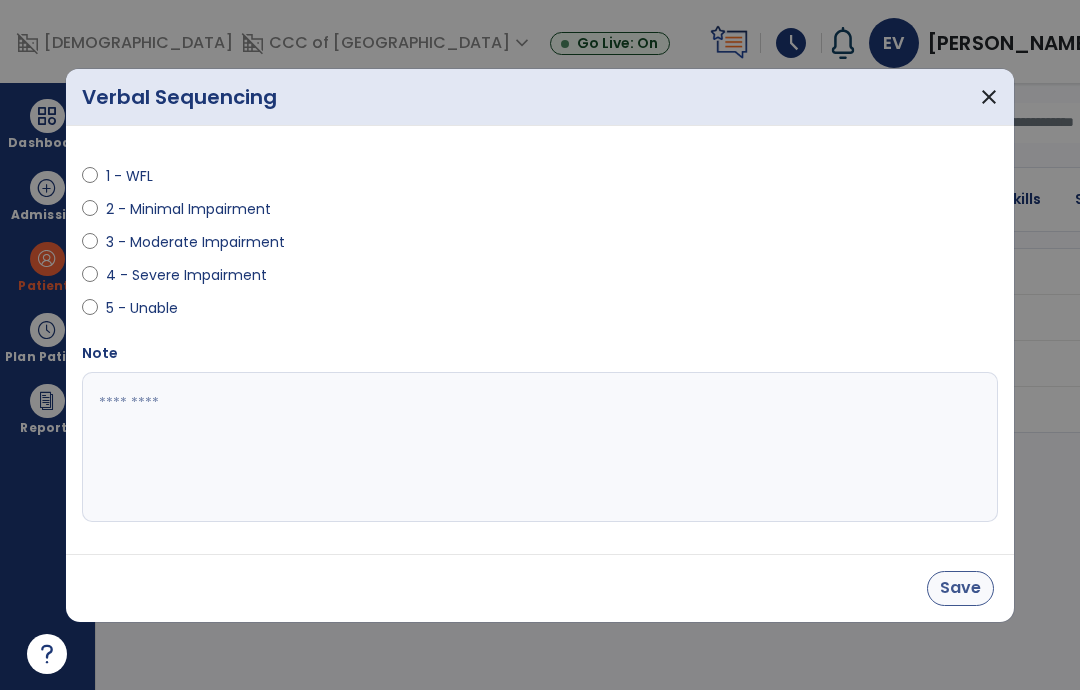 click on "Save" at bounding box center [960, 588] 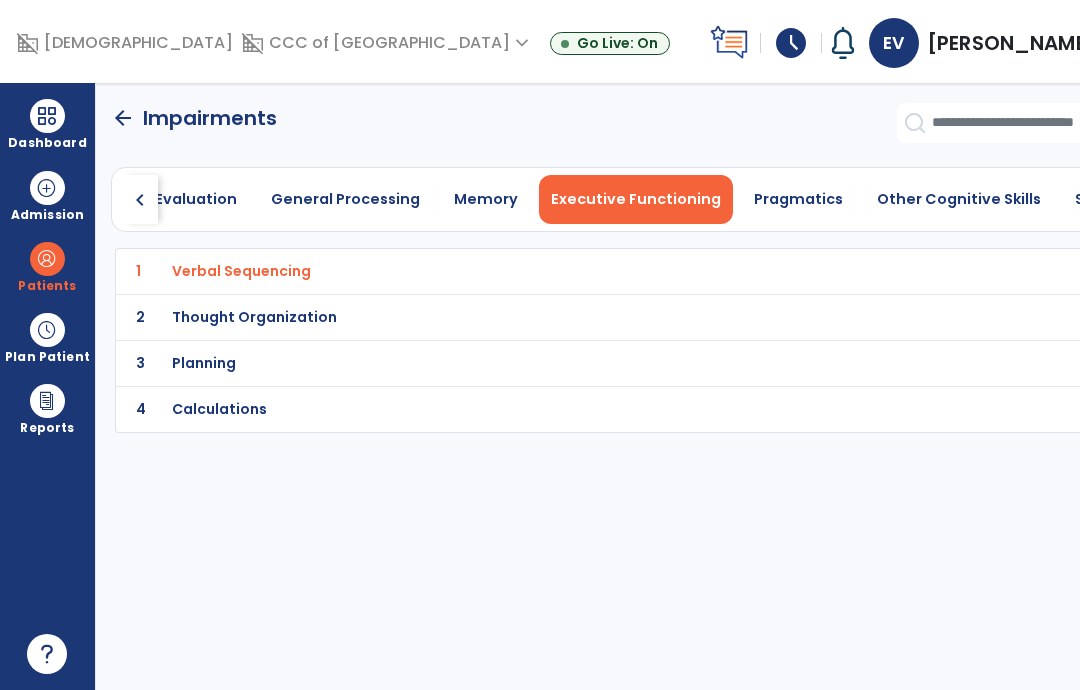 click on "Thought Organization" at bounding box center (241, 271) 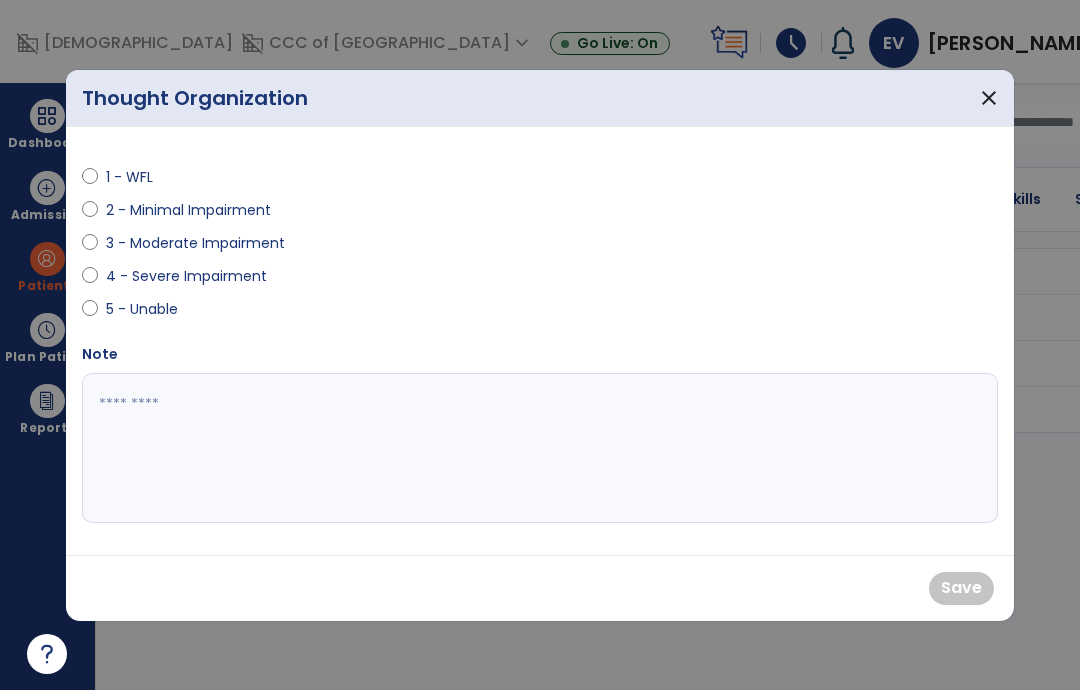 click on "1 - WFL" at bounding box center (141, 177) 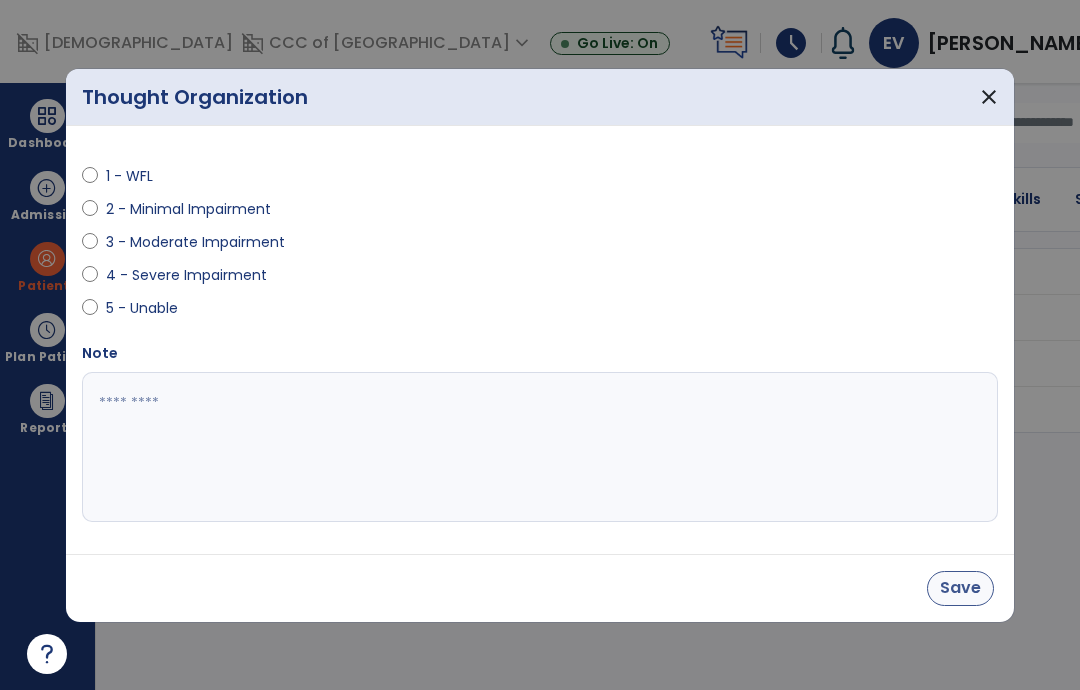 click on "Save" at bounding box center (960, 588) 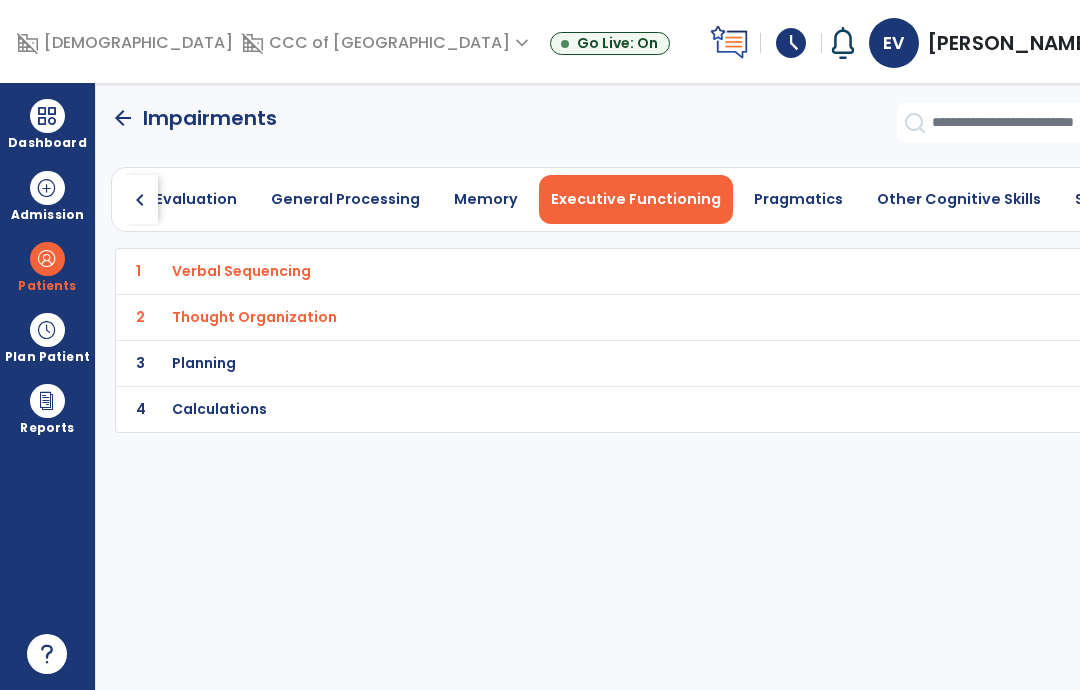 click on "Planning" at bounding box center [579, 271] 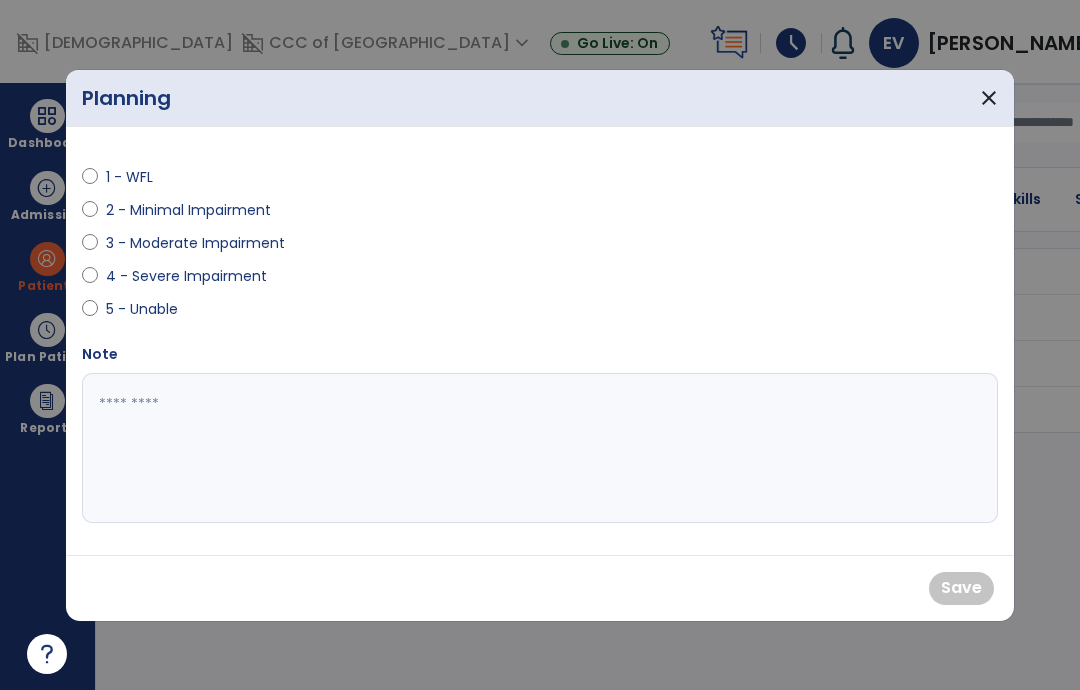 click on "1 - WFL" at bounding box center [141, 177] 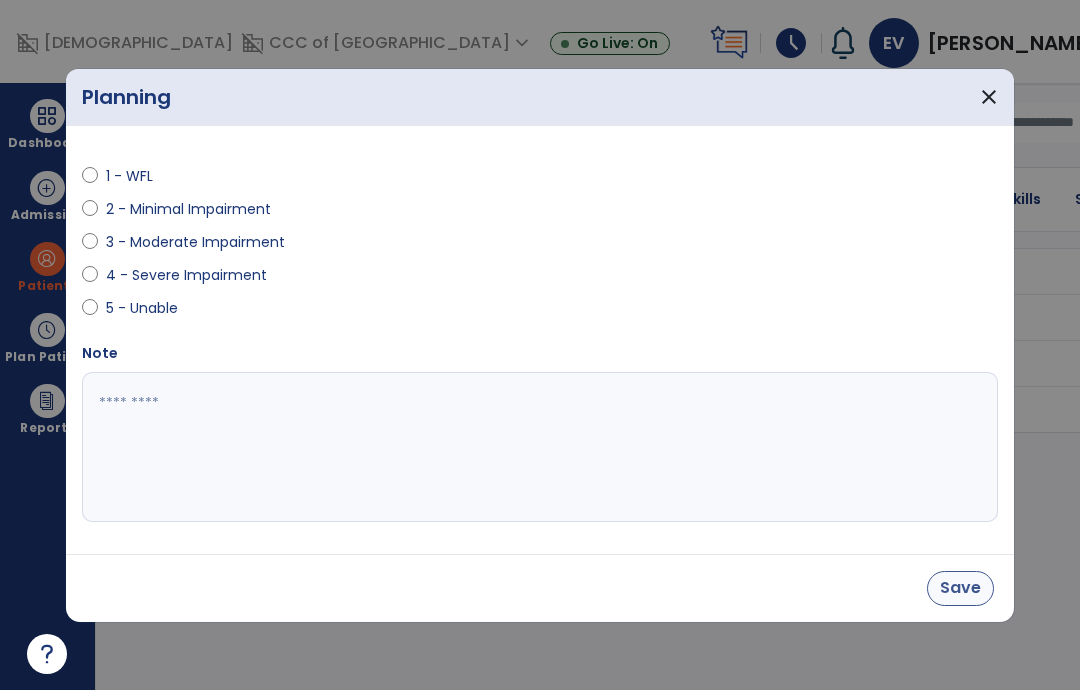 click on "Save" at bounding box center (960, 588) 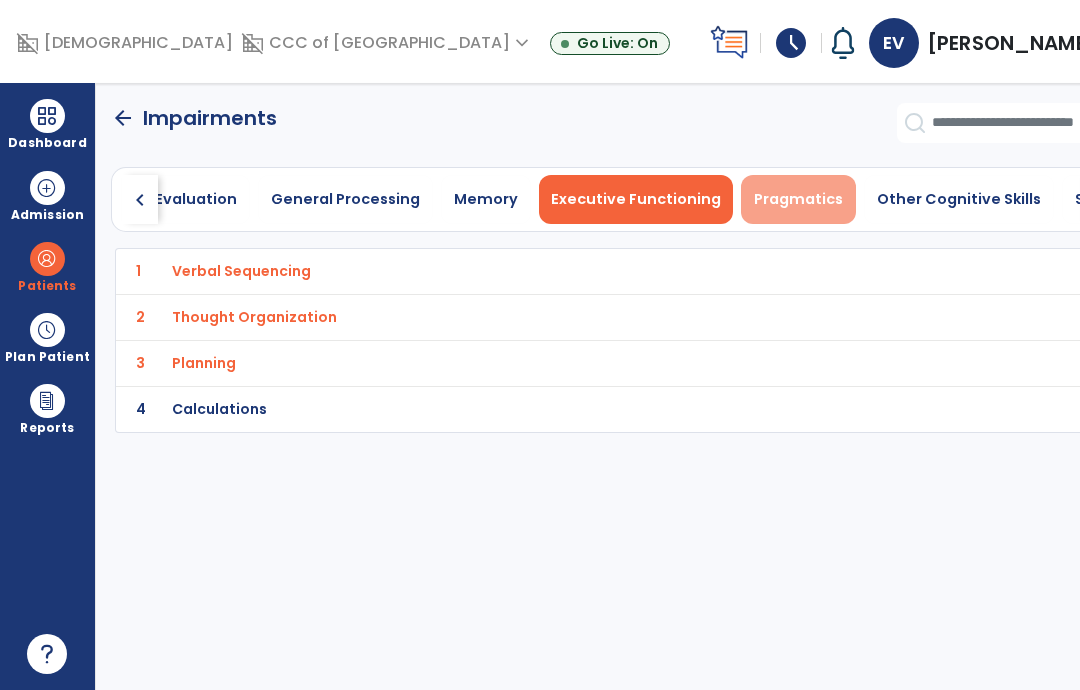 click on "Pragmatics" at bounding box center [798, 199] 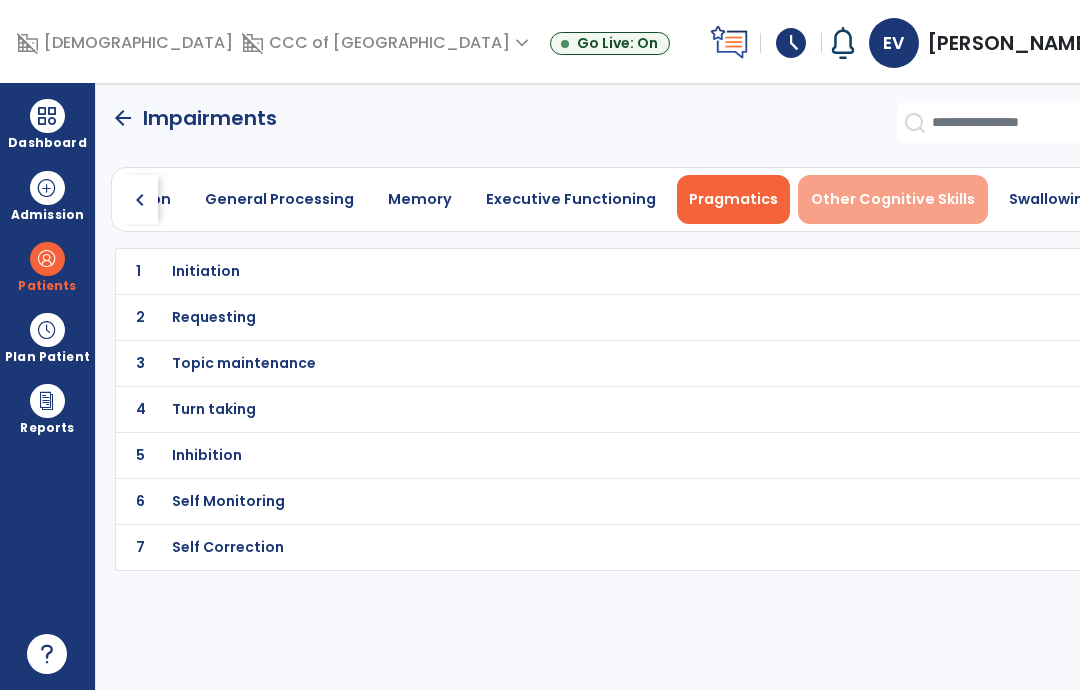 click on "Other Cognitive Skills" at bounding box center [893, 199] 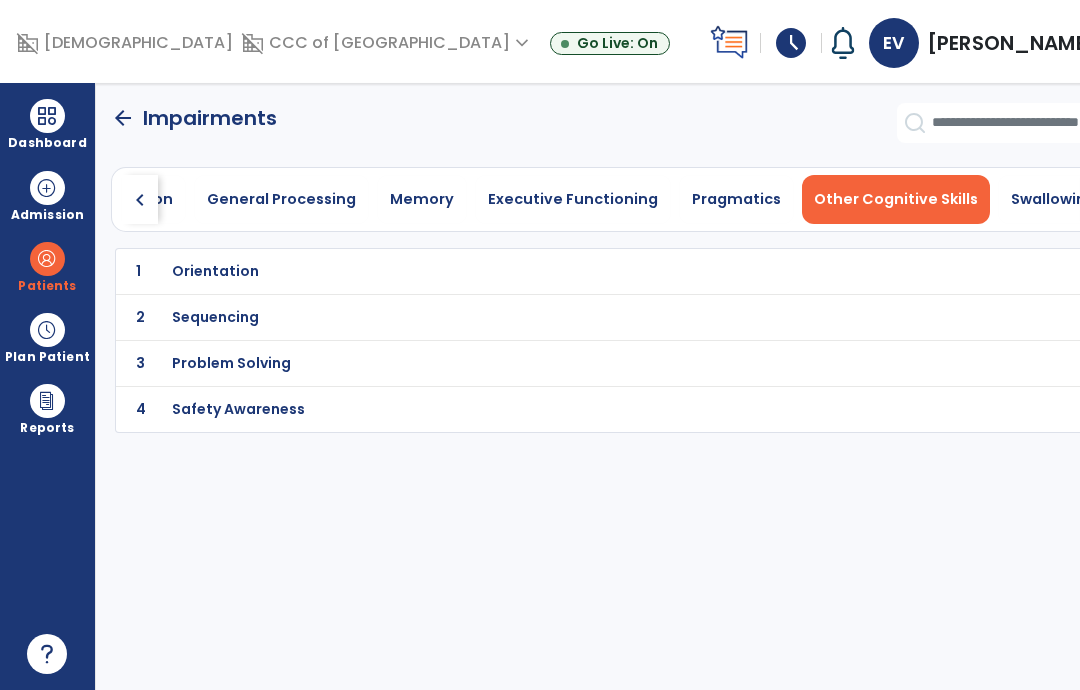 click on "Orientation" at bounding box center (579, 271) 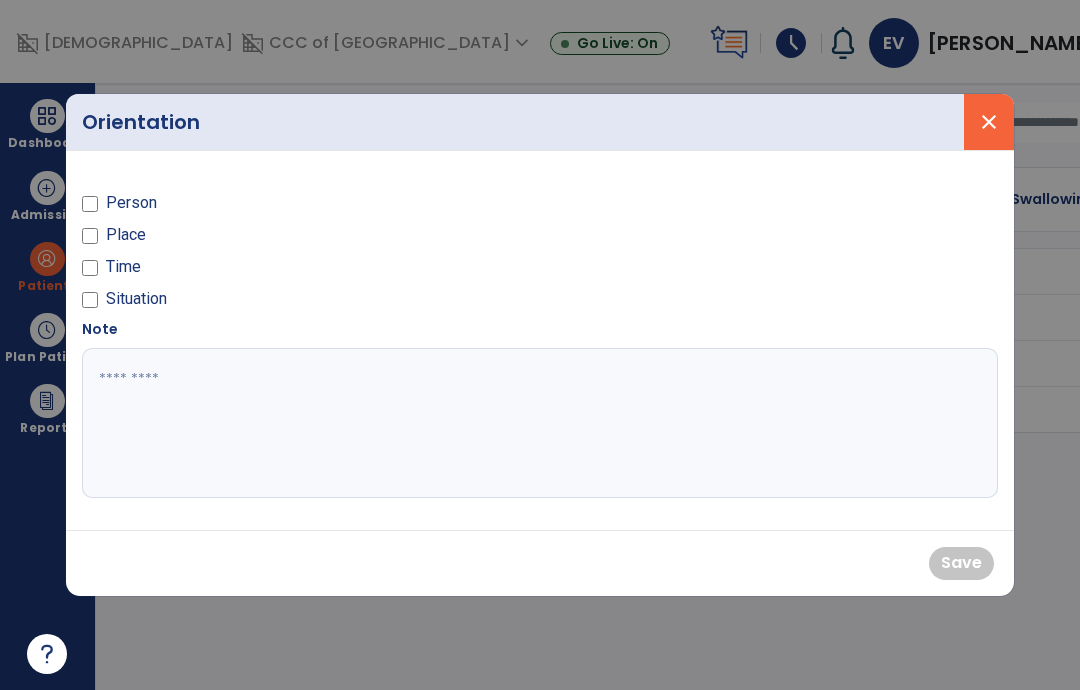 click on "close" at bounding box center [989, 122] 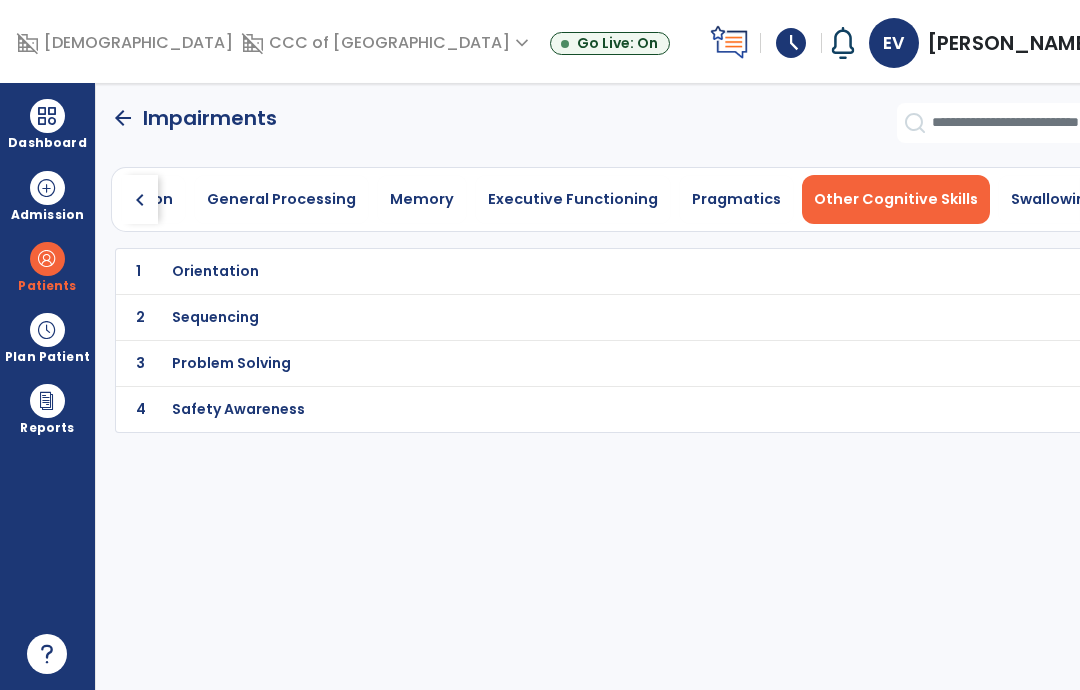 click on "Sequencing" at bounding box center (579, 271) 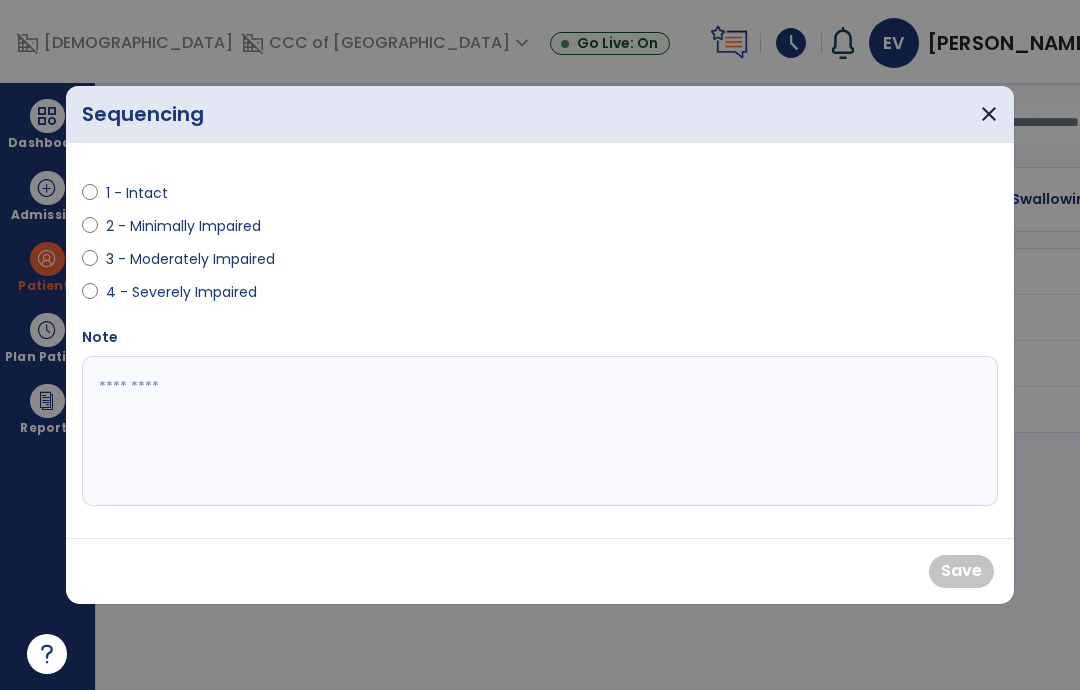 click on "1 - Intact" at bounding box center [141, 193] 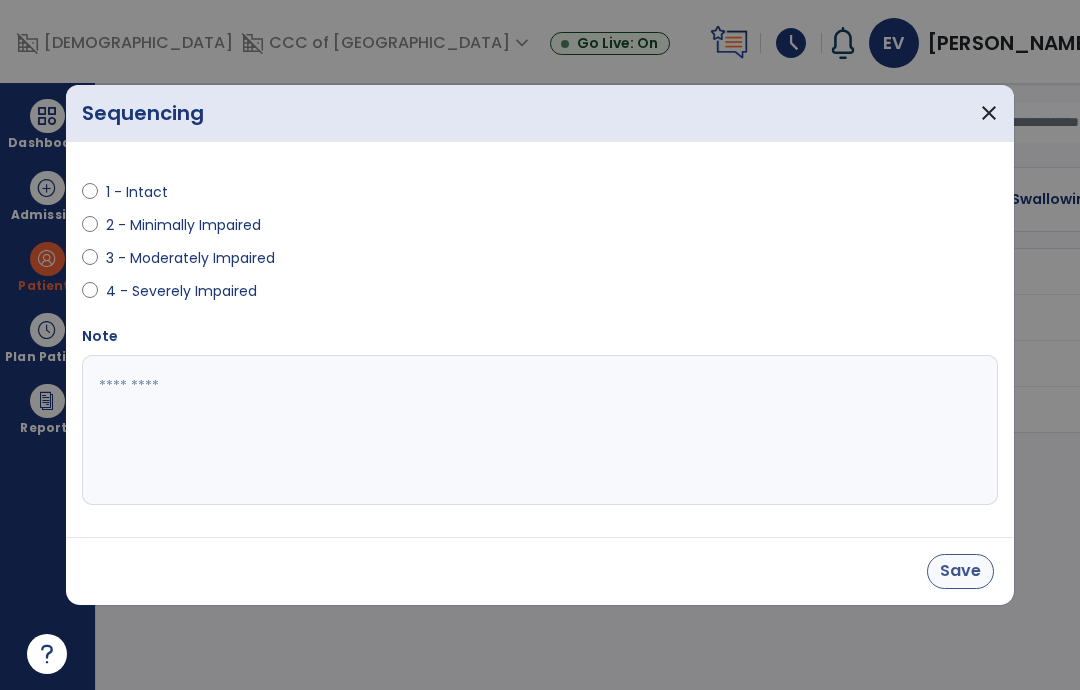 click on "Save" at bounding box center [960, 571] 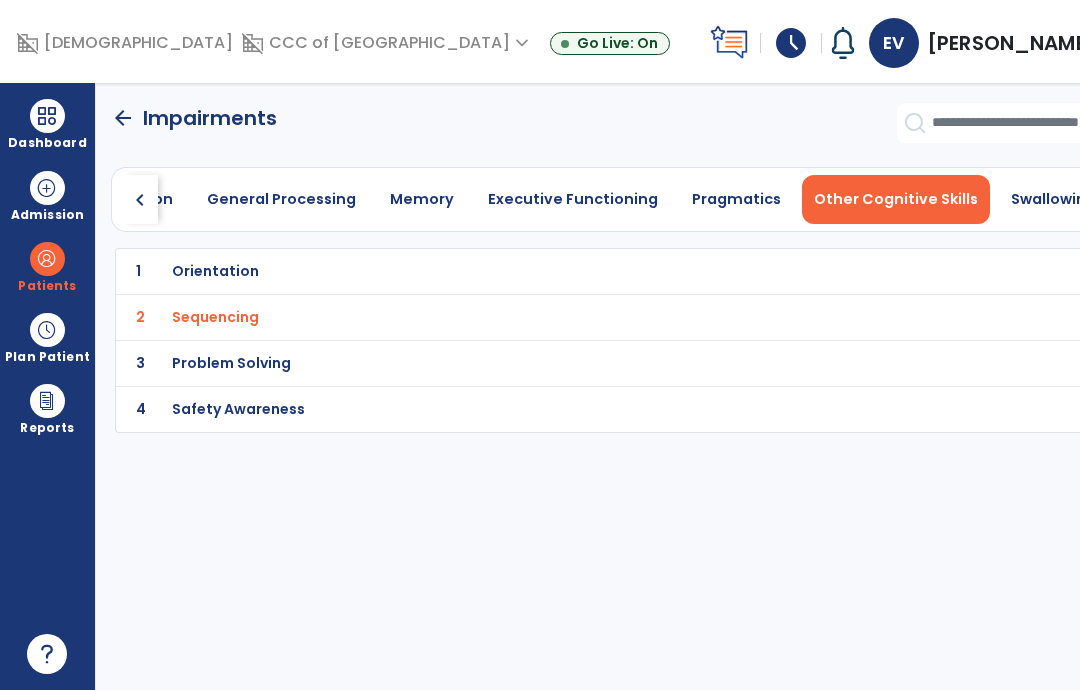 click on "Problem Solving" at bounding box center (579, 271) 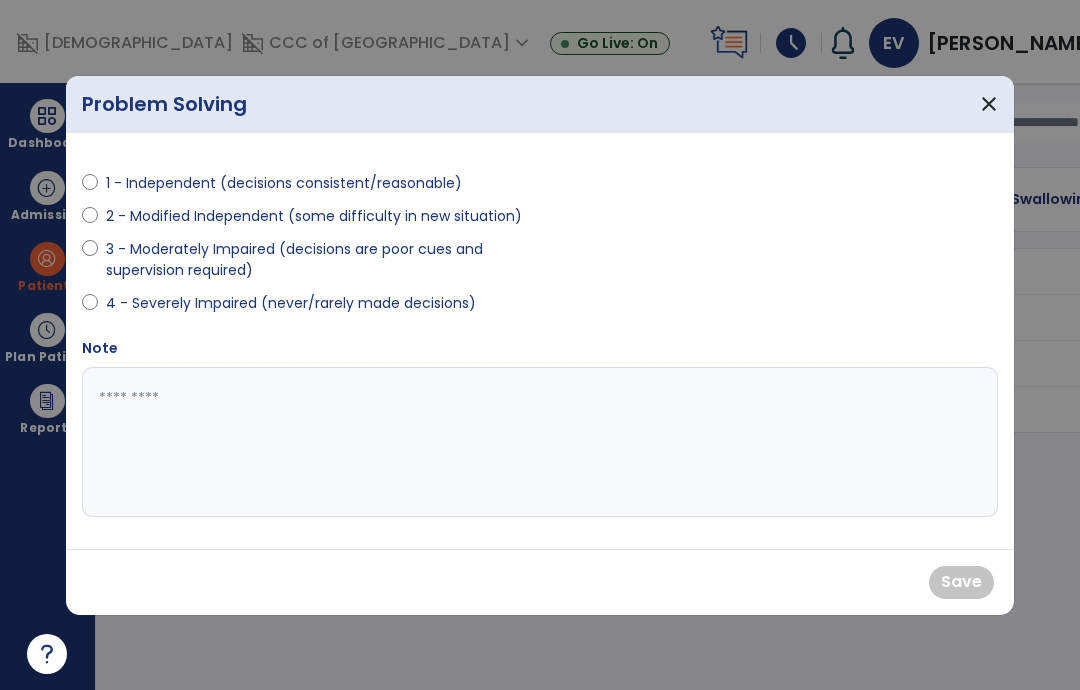 click on "1 - Independent (decisions consistent/reasonable)" at bounding box center (284, 183) 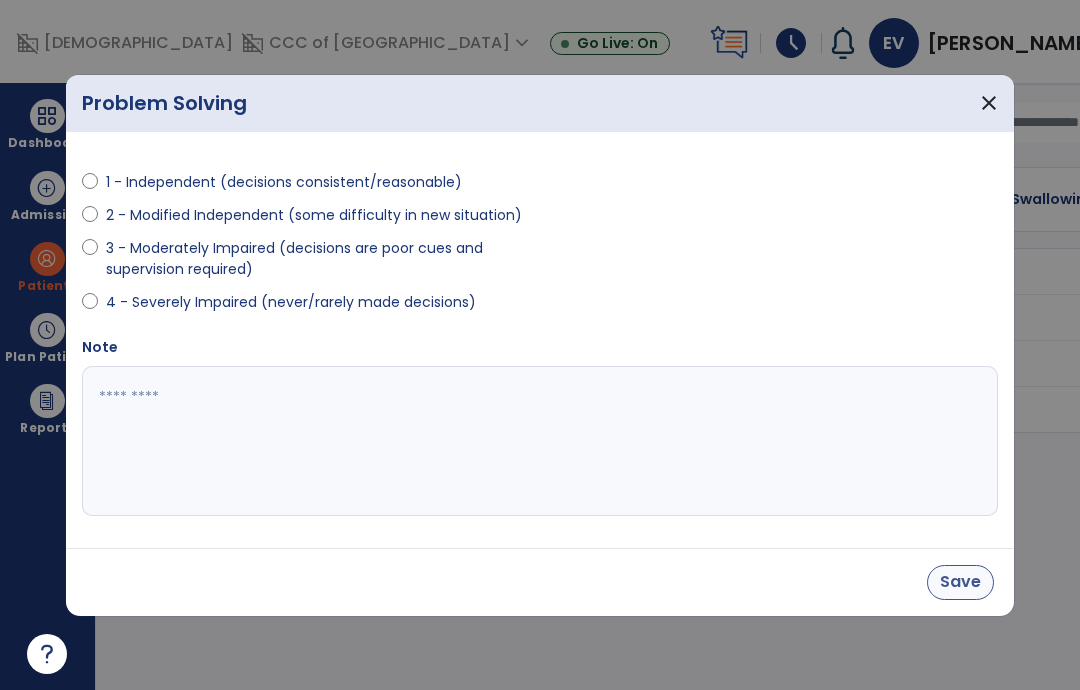 click on "Save" at bounding box center [960, 582] 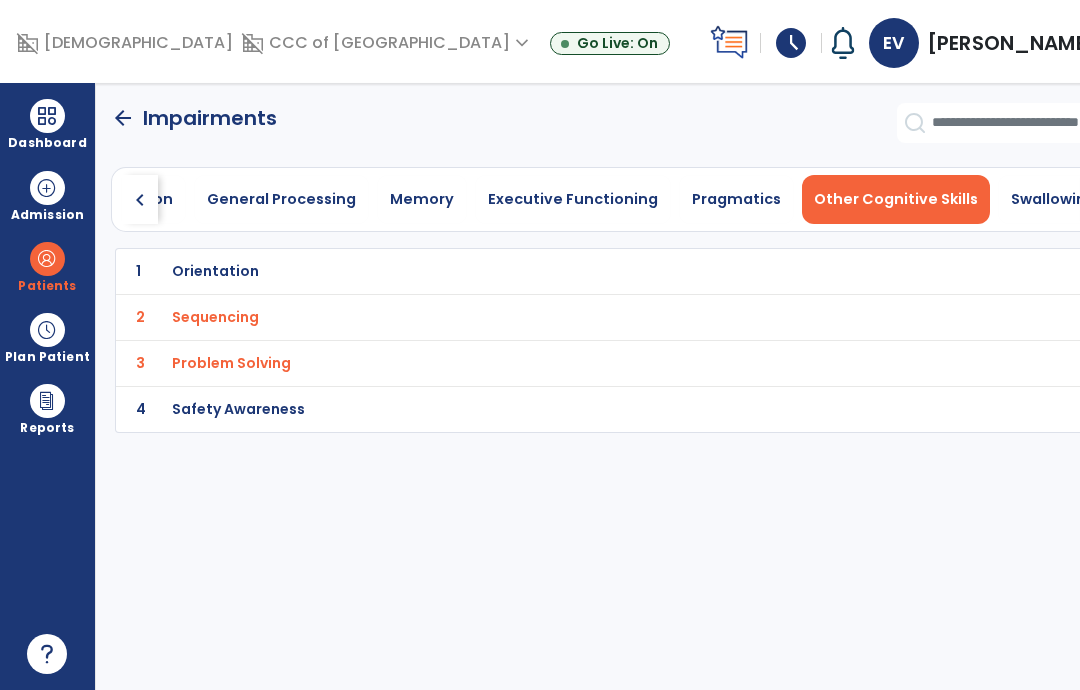 click on "Safety Awareness" at bounding box center [579, 271] 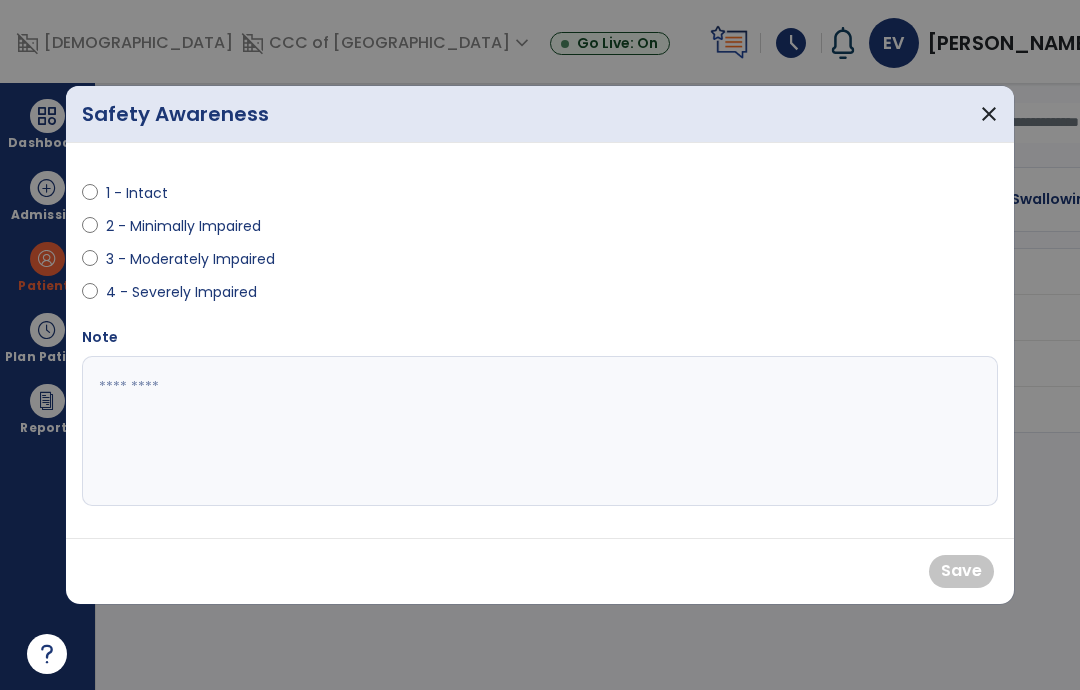 click on "1 - Intact" at bounding box center (141, 193) 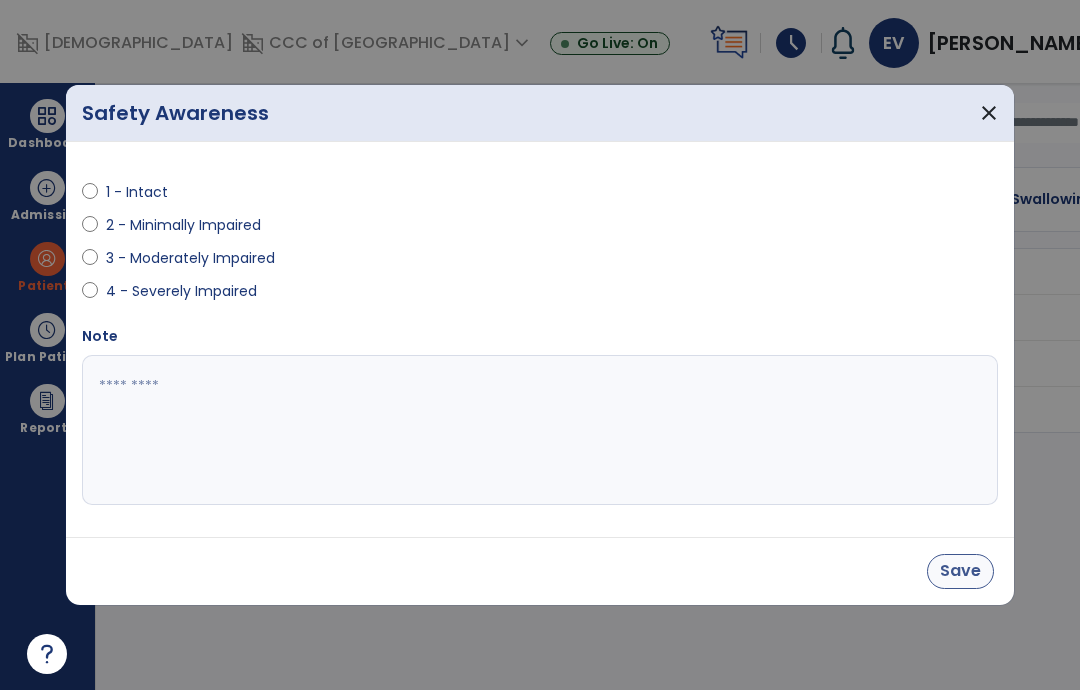 click on "Save" at bounding box center (960, 571) 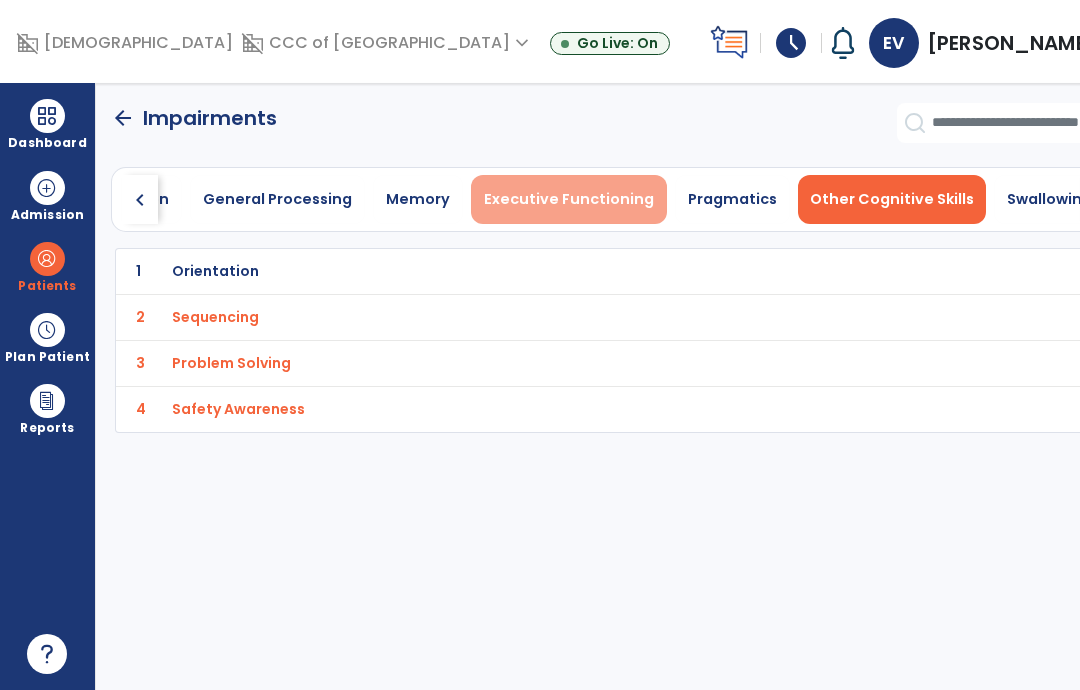 scroll, scrollTop: 0, scrollLeft: 1281, axis: horizontal 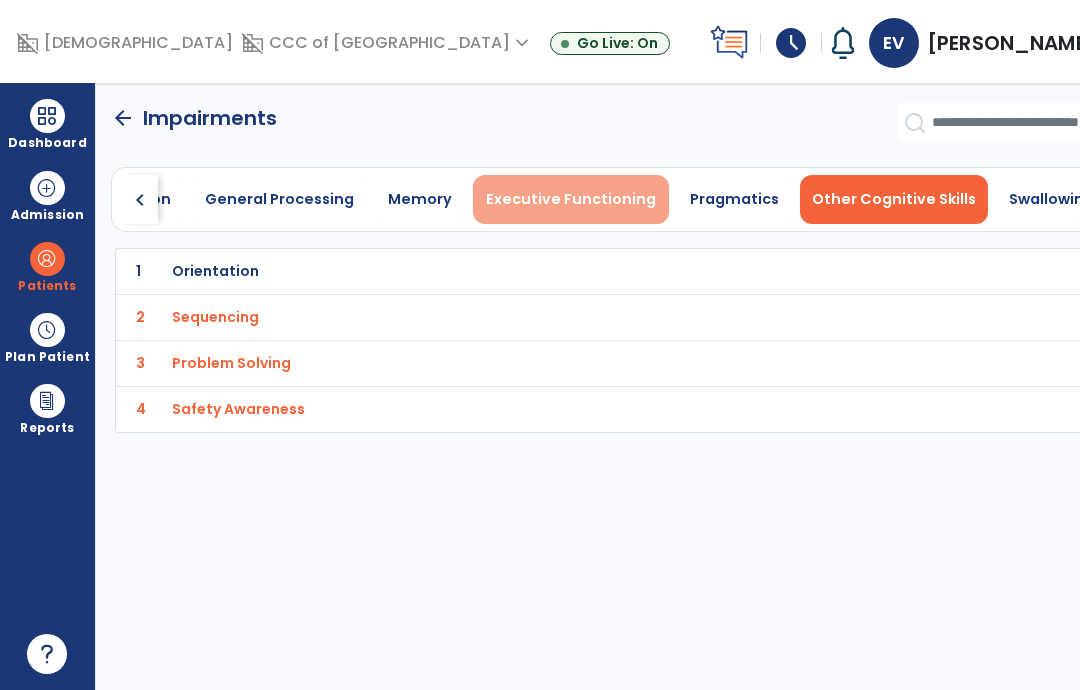 click on "Executive Functioning" at bounding box center [571, 199] 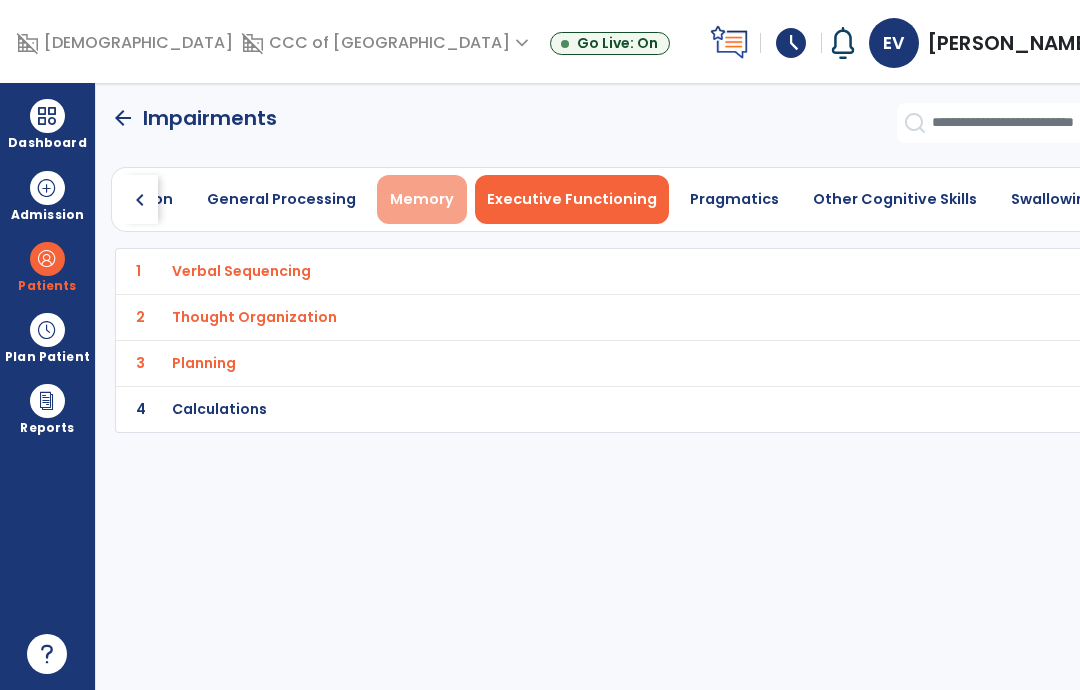 click on "Memory" at bounding box center (422, 199) 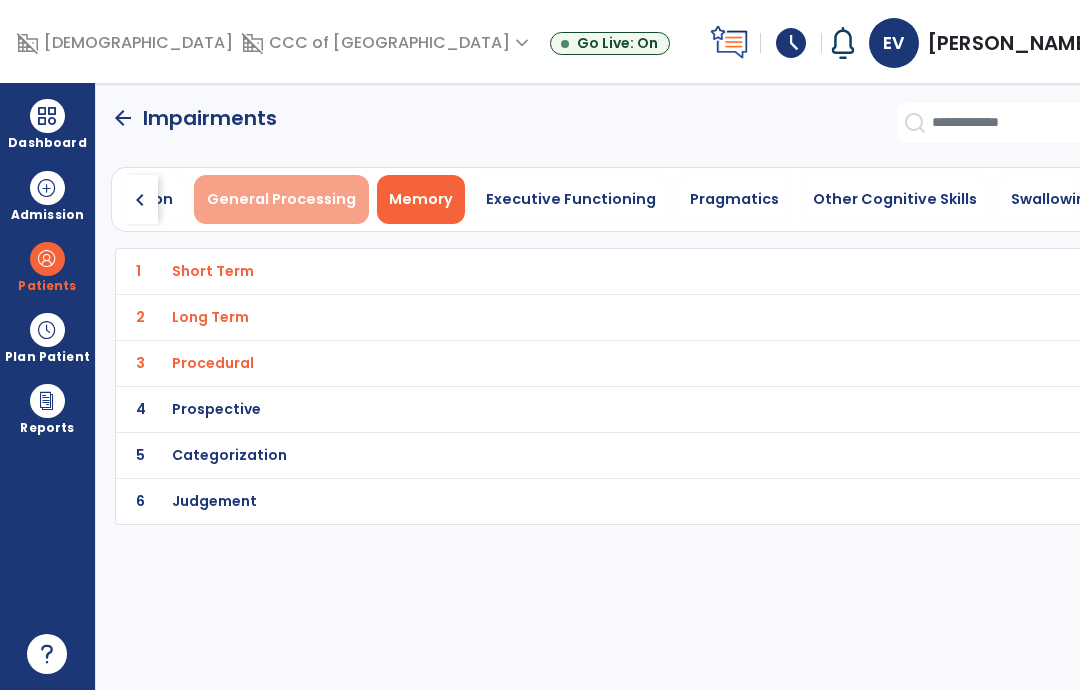 click on "General Processing" at bounding box center [281, 199] 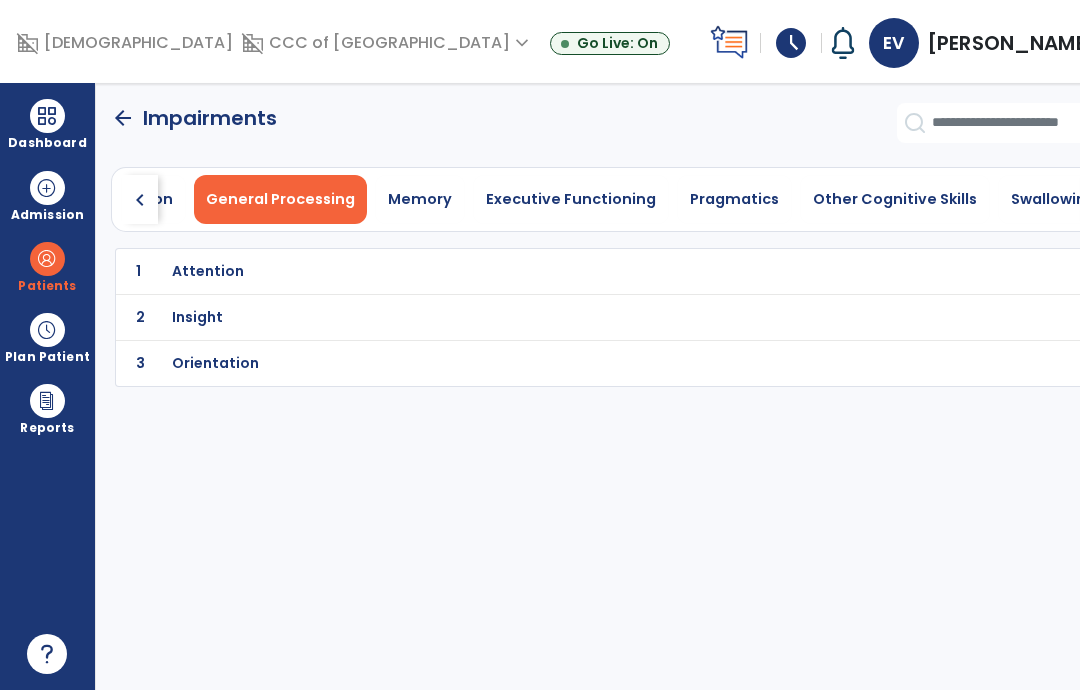 click on "Insight" at bounding box center [579, 271] 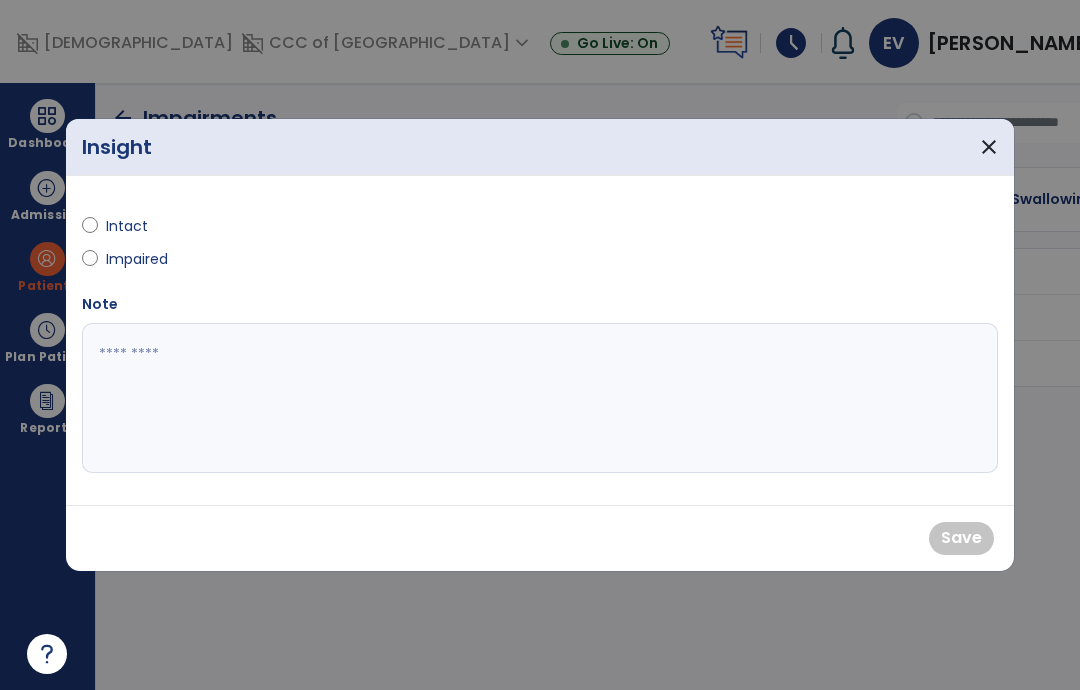 click on "Intact" at bounding box center (141, 226) 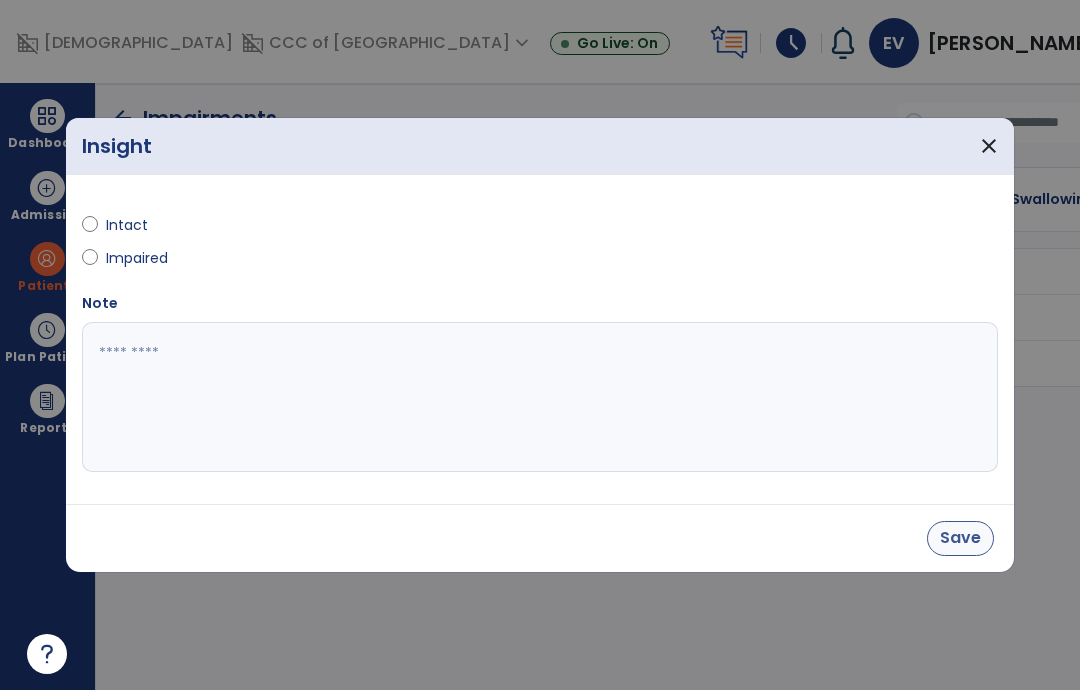 click on "Save" at bounding box center [960, 538] 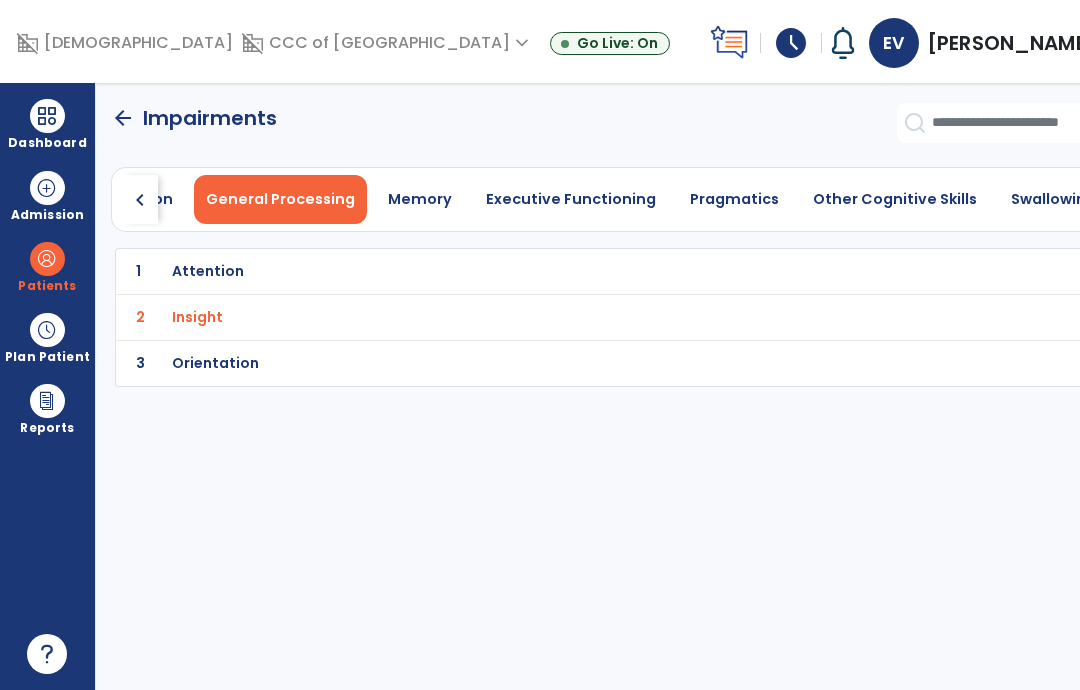 click on "1 Attention" 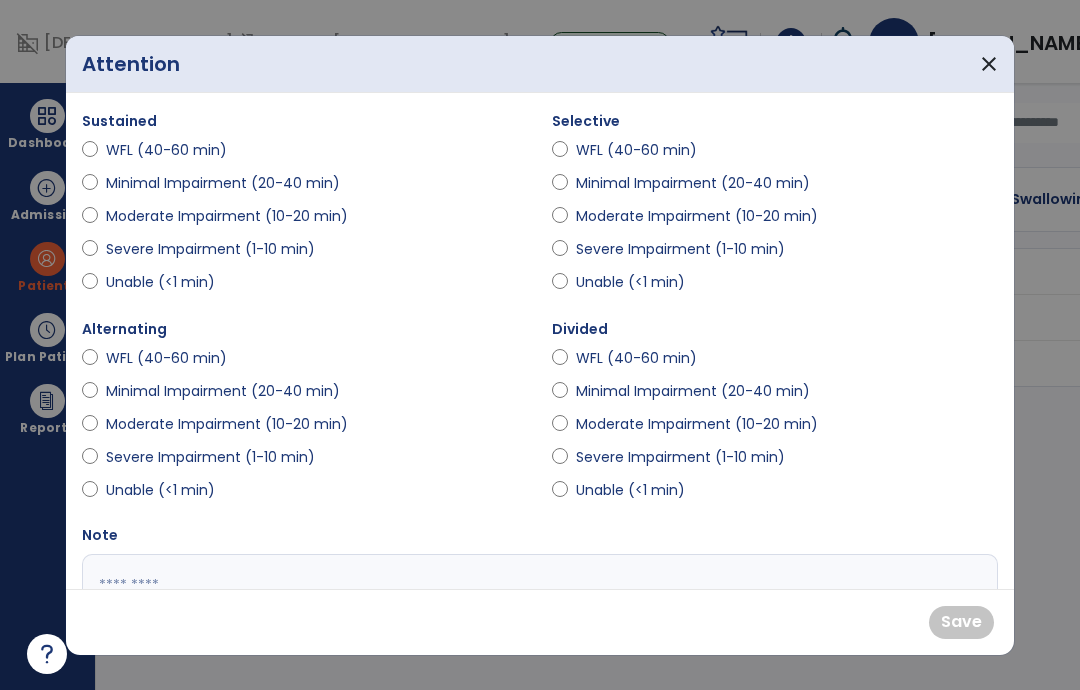 click on "WFL (40-60 min)" at bounding box center (166, 150) 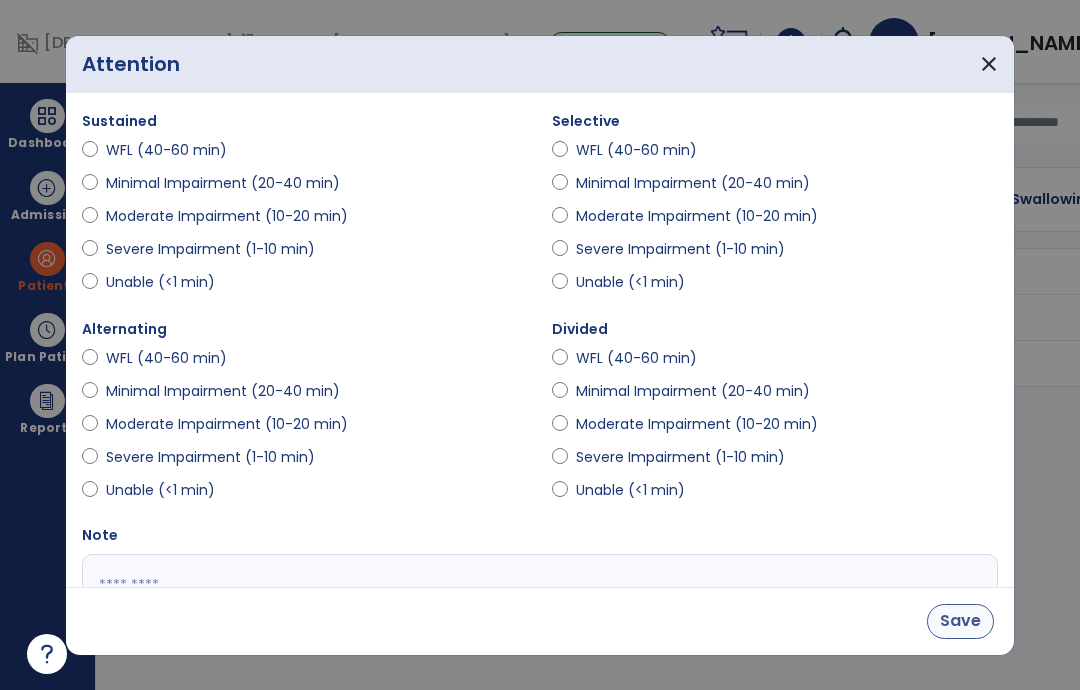 click on "Save" at bounding box center (960, 621) 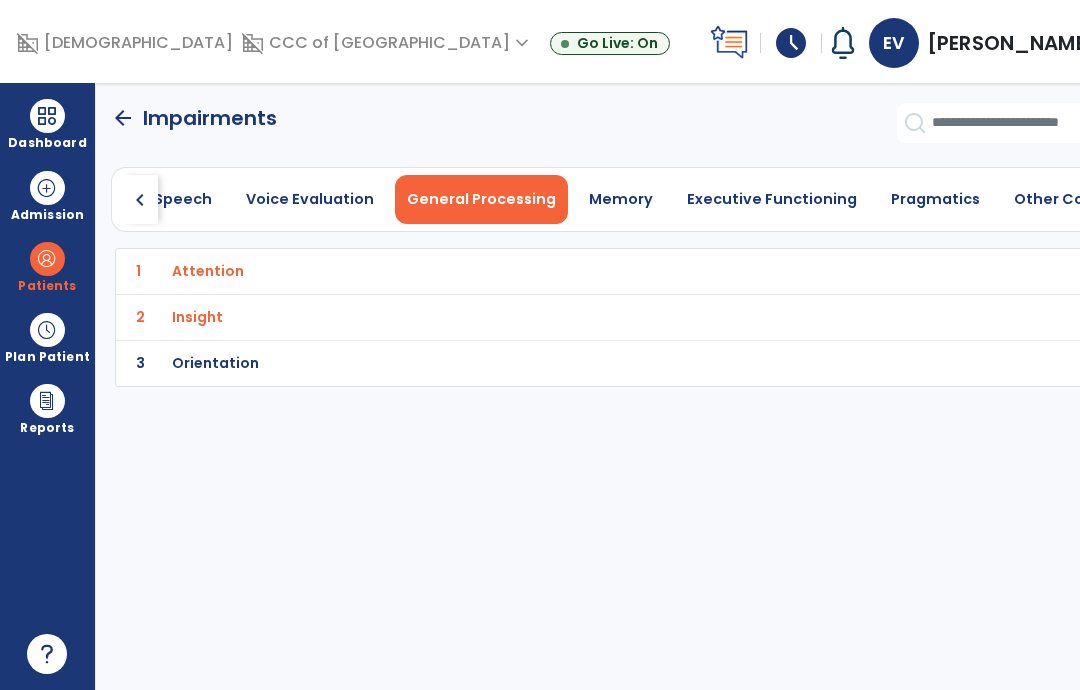 scroll, scrollTop: 0, scrollLeft: 1270, axis: horizontal 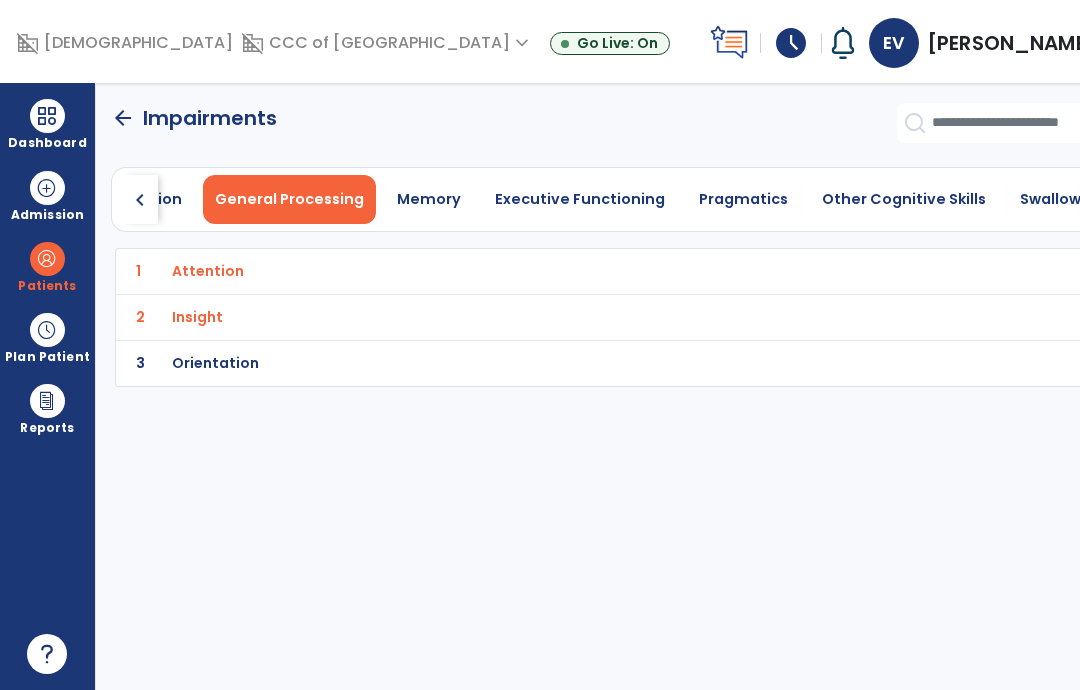 click on "Orientation" at bounding box center (579, 271) 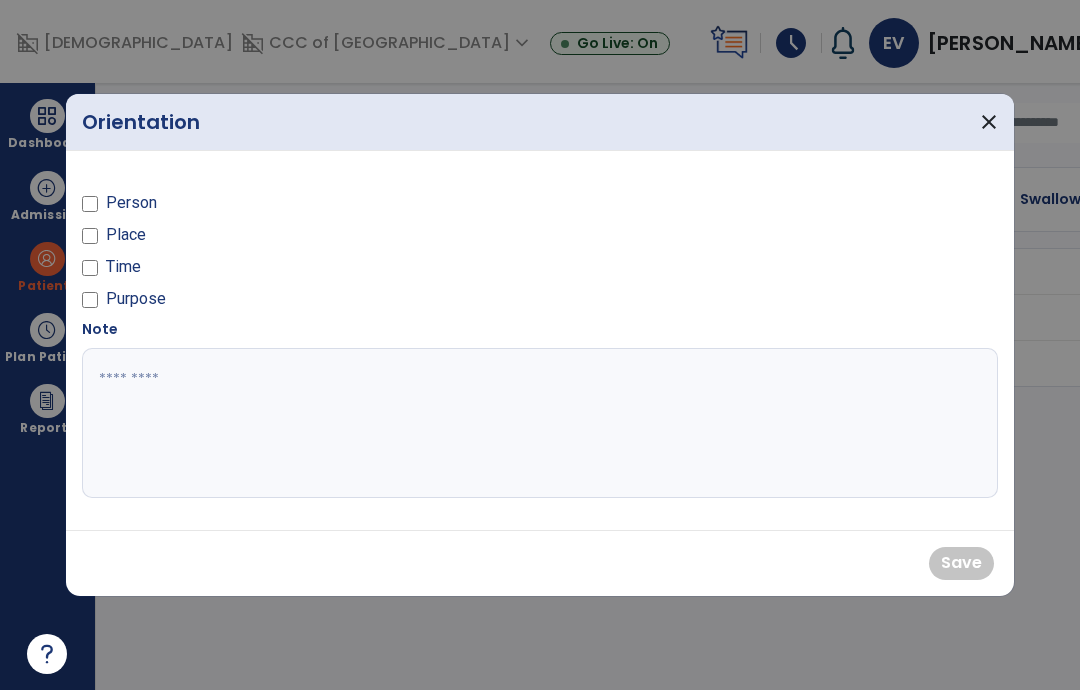 click on "Time" at bounding box center [123, 267] 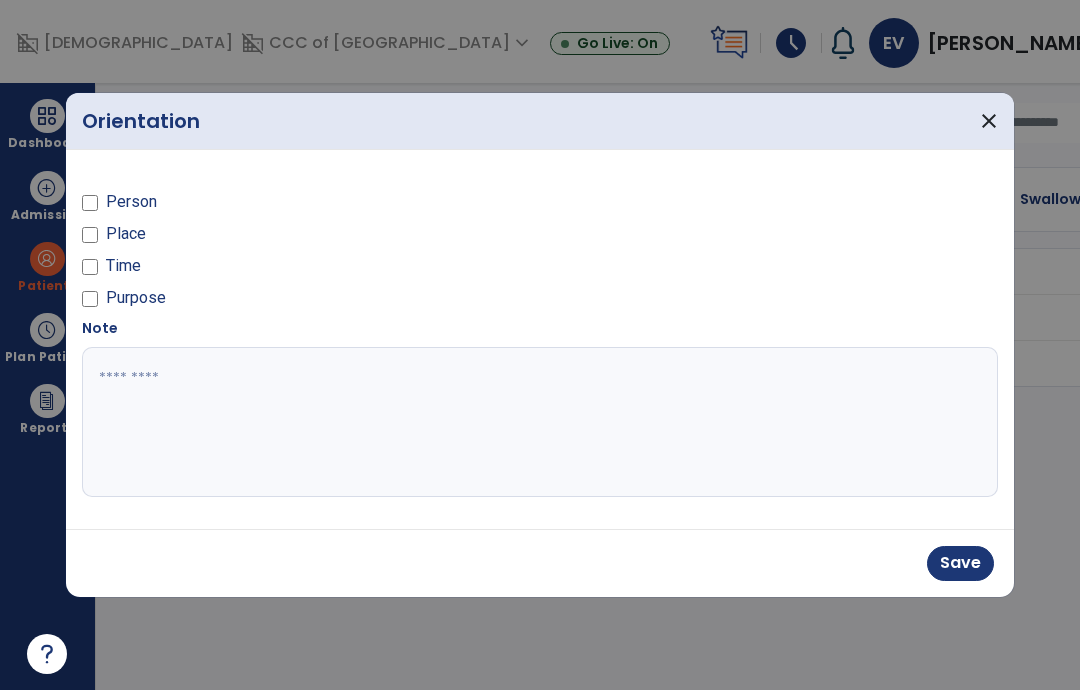 click on "Purpose" at bounding box center (136, 298) 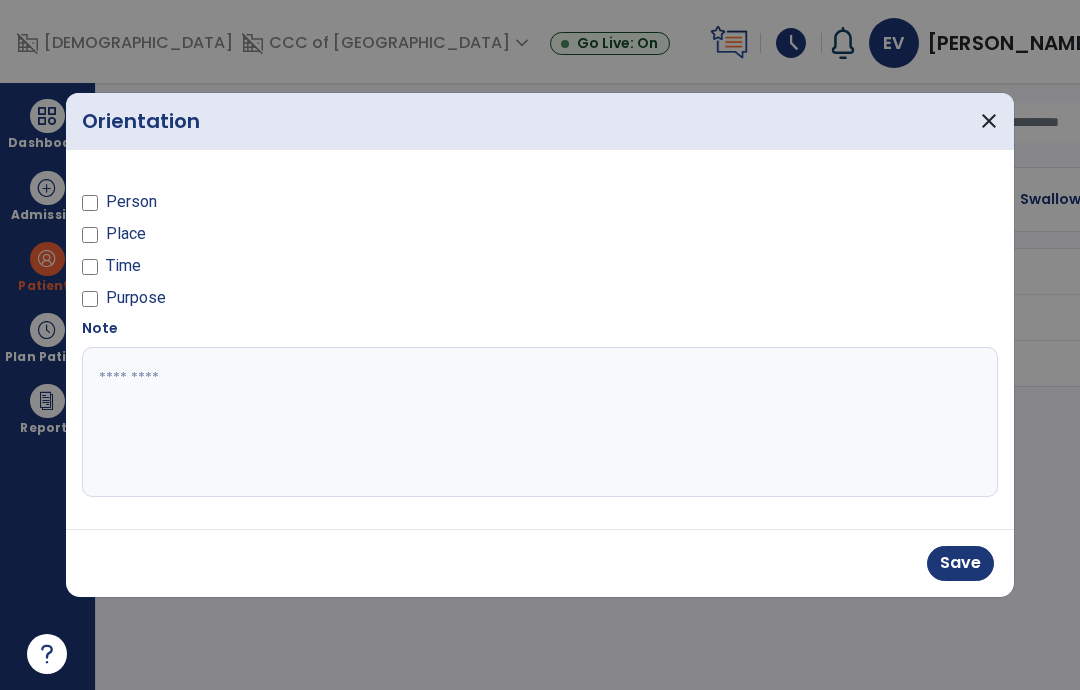 click on "Place" at bounding box center (126, 234) 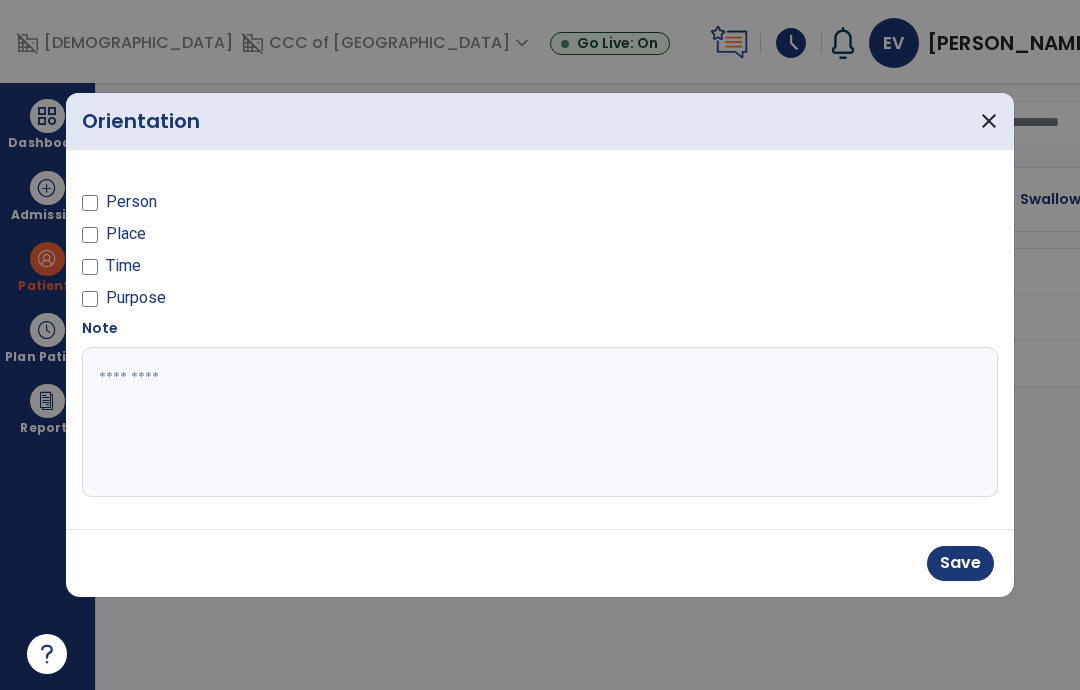 click on "Save" at bounding box center [960, 563] 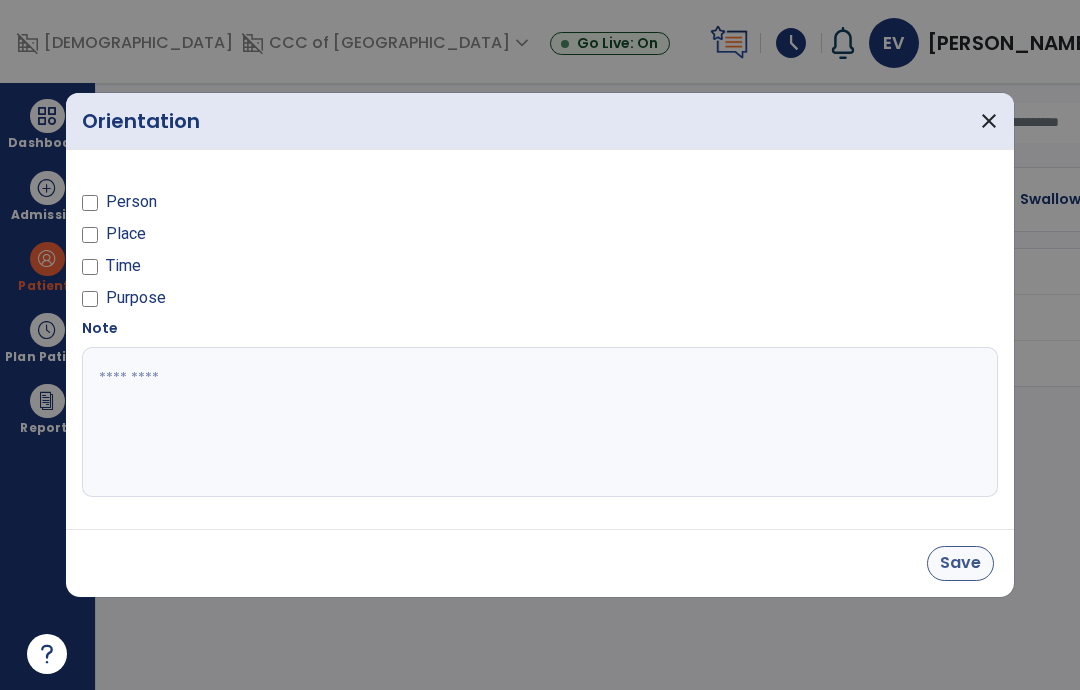 click on "Save" at bounding box center [960, 563] 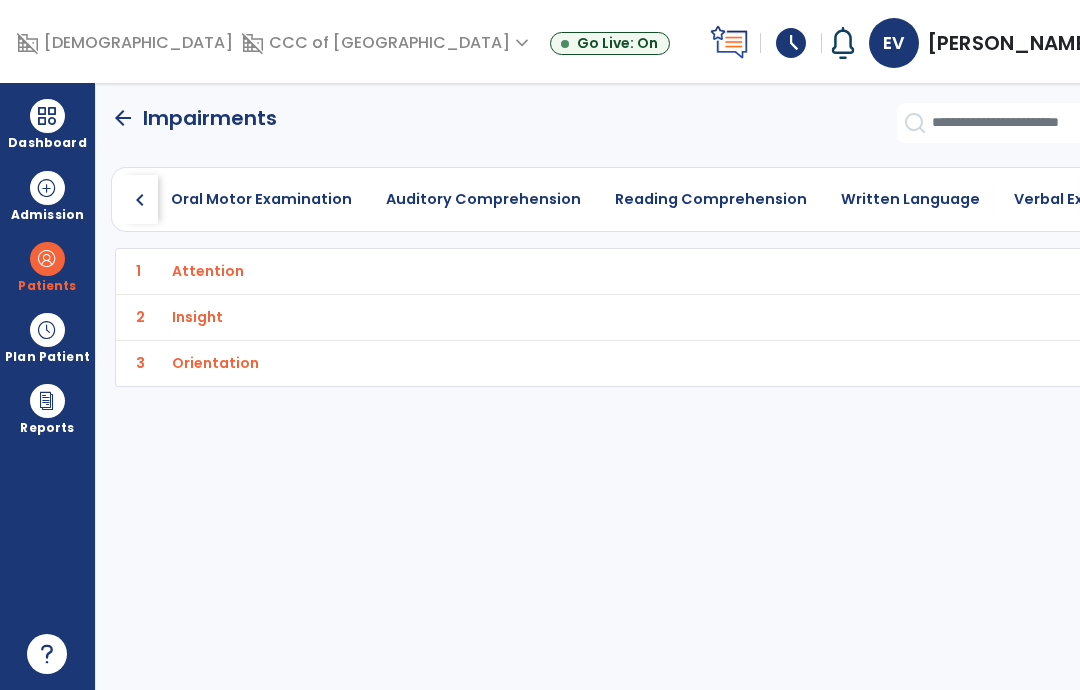 scroll, scrollTop: 0, scrollLeft: 0, axis: both 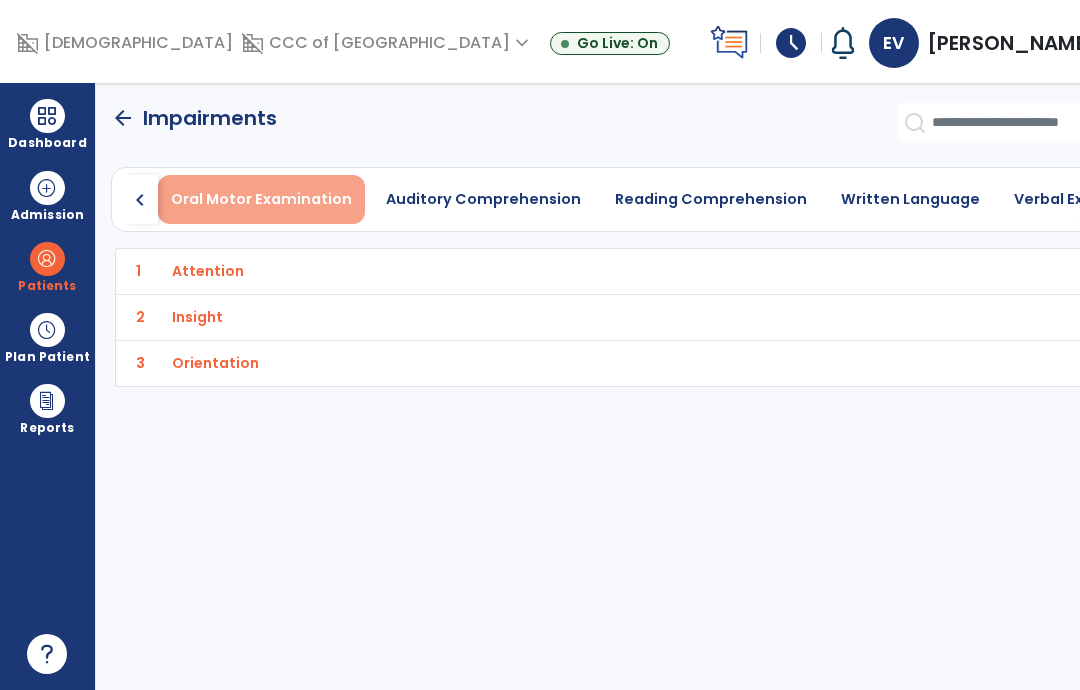 click on "Oral Motor Examination" at bounding box center (261, 199) 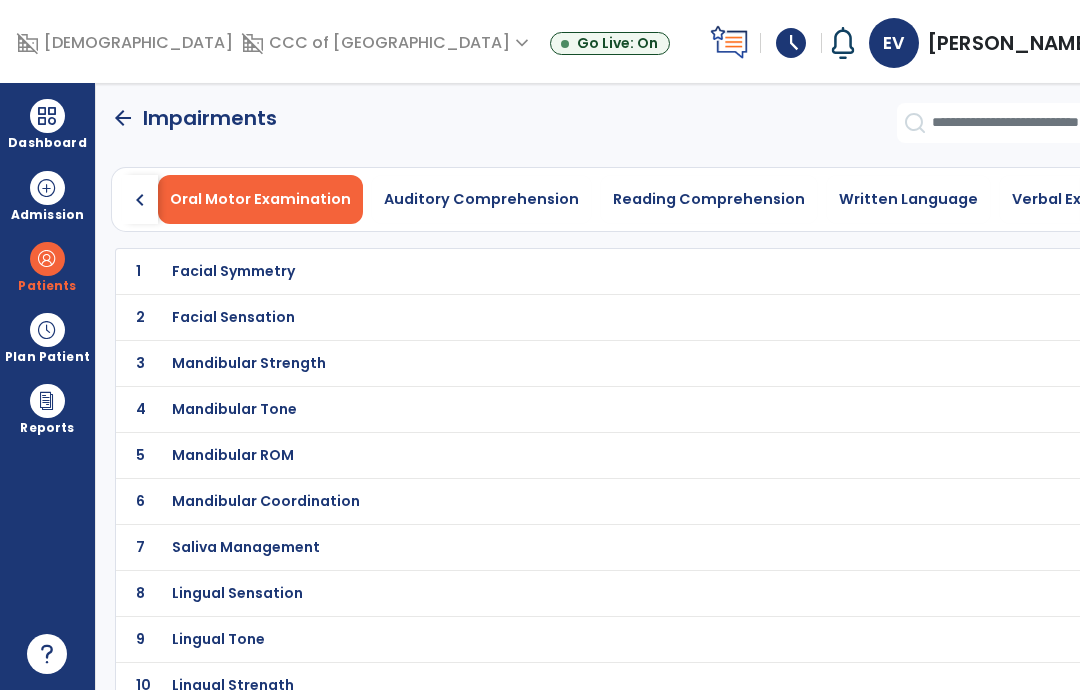 click on "arrow_back" 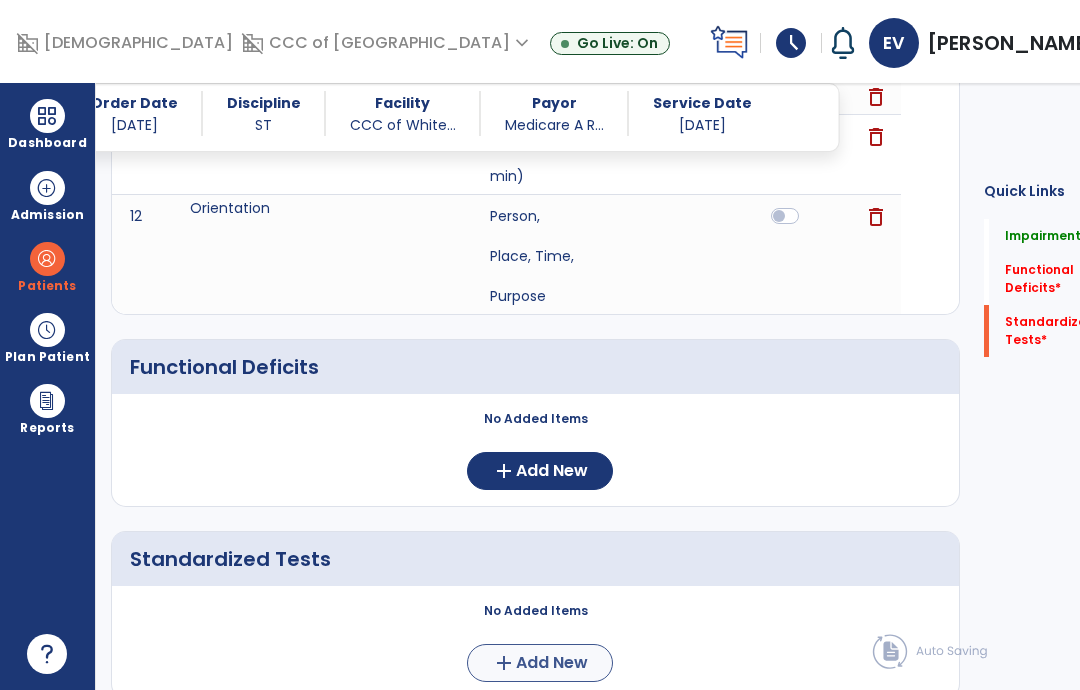 scroll, scrollTop: 864, scrollLeft: 0, axis: vertical 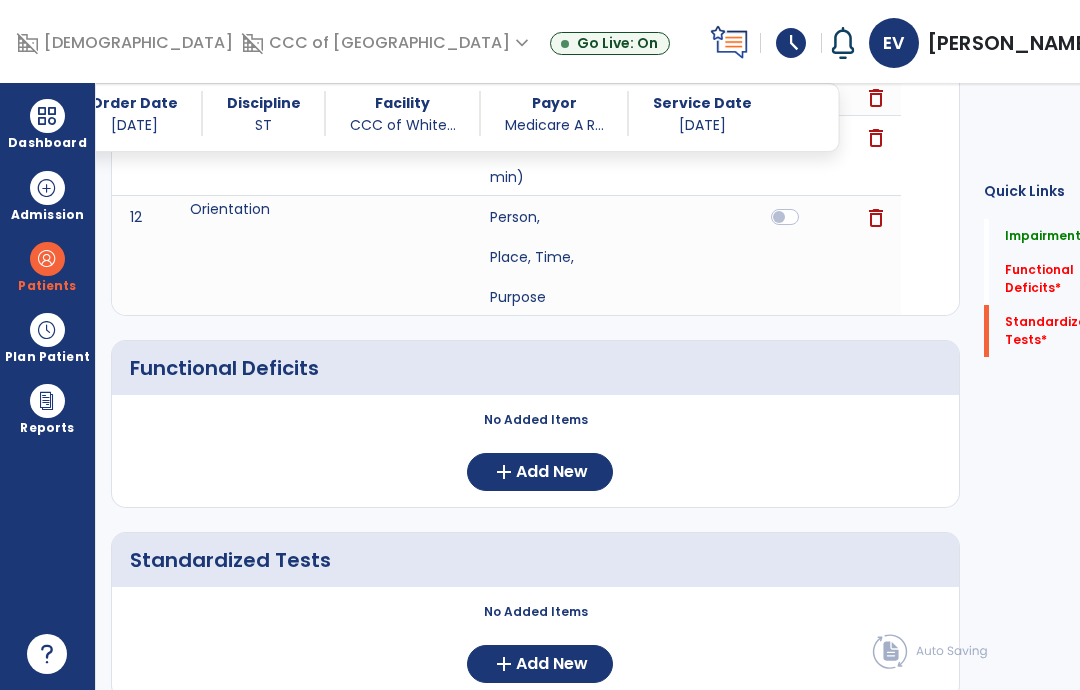 click on "No Added Items  add  Add New" 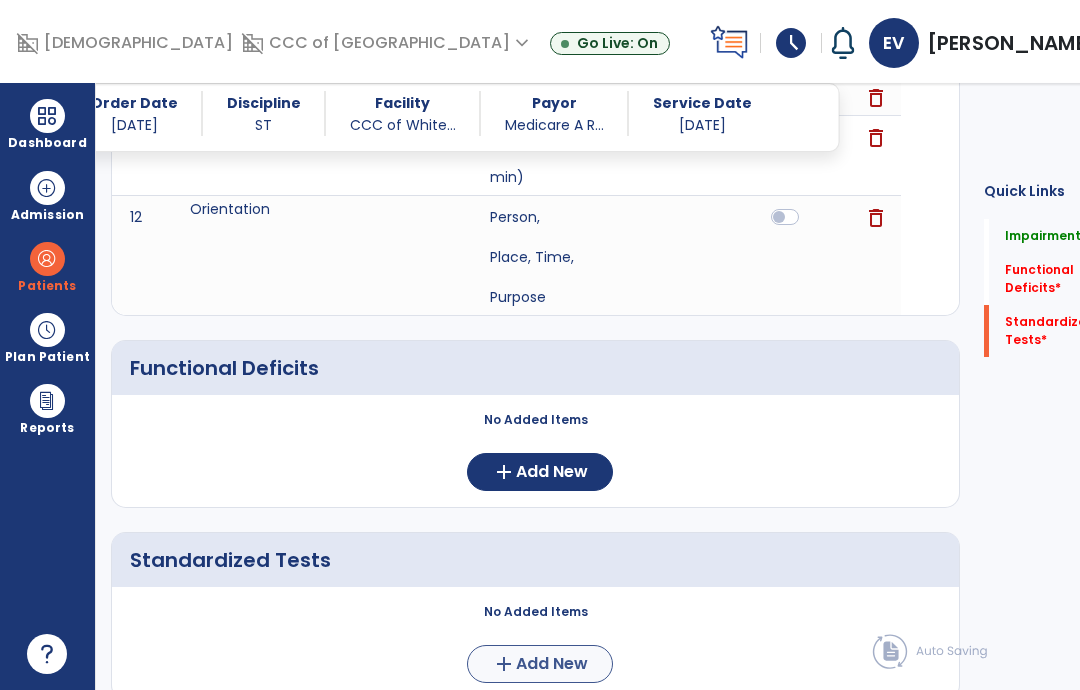 click on "Add New" 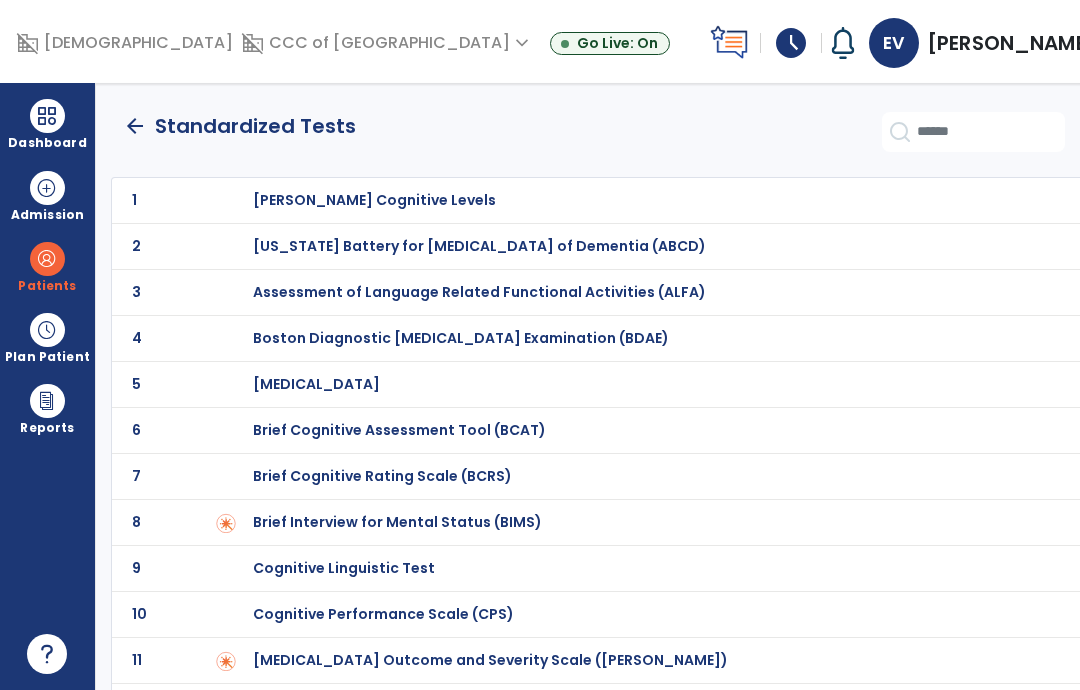 scroll, scrollTop: 0, scrollLeft: 0, axis: both 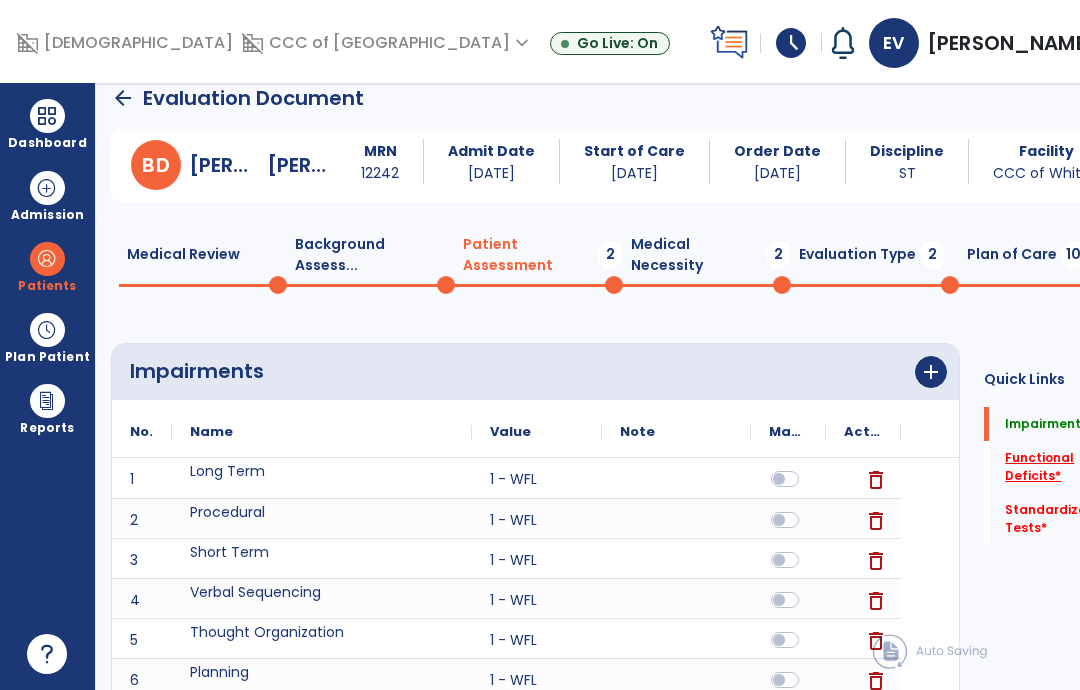 click on "Functional Deficits   *" 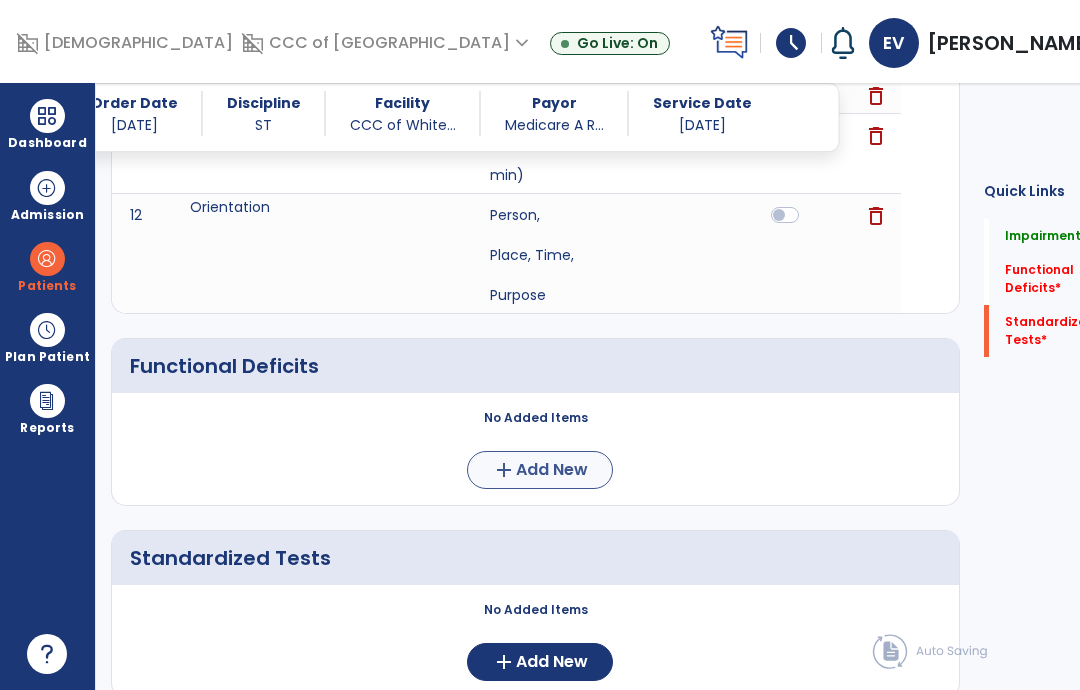 scroll, scrollTop: 864, scrollLeft: 0, axis: vertical 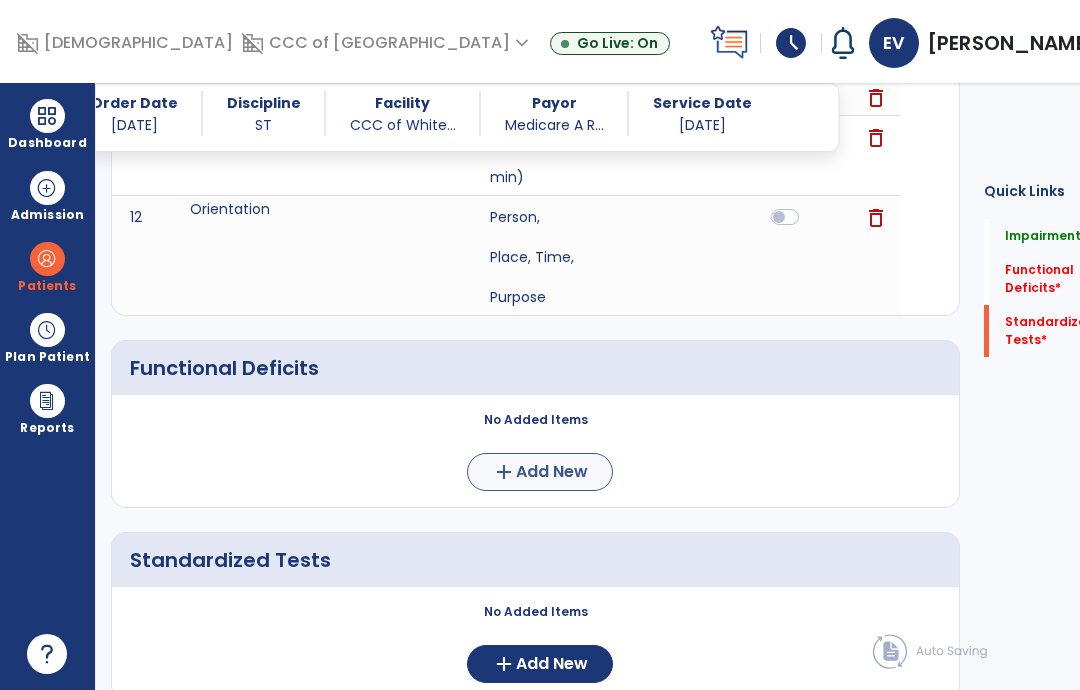 click on "Add New" 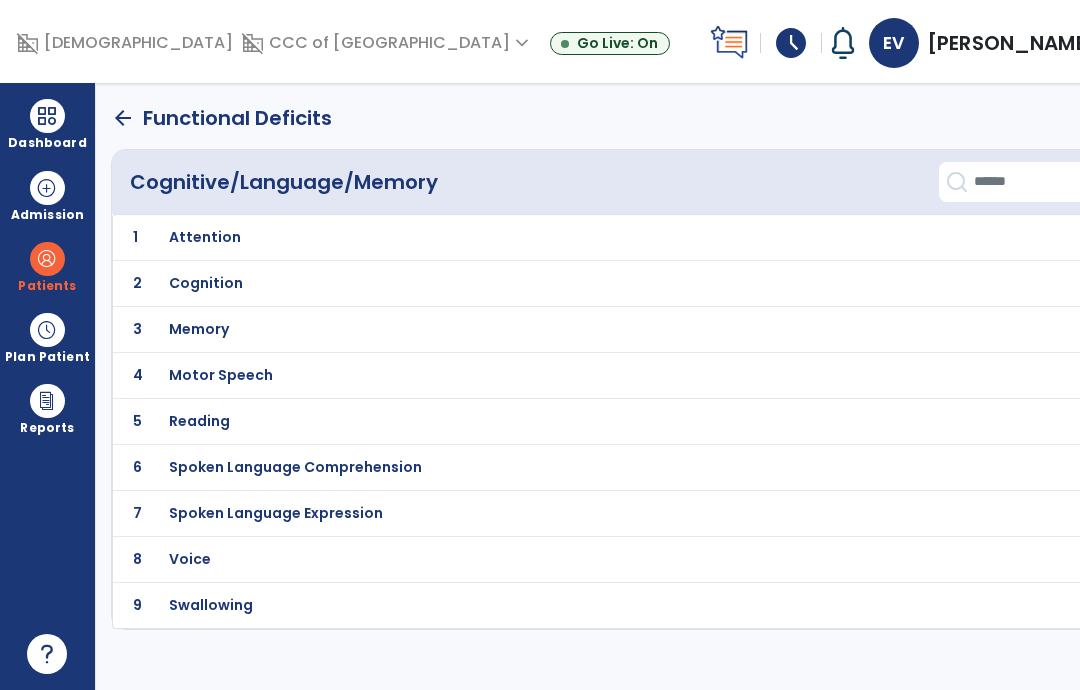 click on "3 Memory" 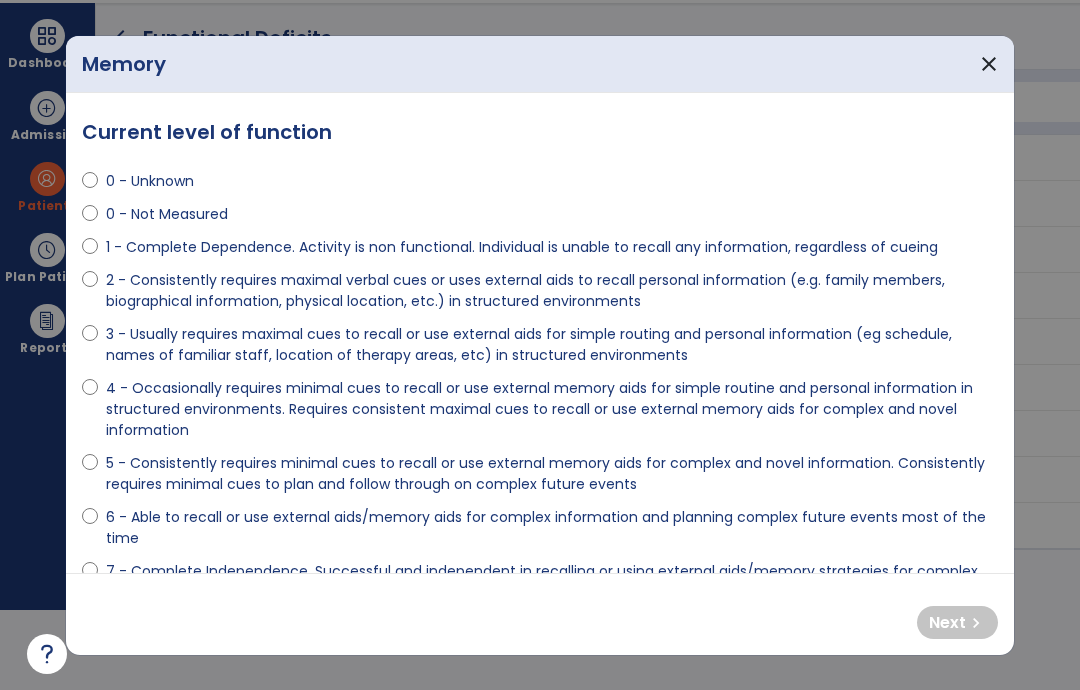 scroll, scrollTop: 0, scrollLeft: 0, axis: both 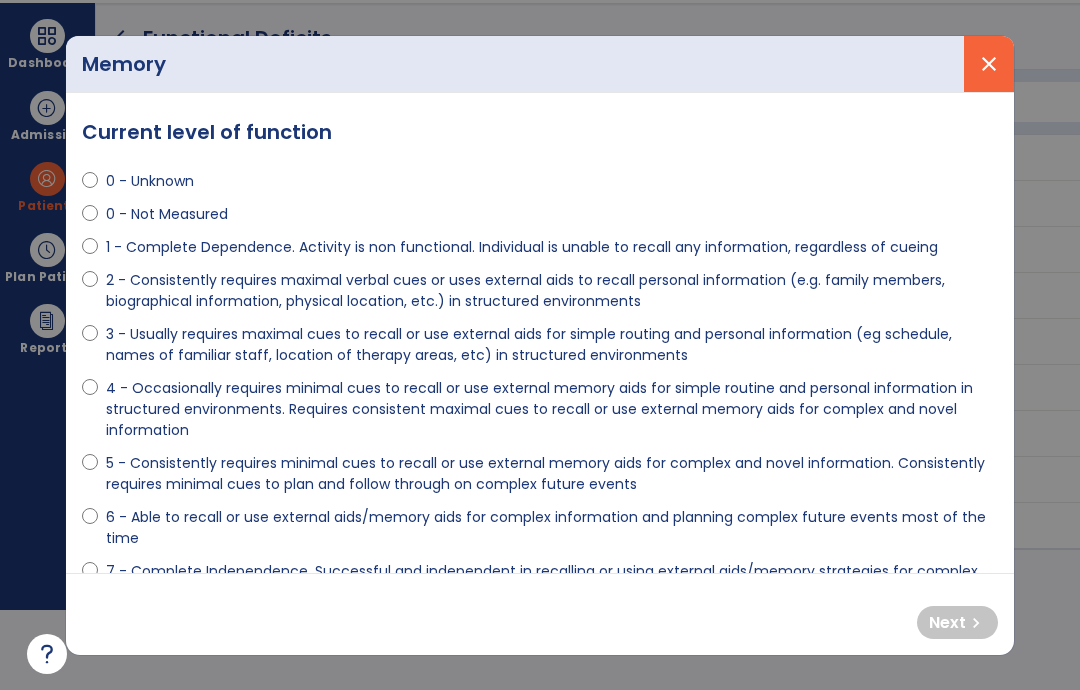 click on "close" at bounding box center (989, 64) 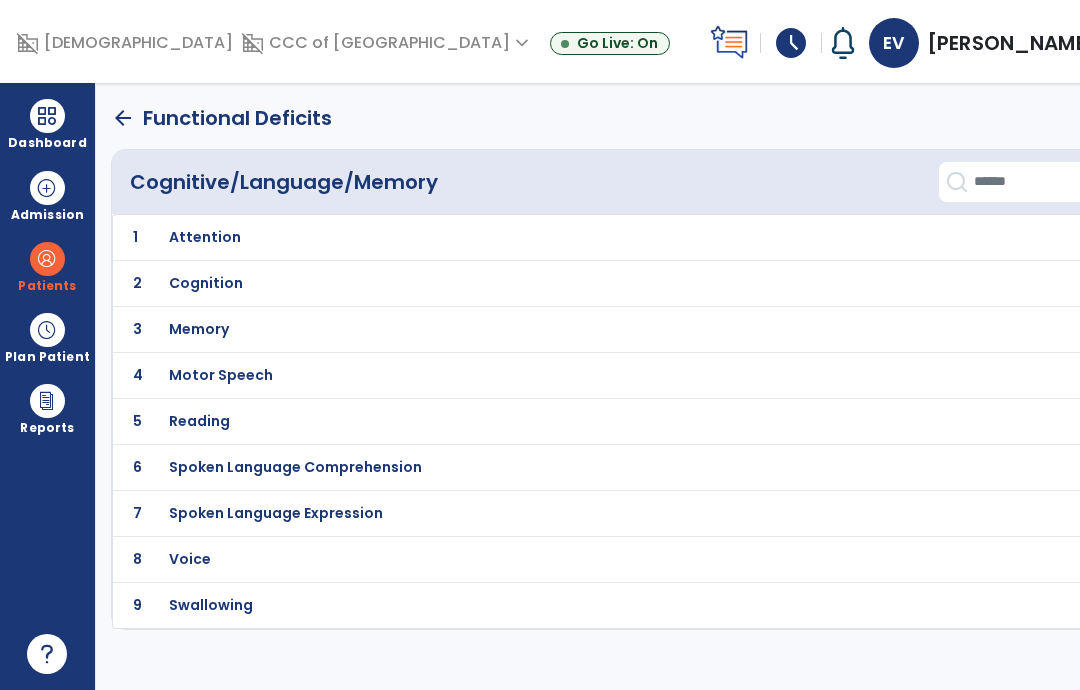 scroll, scrollTop: 80, scrollLeft: 0, axis: vertical 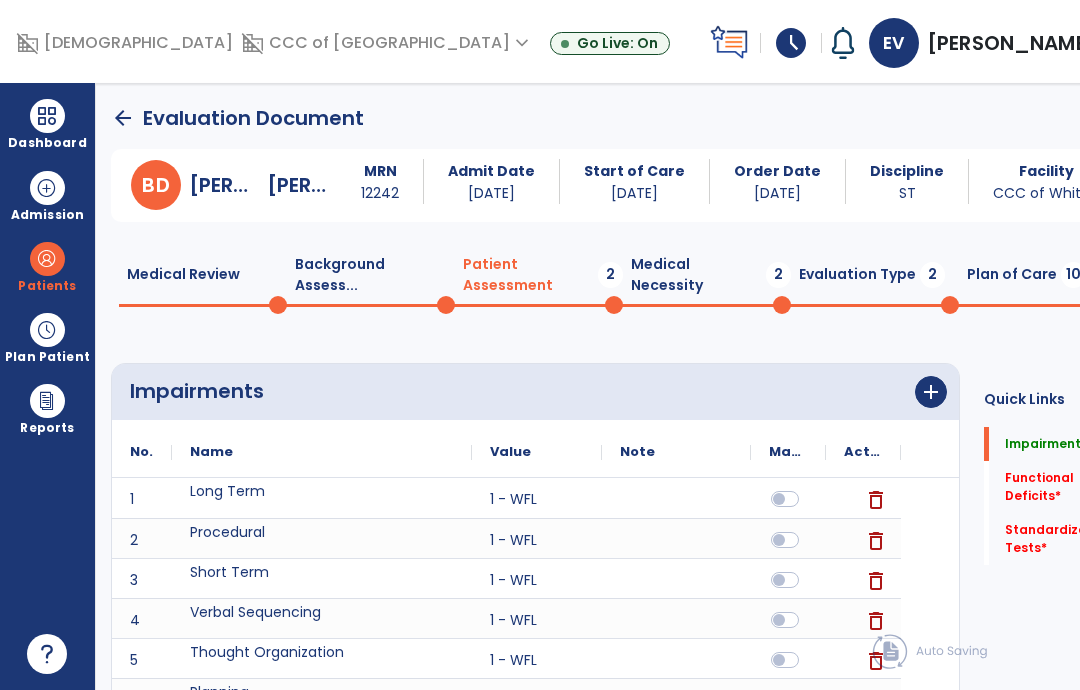click on "Medical Necessity  2" 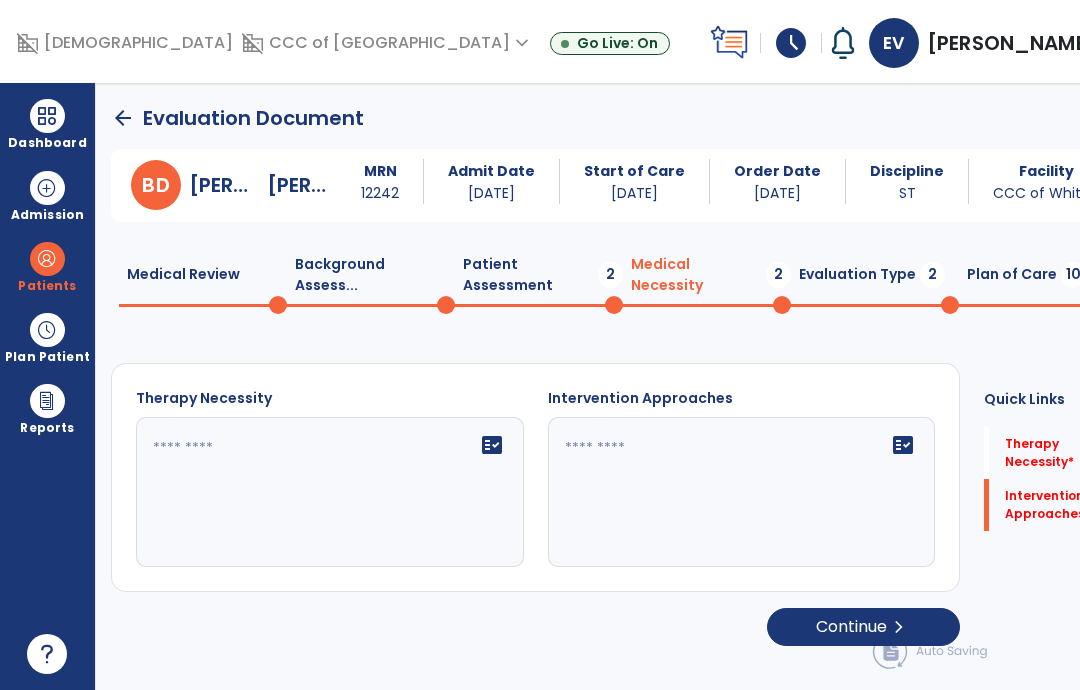 click on "Background Assess...  0" 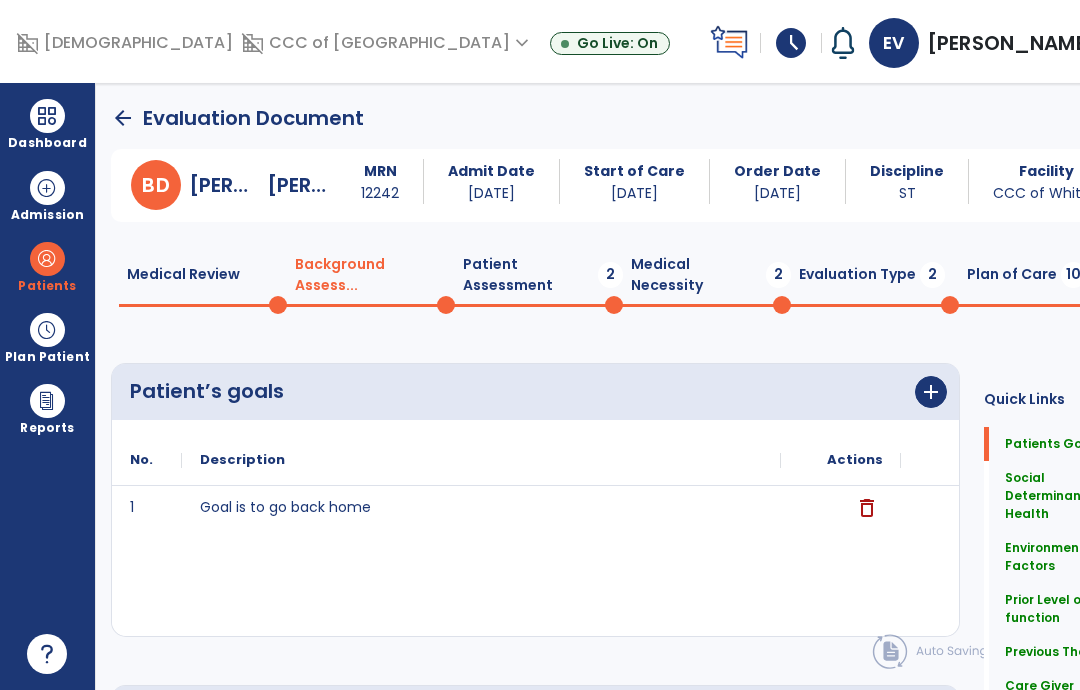 click on "Medical Review  0  Background Assess...  0  Patient Assessment  2  Medical Necessity  2  Evaluation Type  2  Plan of Care  10" 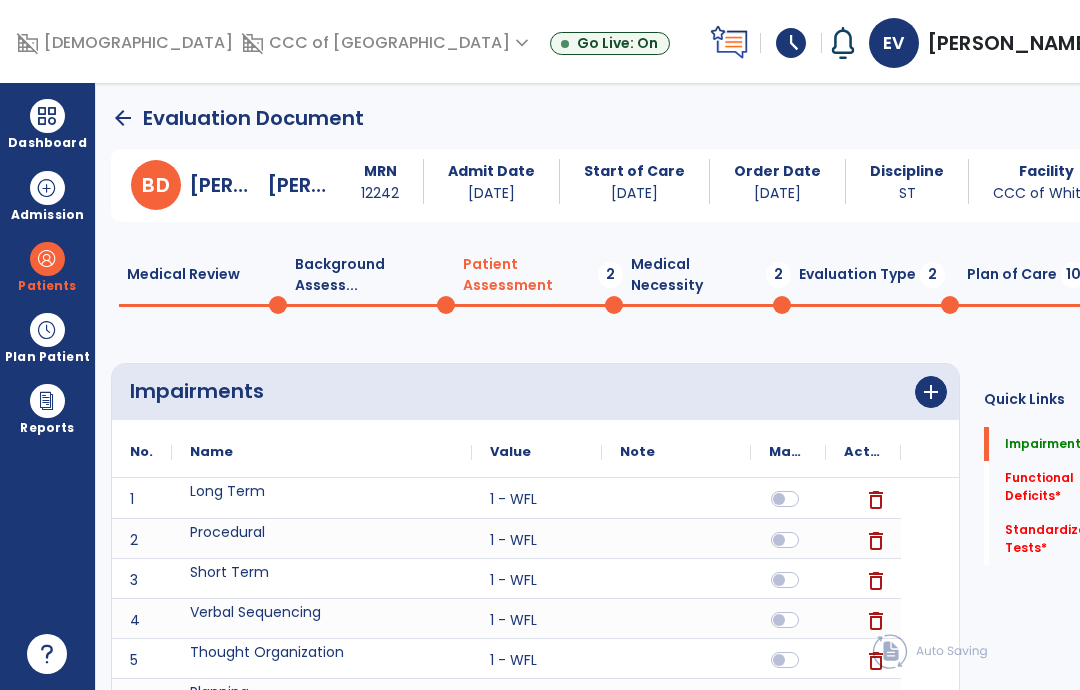 click on "0" 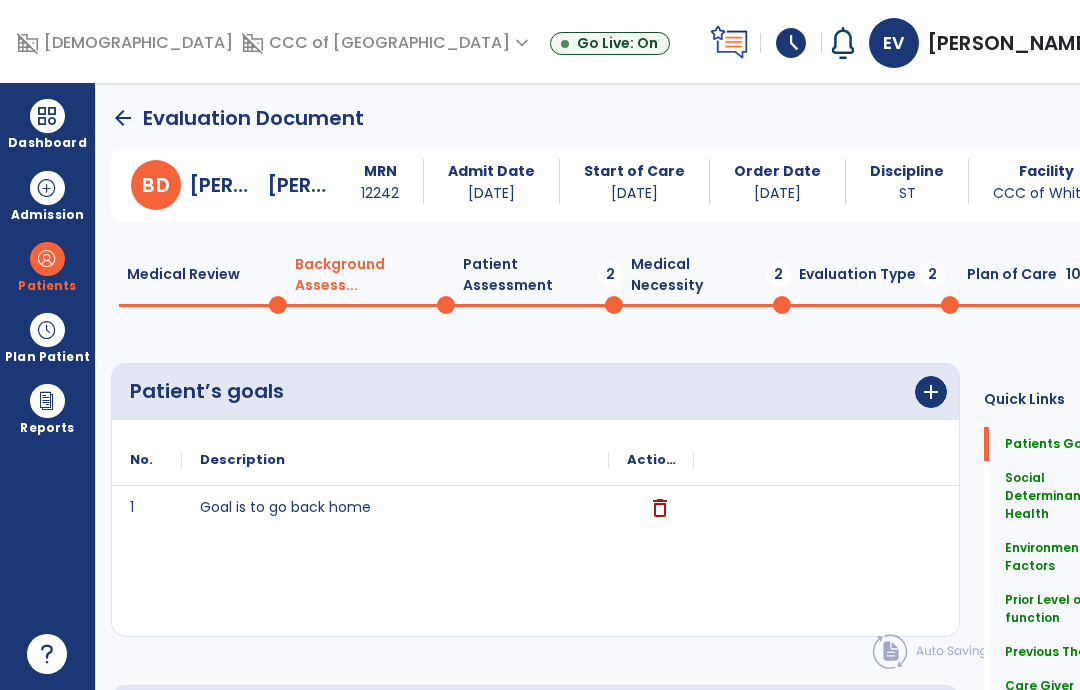 scroll, scrollTop: 0, scrollLeft: 0, axis: both 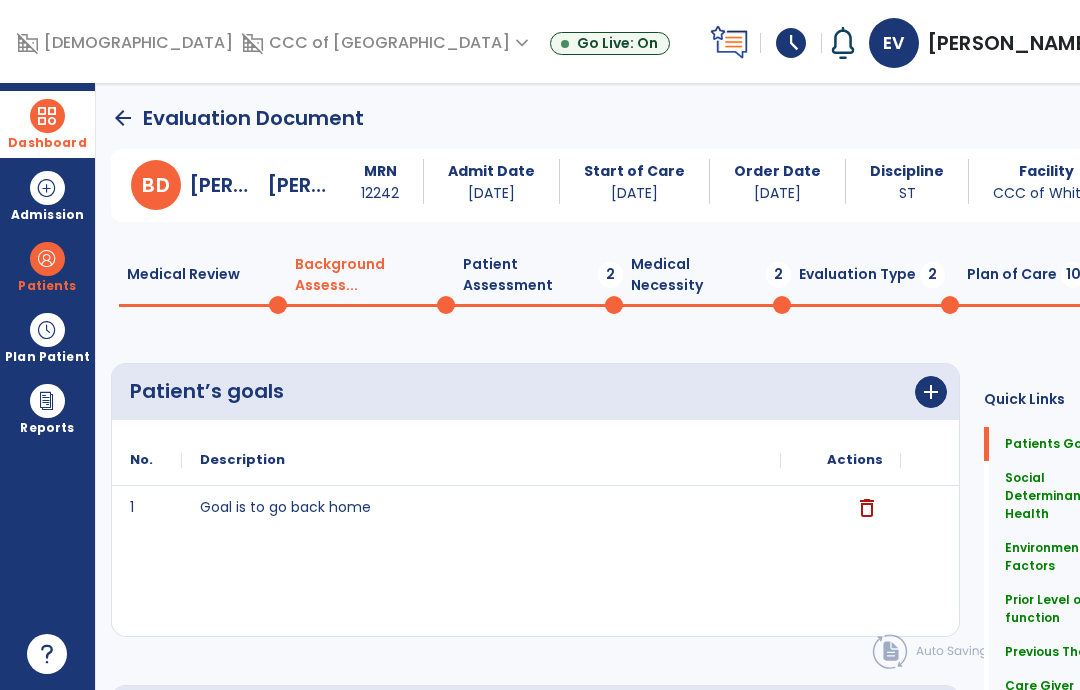 click at bounding box center (47, 116) 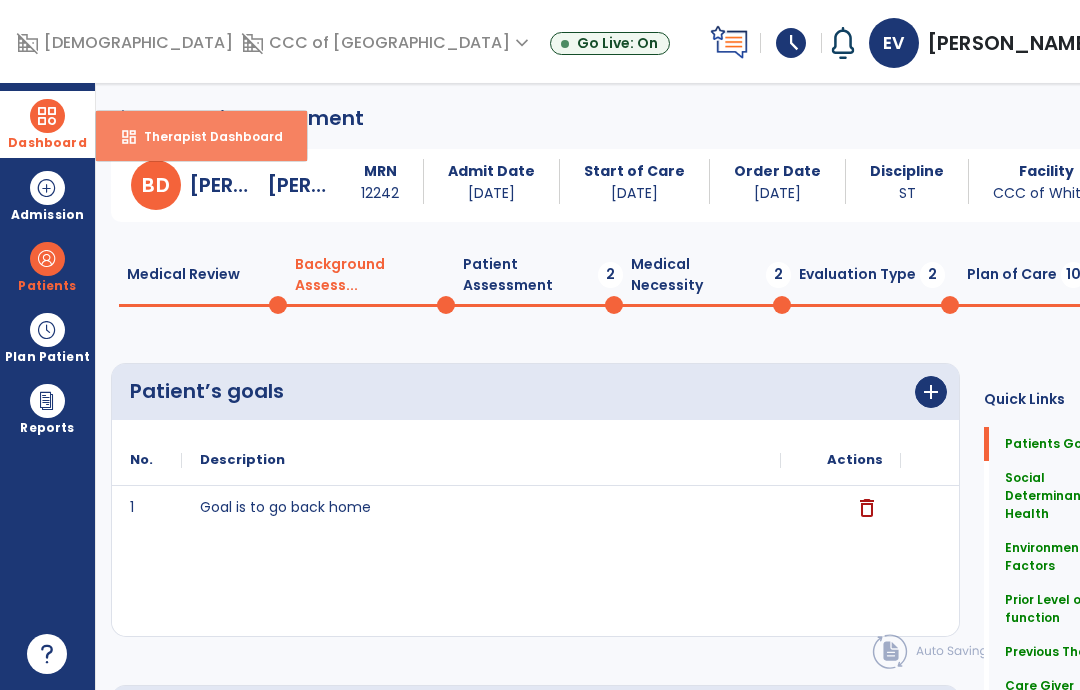 click on "dashboard  Therapist Dashboard" at bounding box center (201, 136) 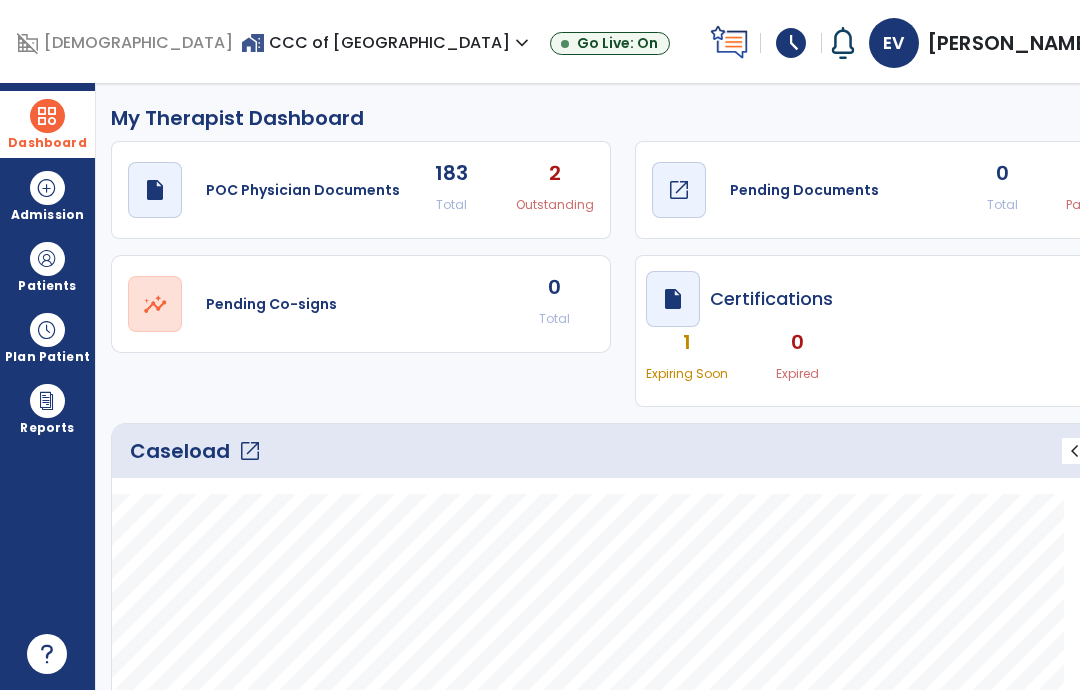 click on "draft   open_in_new  Pending Documents" 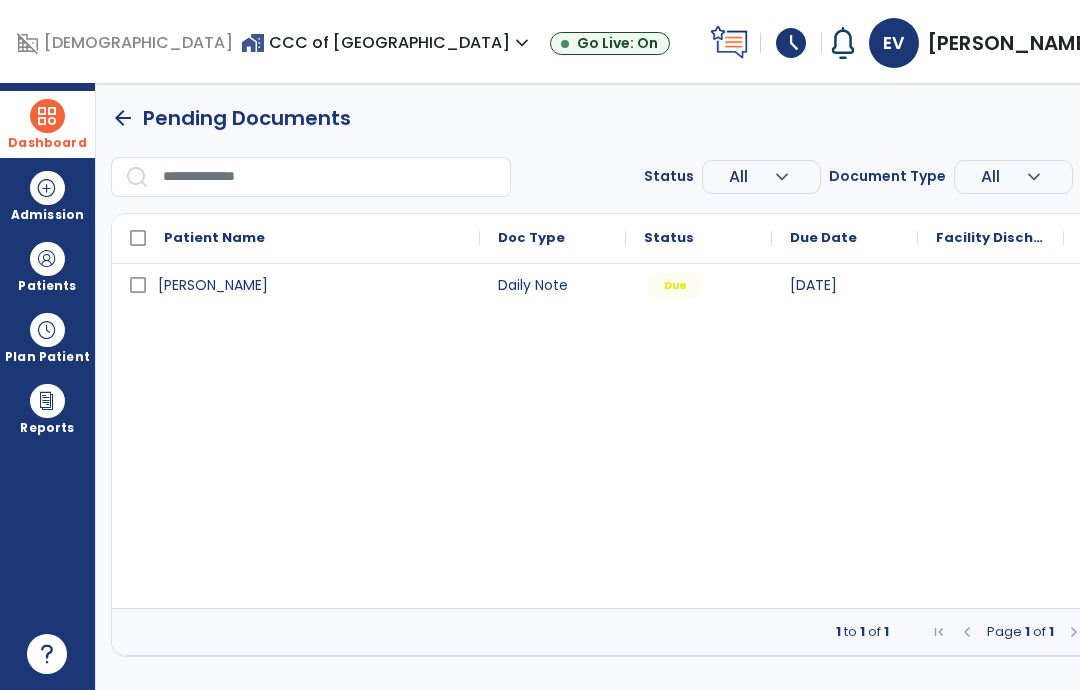 click on "[PERSON_NAME] Daily Note Due [DATE]" at bounding box center (623, 436) 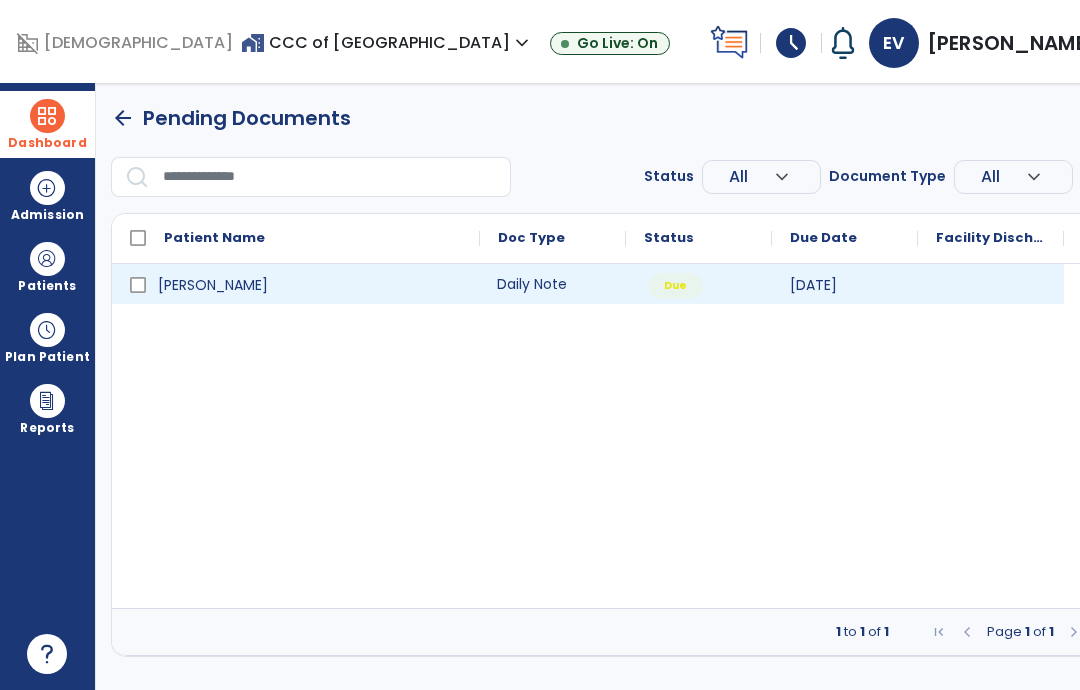click on "Daily Note" at bounding box center (553, 284) 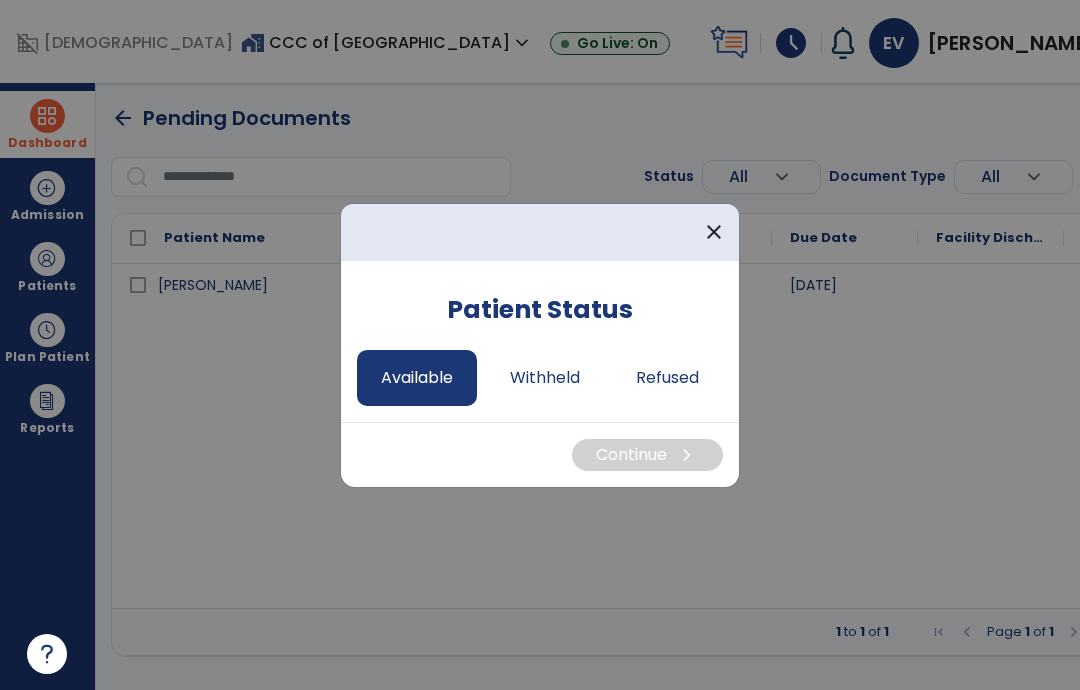 click on "Available" at bounding box center [417, 378] 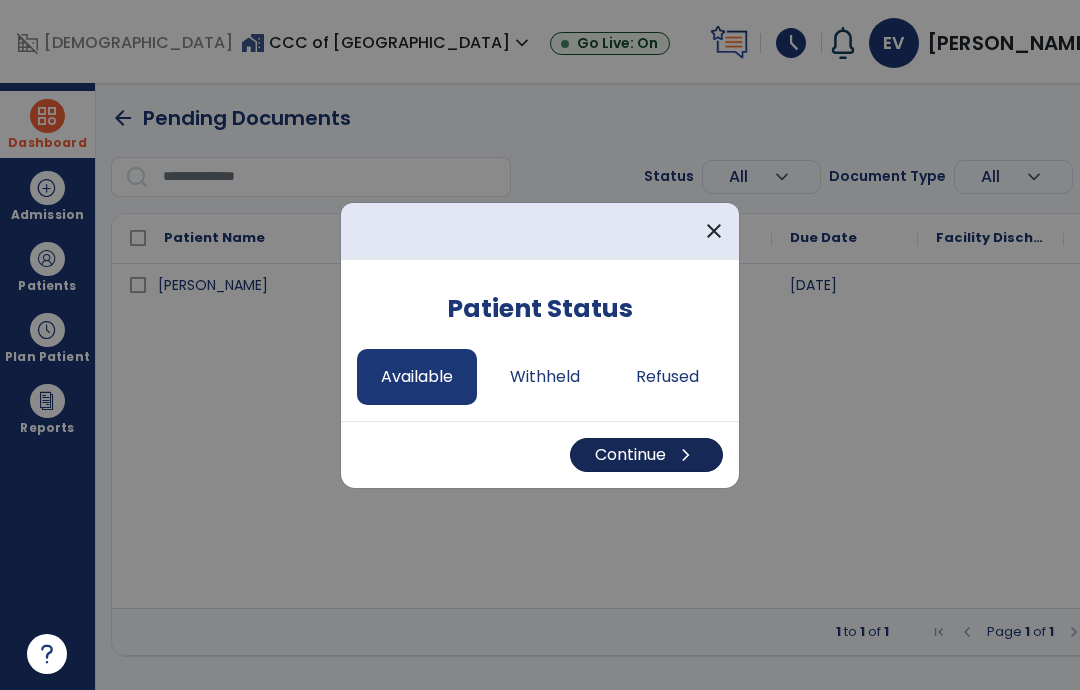 click on "Continue   chevron_right" at bounding box center [646, 455] 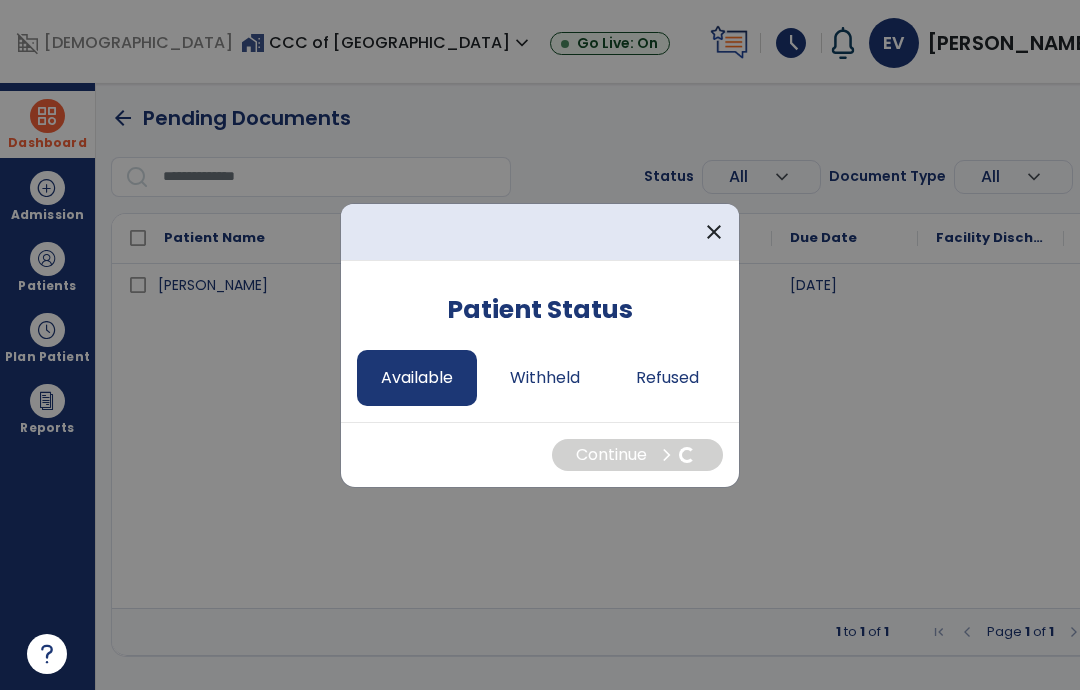 select on "*" 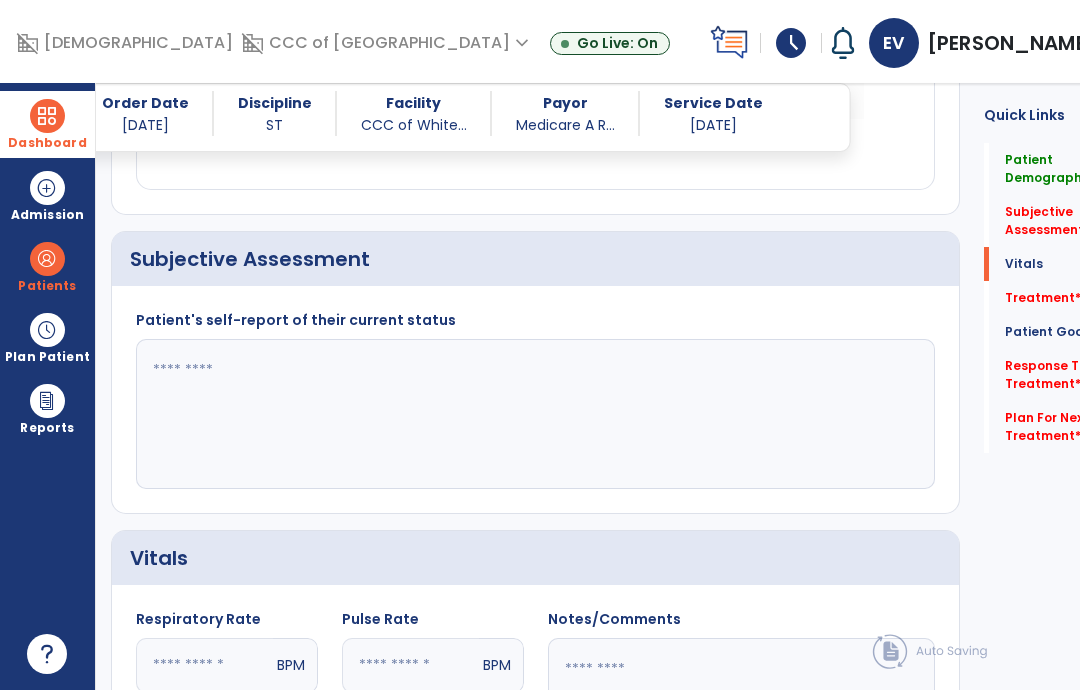 scroll, scrollTop: 615, scrollLeft: 0, axis: vertical 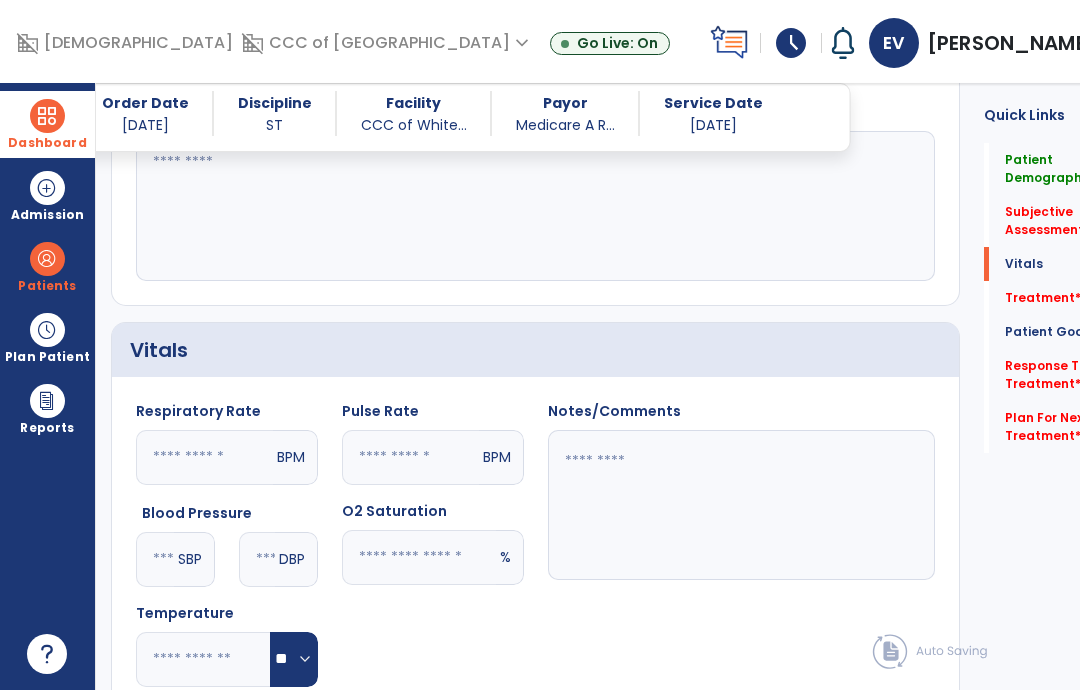 click 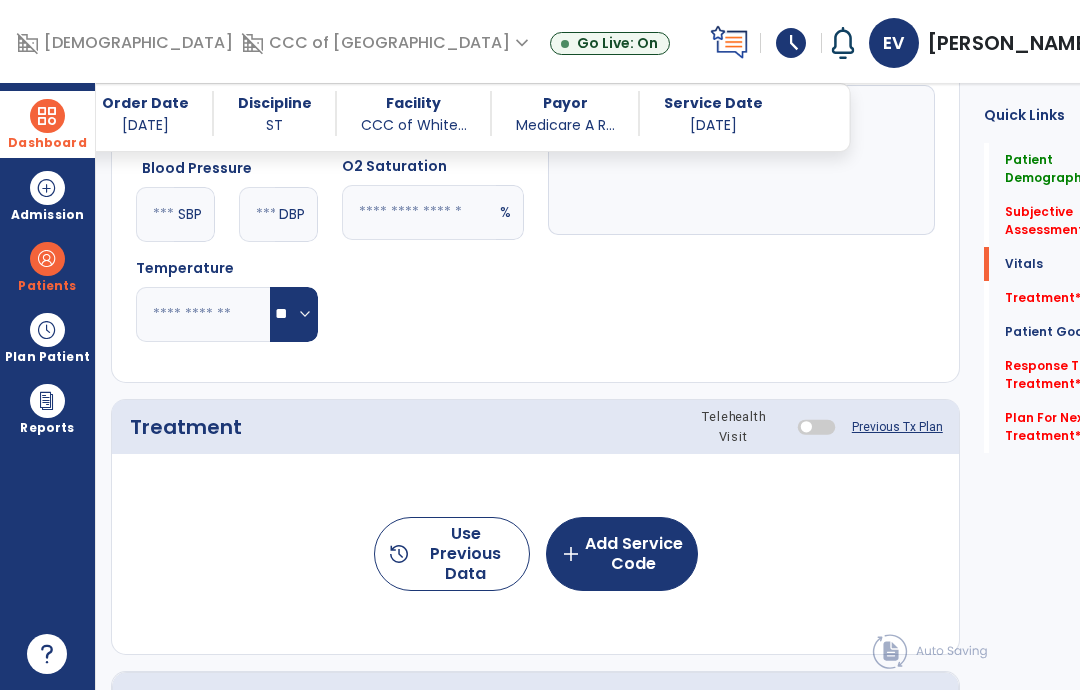 scroll, scrollTop: 1004, scrollLeft: 0, axis: vertical 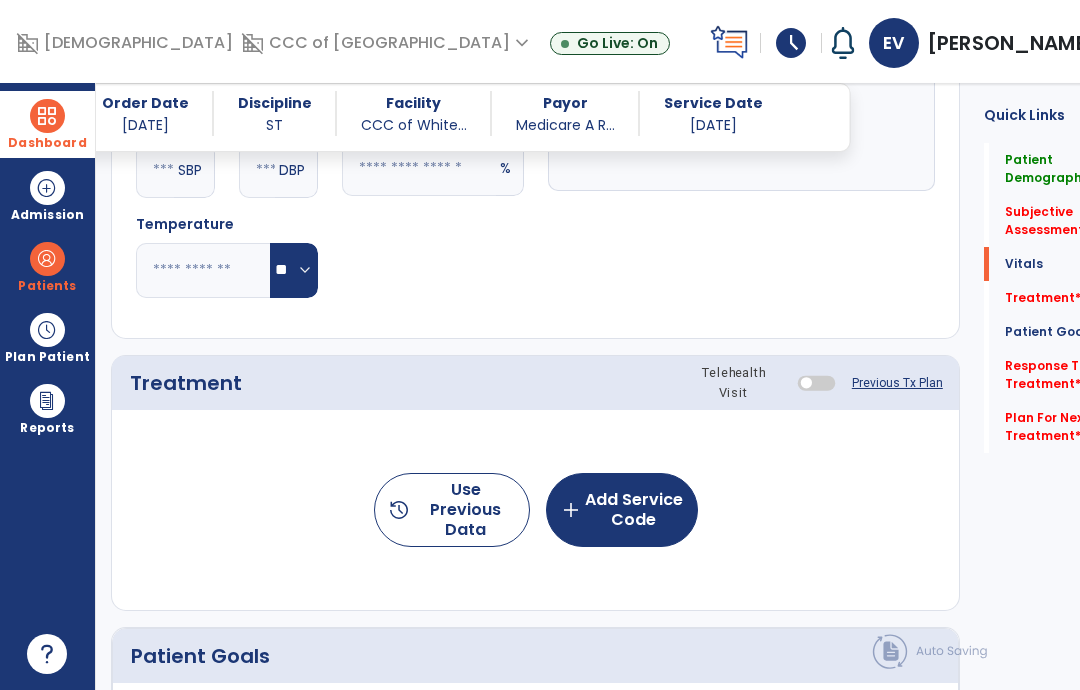 type on "**********" 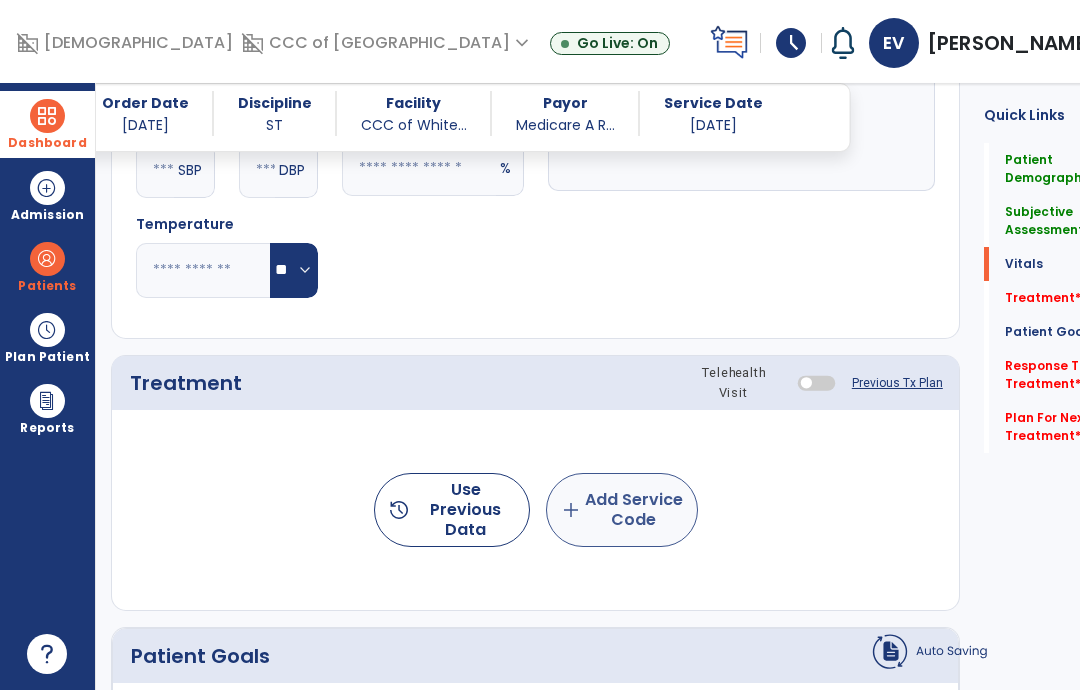 click on "add  Add Service Code" 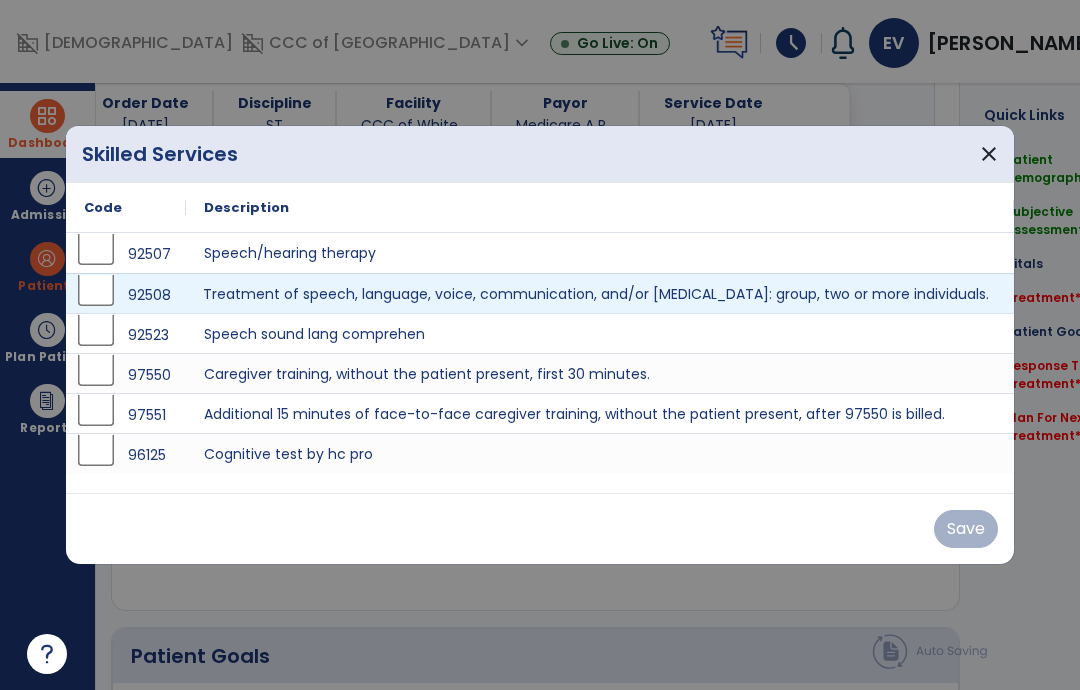 click on "Treatment of speech, language, voice, communication, and/or [MEDICAL_DATA]: group, two or more individuals." at bounding box center (600, 293) 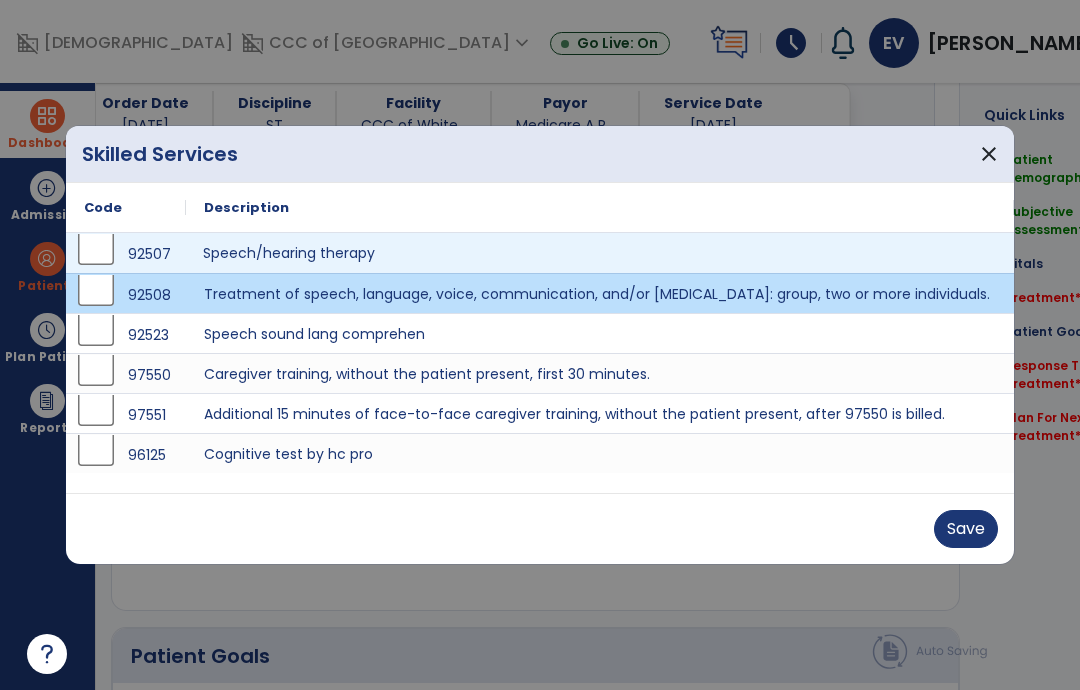 click on "Speech/hearing therapy" at bounding box center [600, 253] 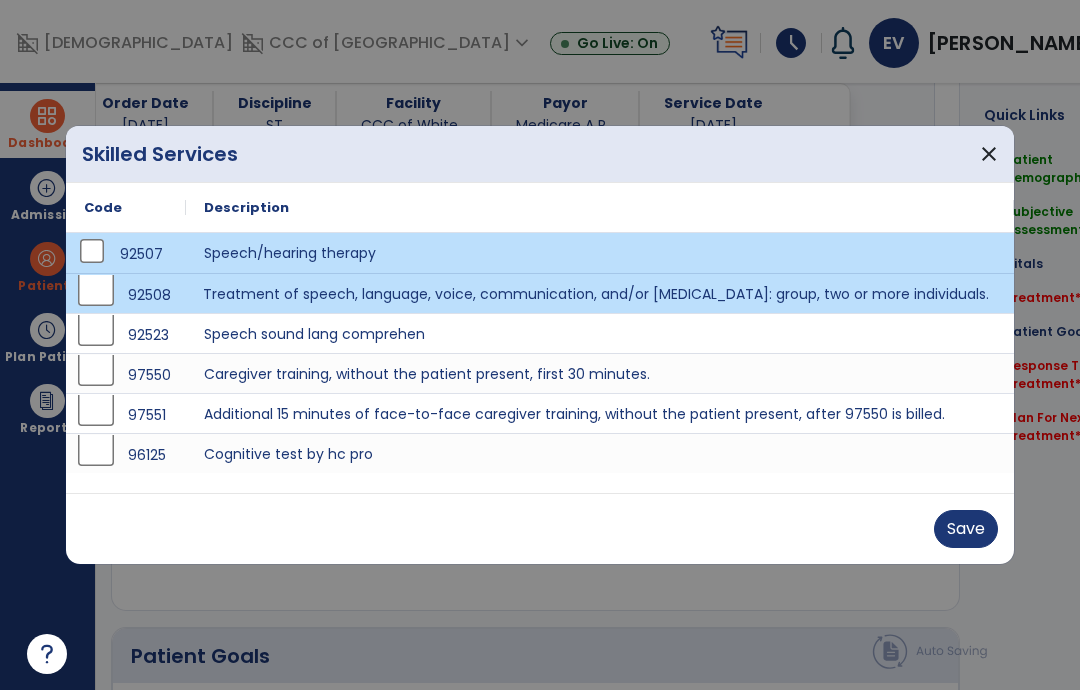 click on "Treatment of speech, language, voice, communication, and/or [MEDICAL_DATA]: group, two or more individuals." at bounding box center (600, 293) 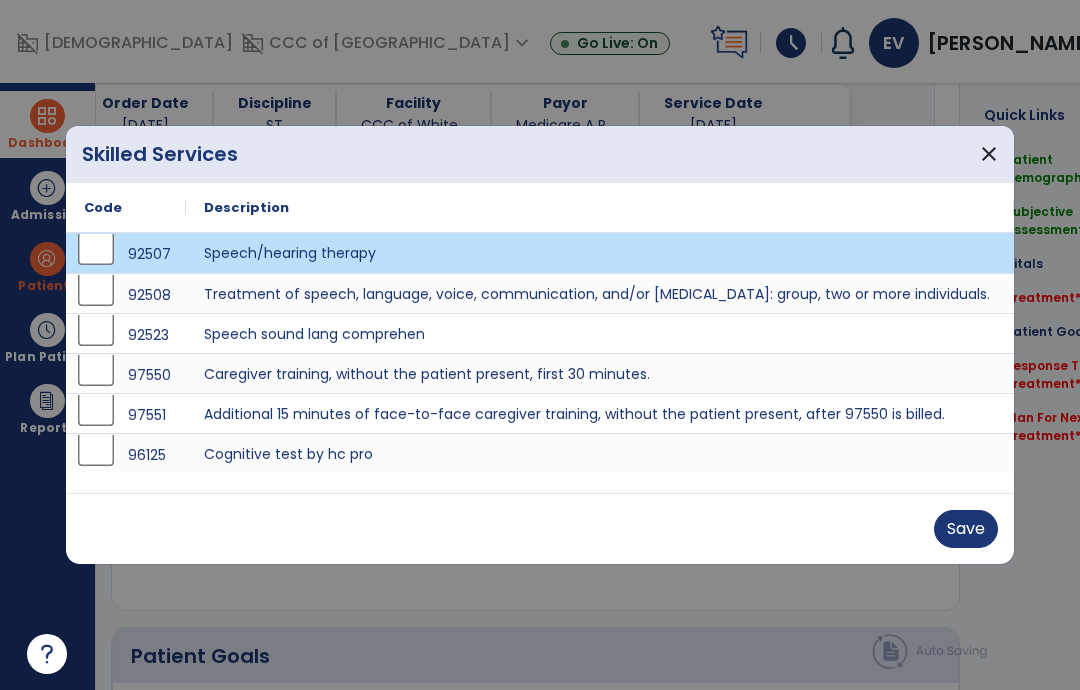 click on "Save" at bounding box center [966, 529] 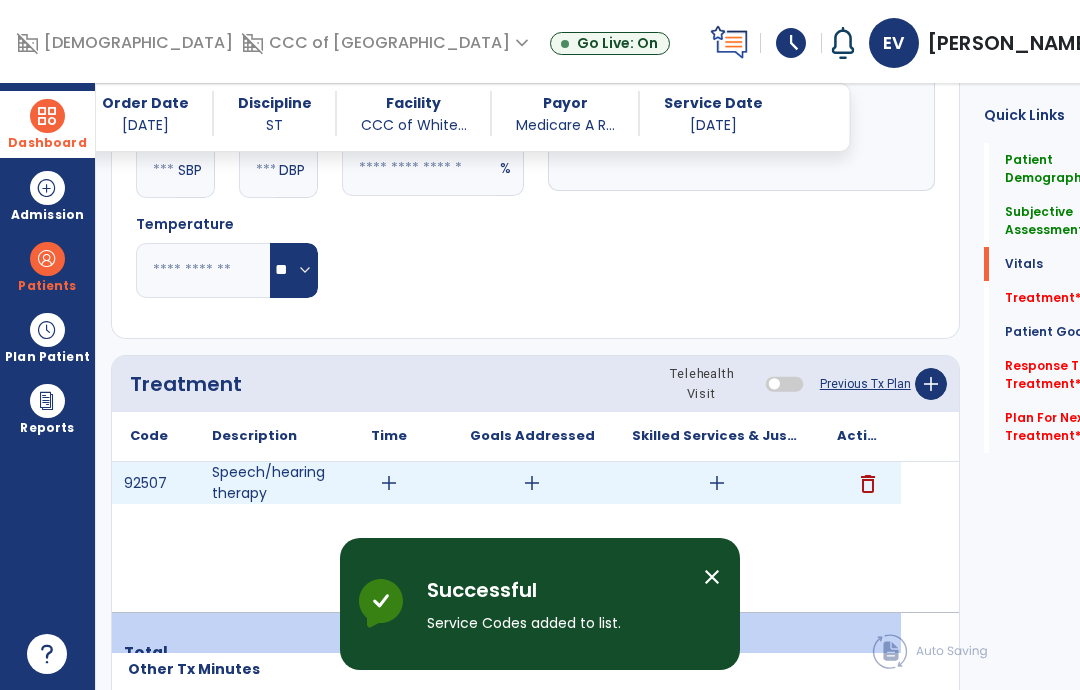 click on "add" at bounding box center [388, 483] 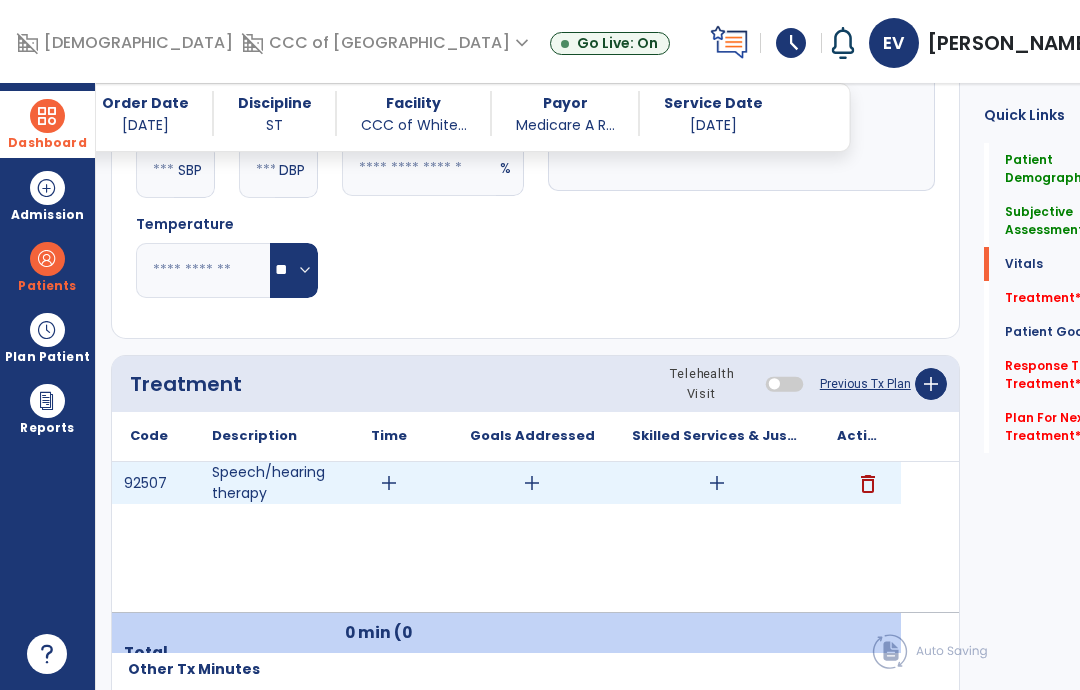 click on "add" at bounding box center [389, 483] 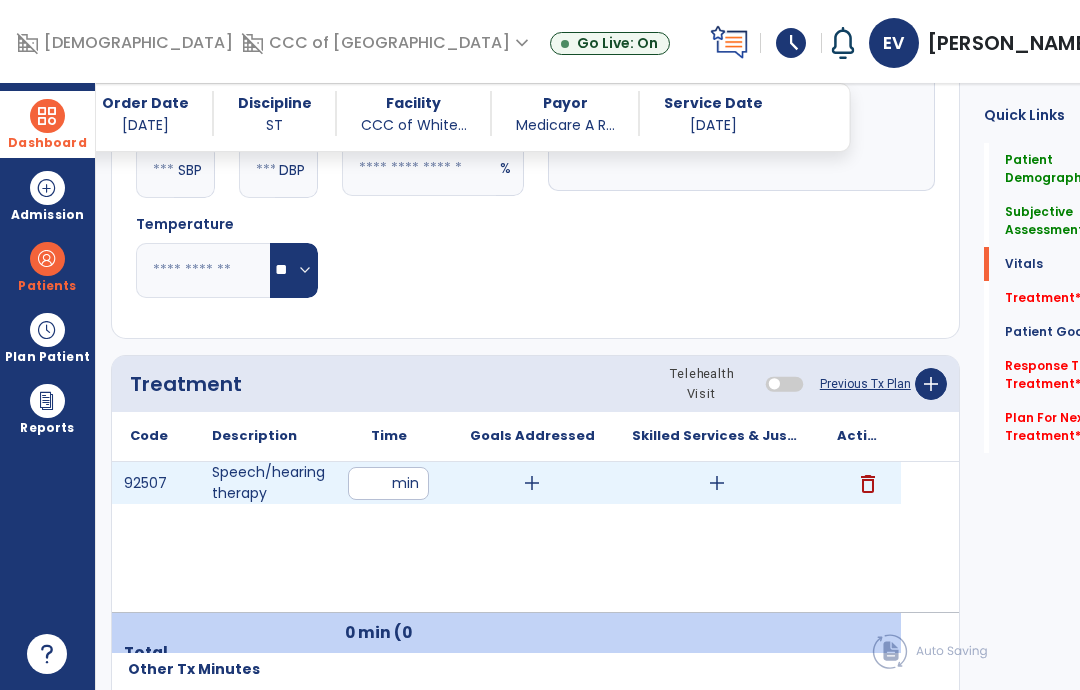 type on "**" 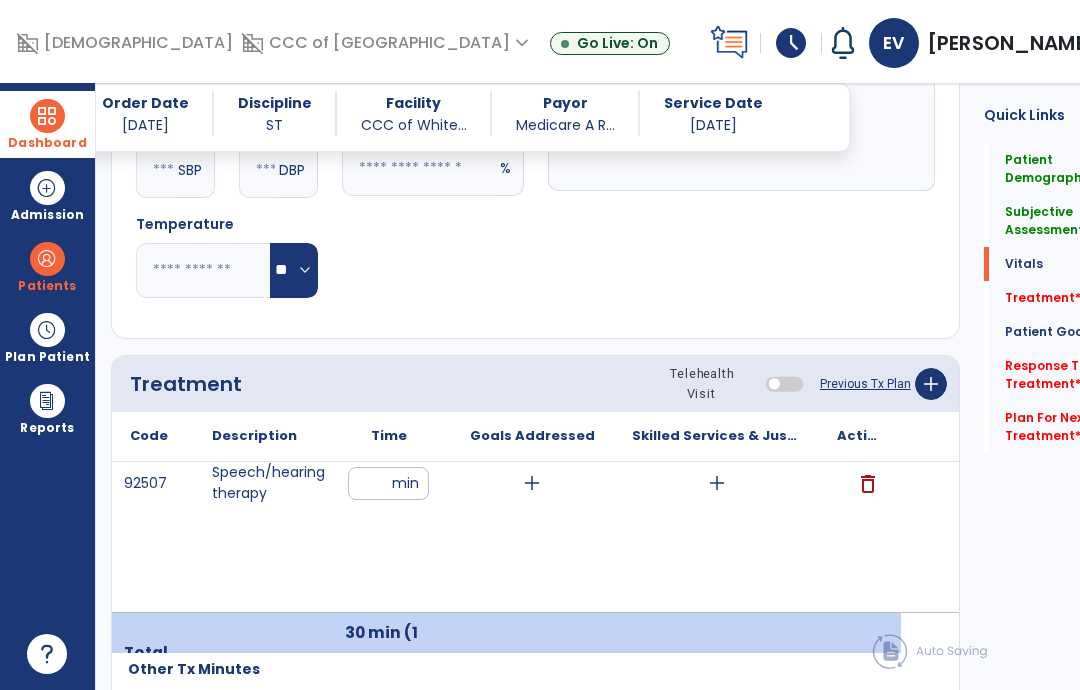 click on "92507  Speech/hearing therapy  ** min add add delete" at bounding box center (506, 537) 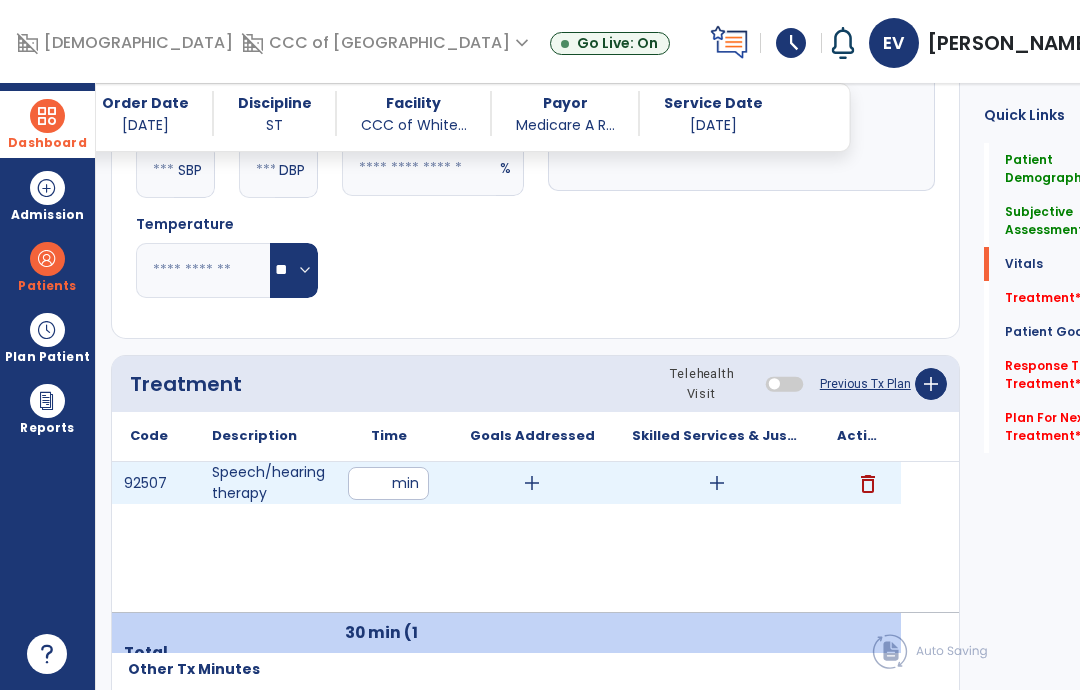 click on "add" at bounding box center [716, 483] 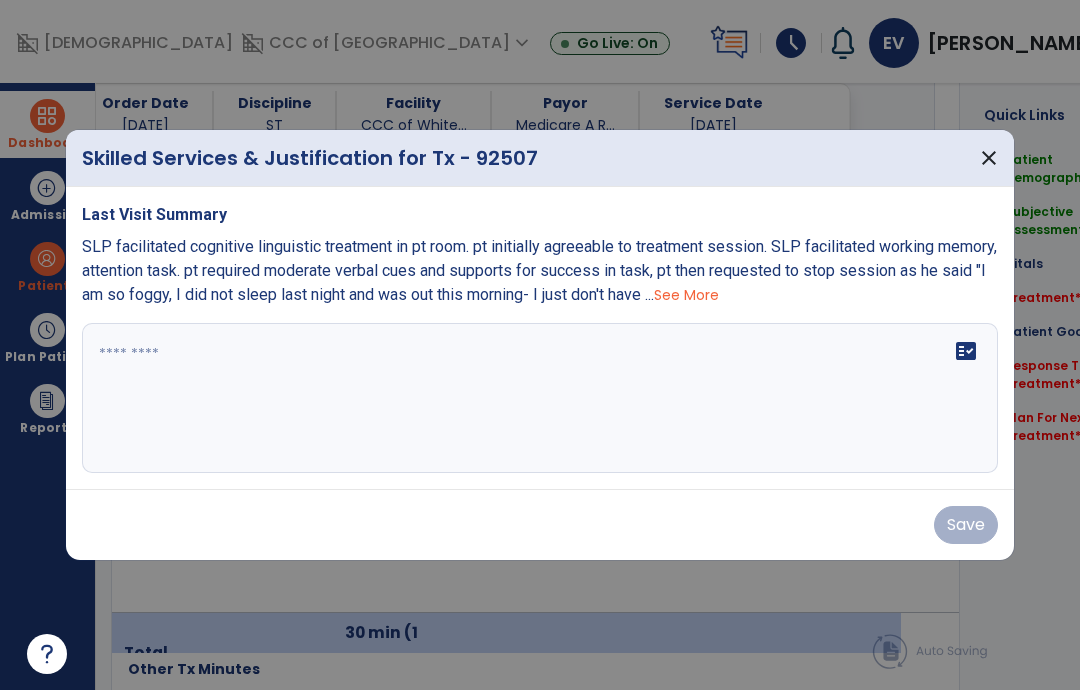 click on "fact_check" at bounding box center [540, 398] 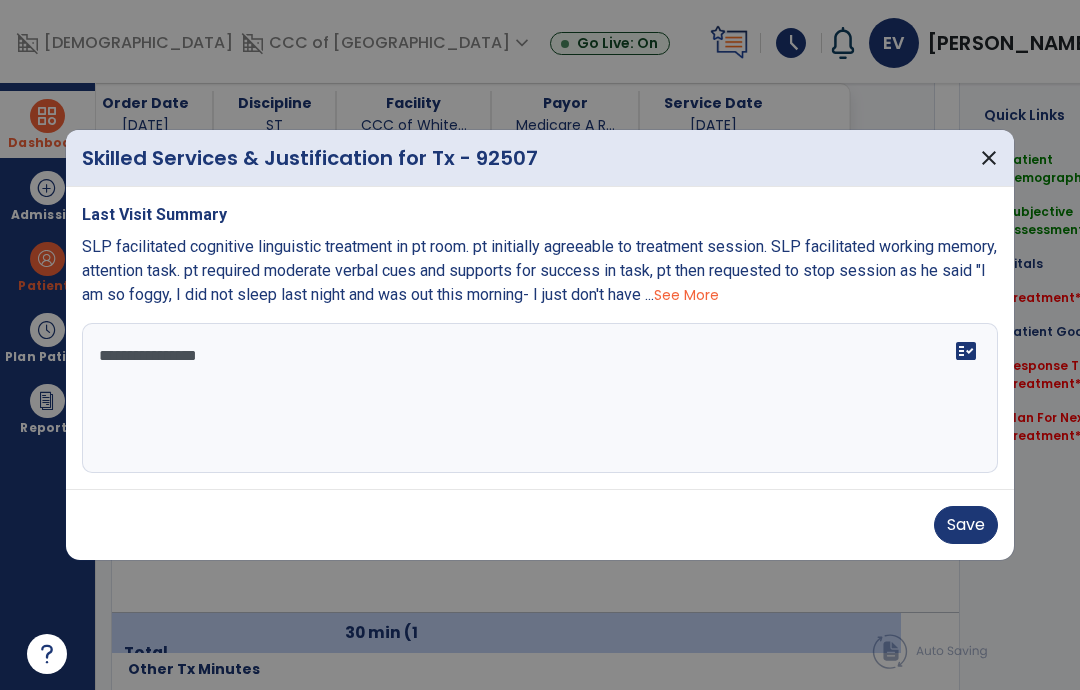 click on "**********" at bounding box center (540, 398) 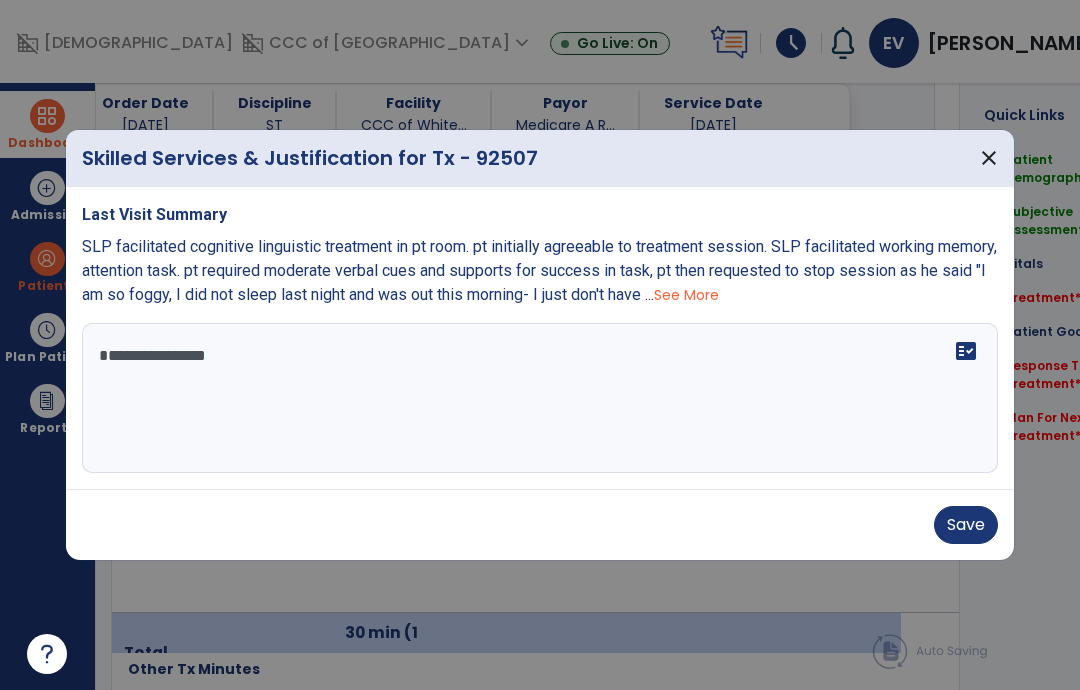 click on "**********" at bounding box center (540, 398) 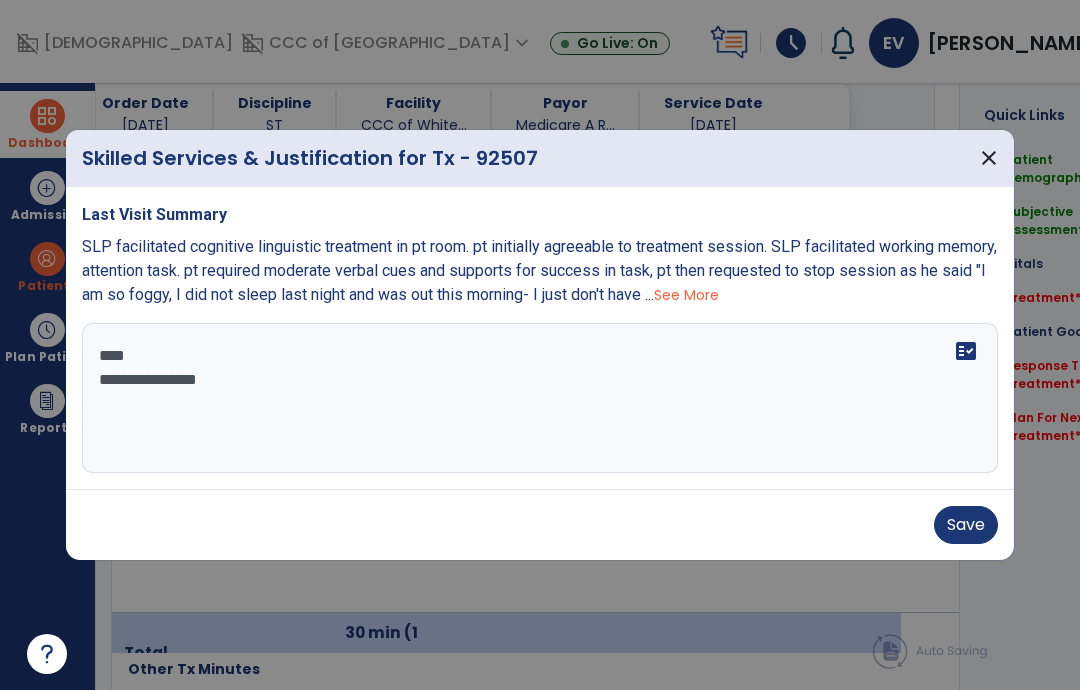 click on "**********" at bounding box center [540, 398] 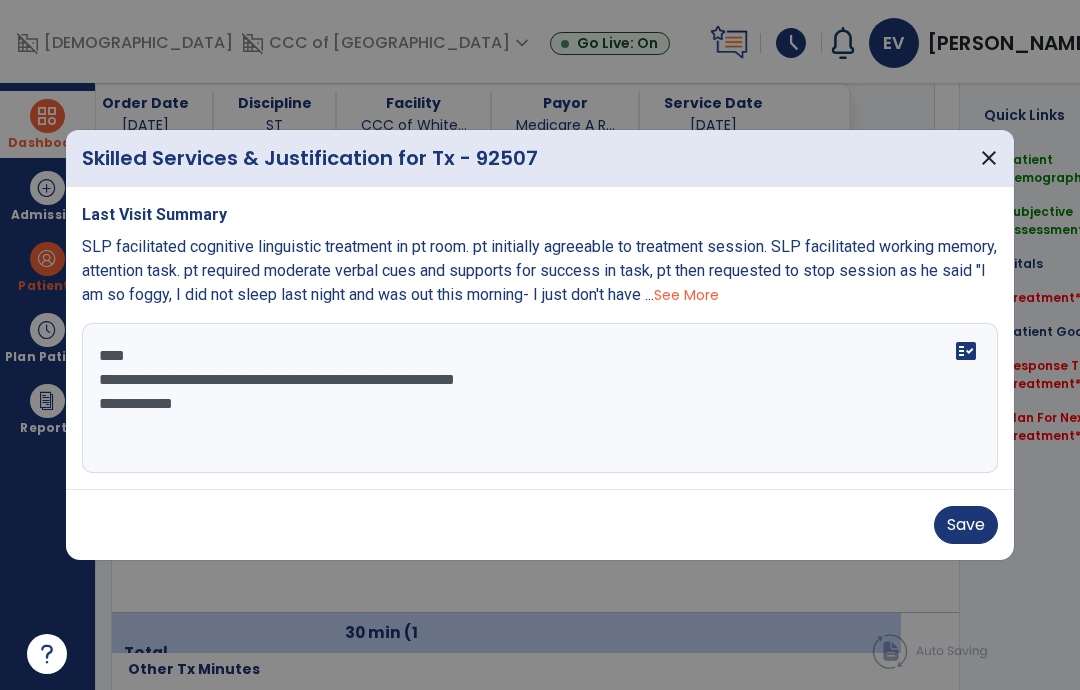 click on "**********" at bounding box center [540, 398] 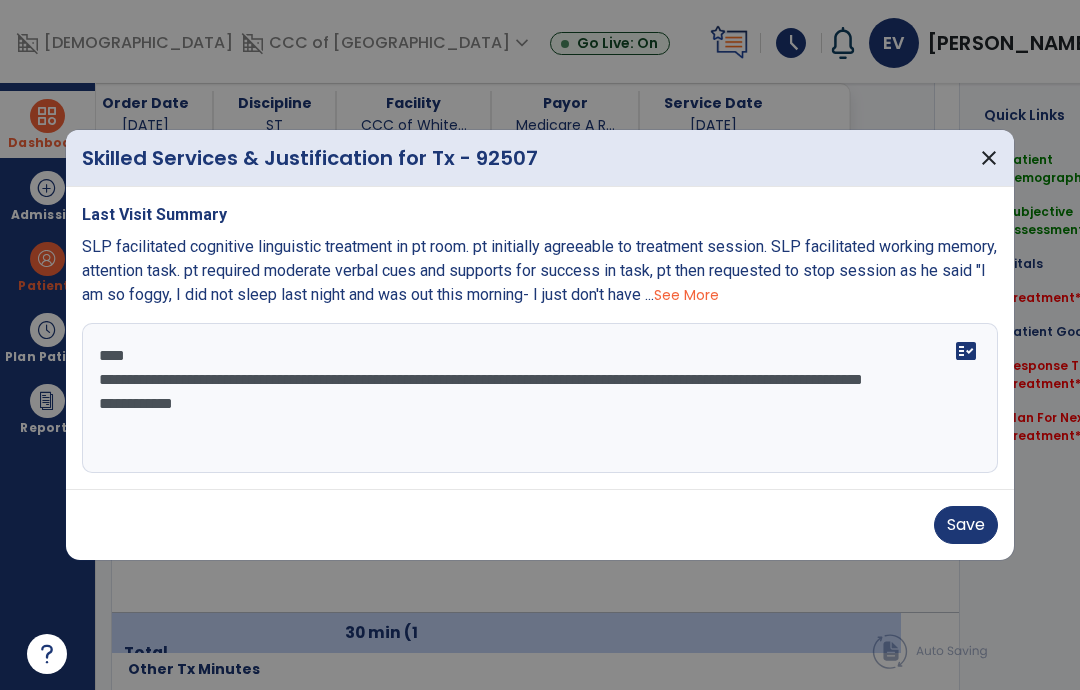 click on "**********" at bounding box center [540, 398] 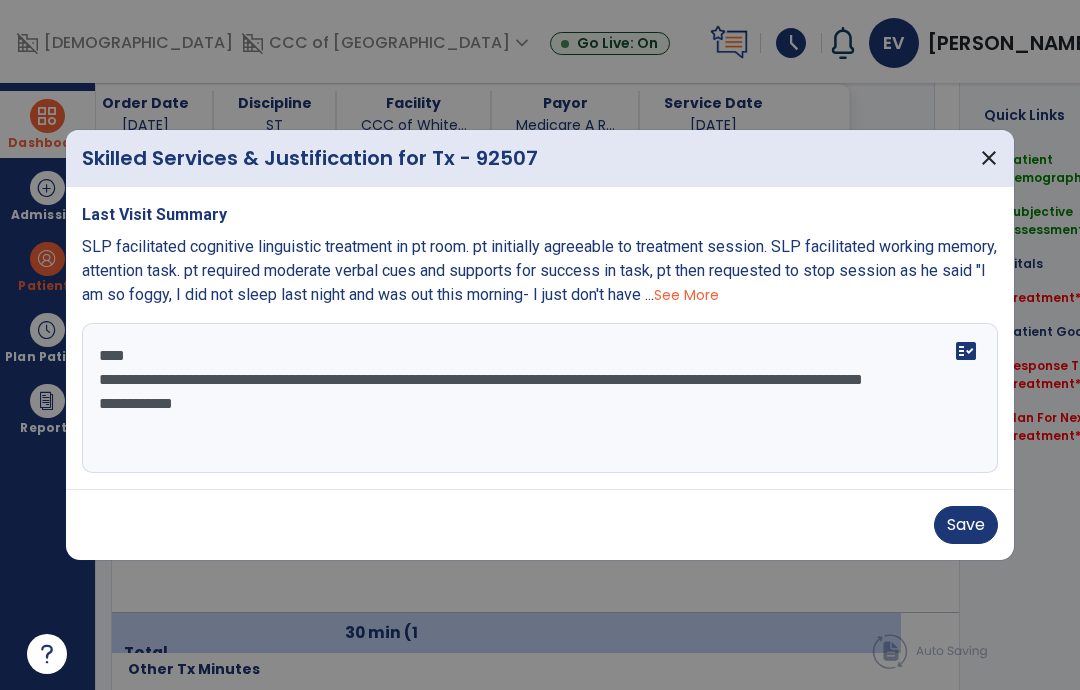 click on "**********" at bounding box center (540, 398) 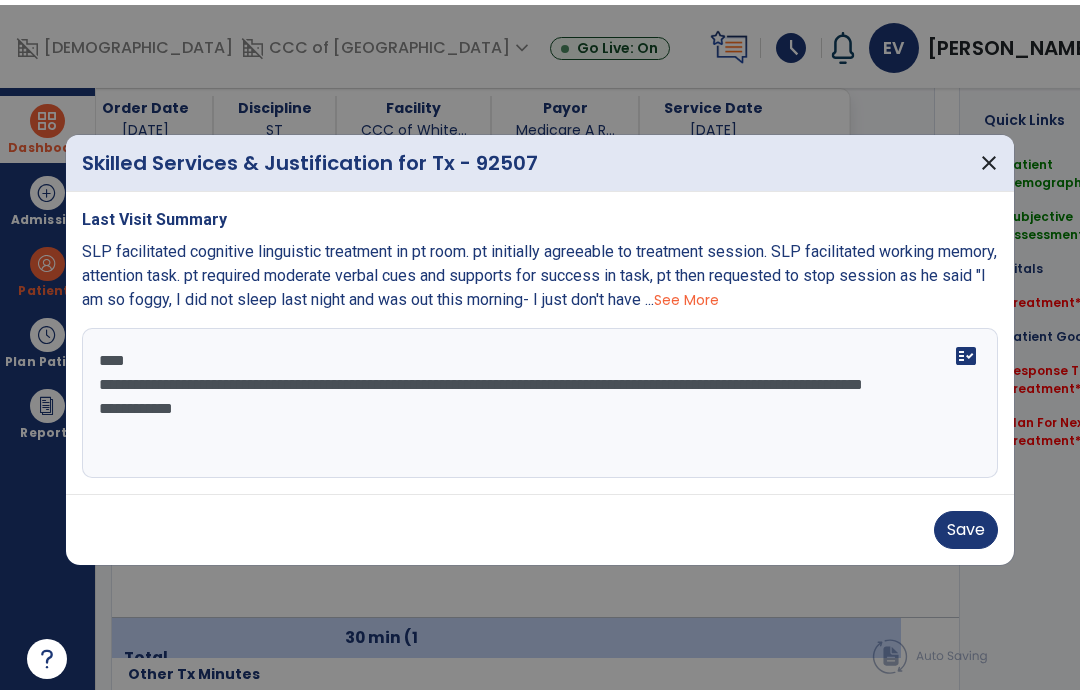 click on "**********" at bounding box center (540, 398) 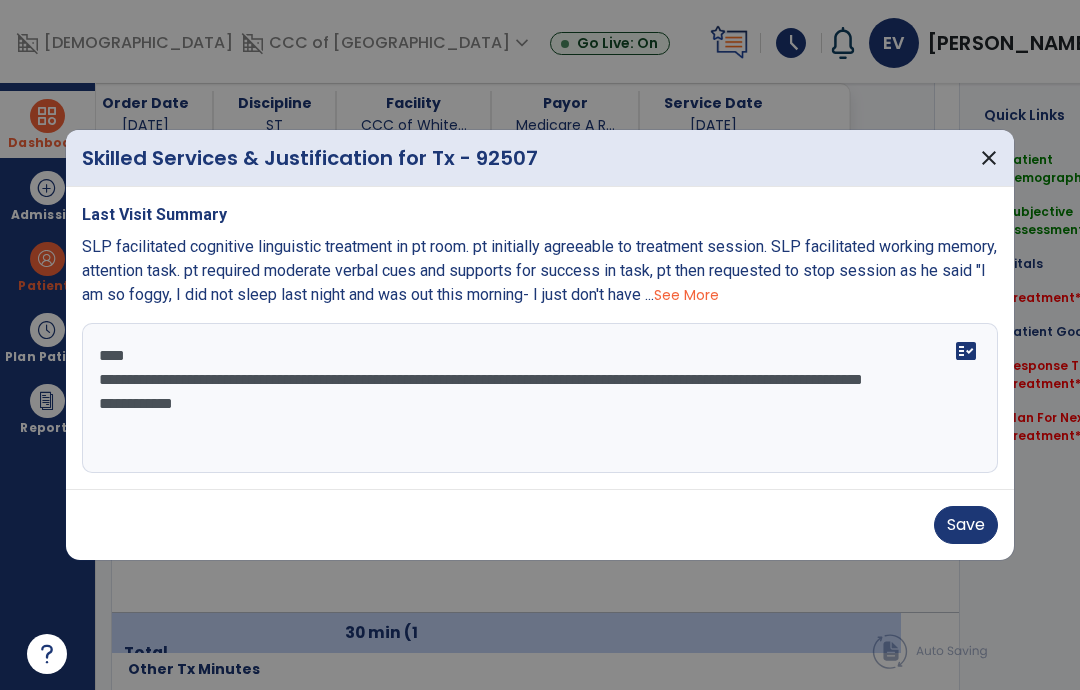 click on "**********" at bounding box center (540, 398) 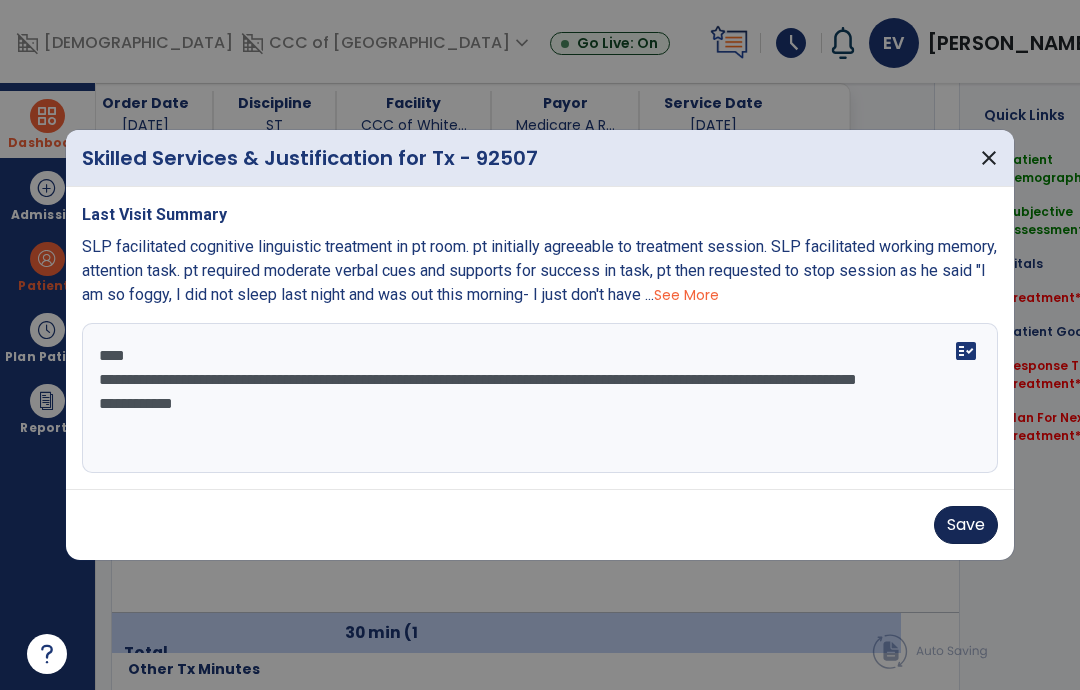 type on "**********" 